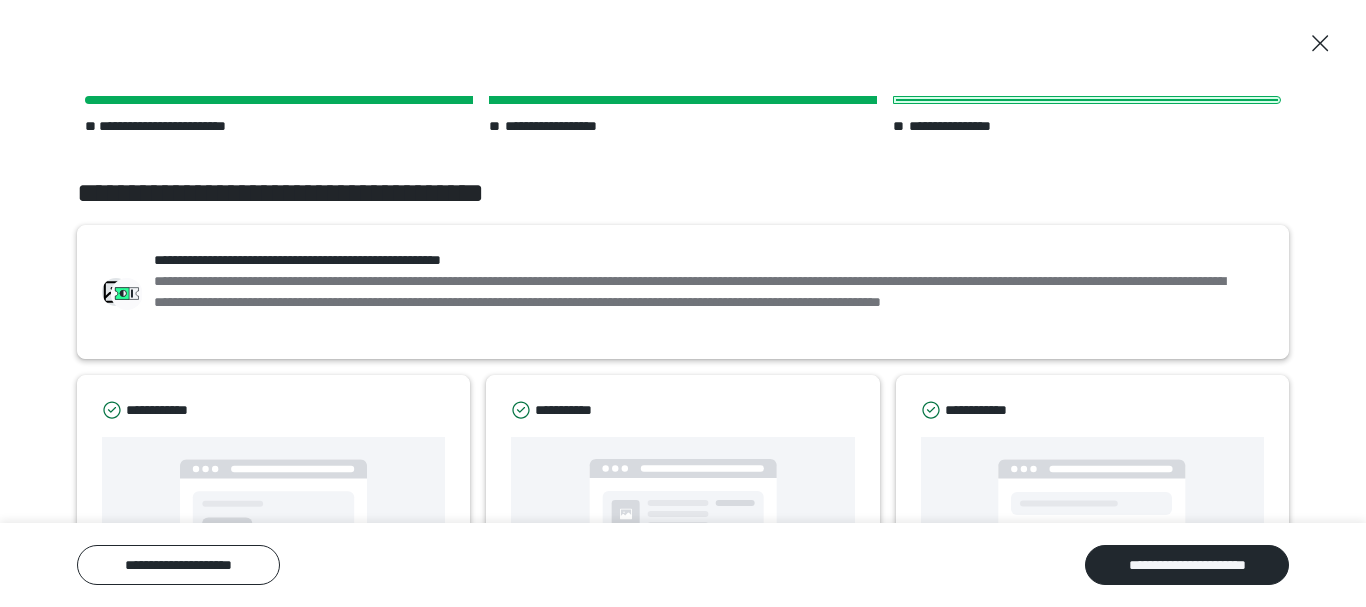 scroll, scrollTop: 200, scrollLeft: 0, axis: vertical 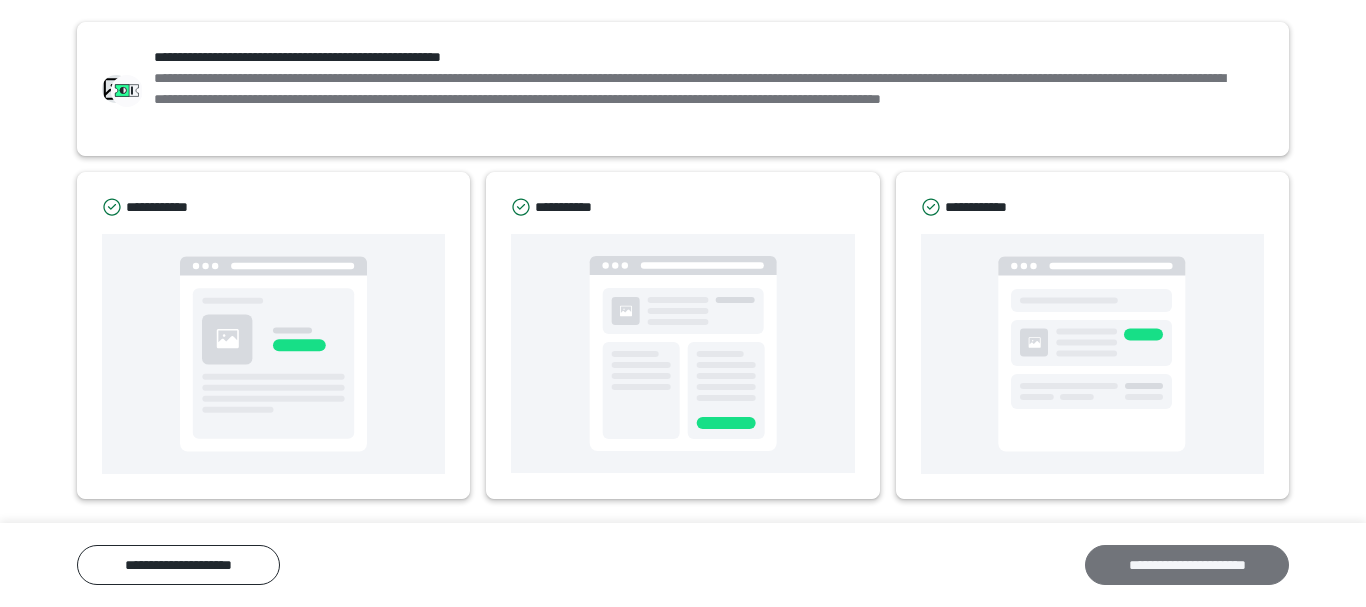 drag, startPoint x: 1135, startPoint y: 562, endPoint x: 1118, endPoint y: 563, distance: 17.029387 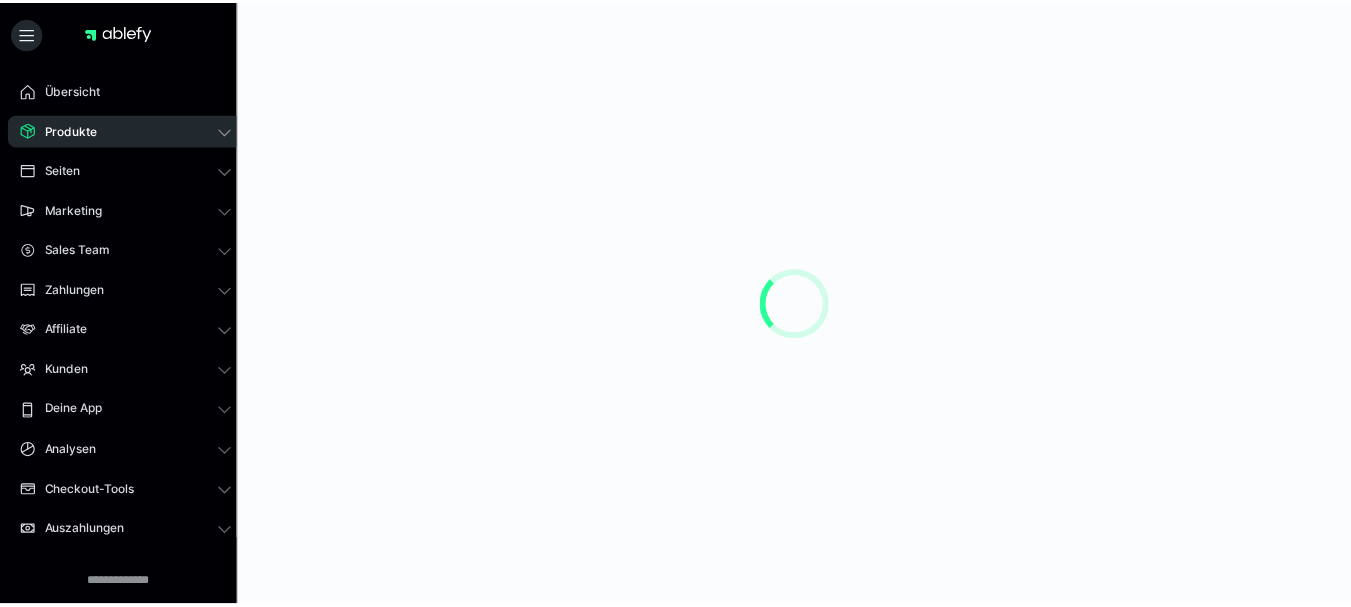 scroll, scrollTop: 0, scrollLeft: 0, axis: both 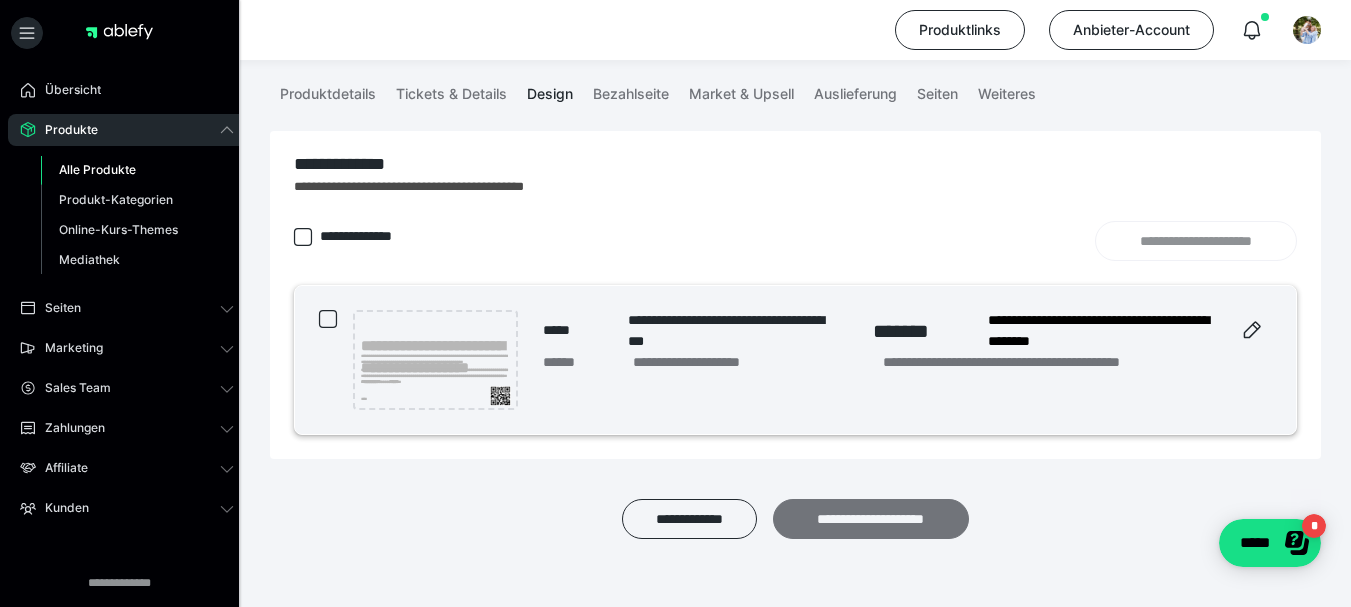 click on "**********" at bounding box center (871, 519) 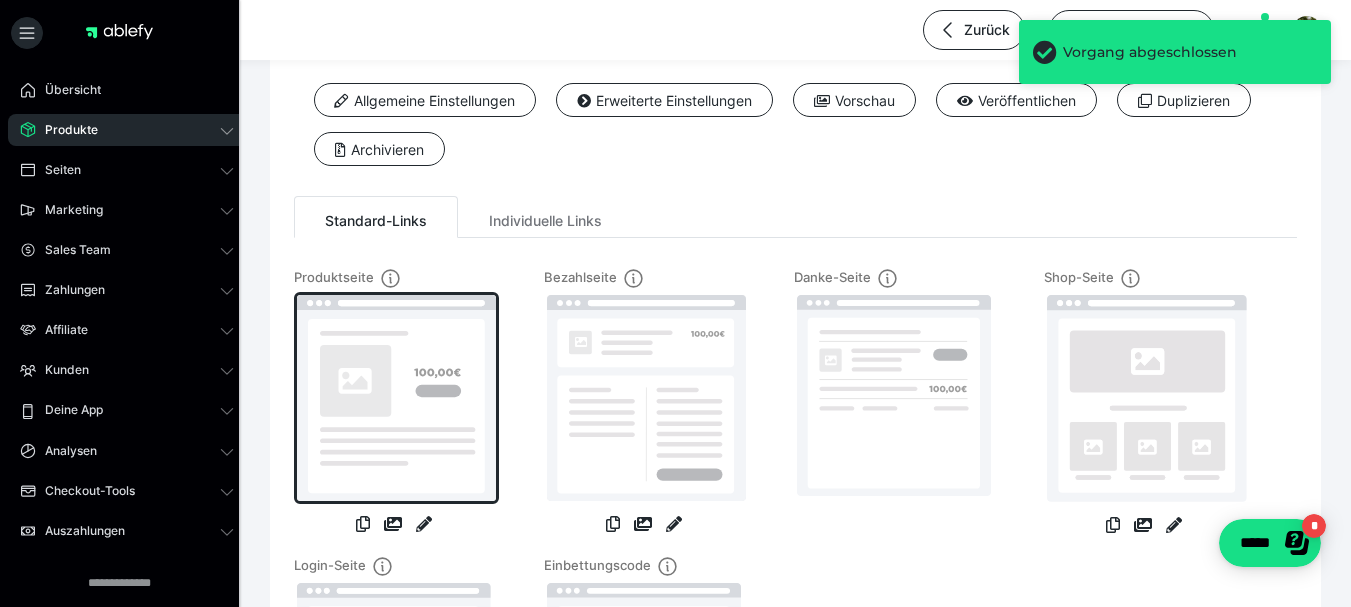 scroll, scrollTop: 200, scrollLeft: 0, axis: vertical 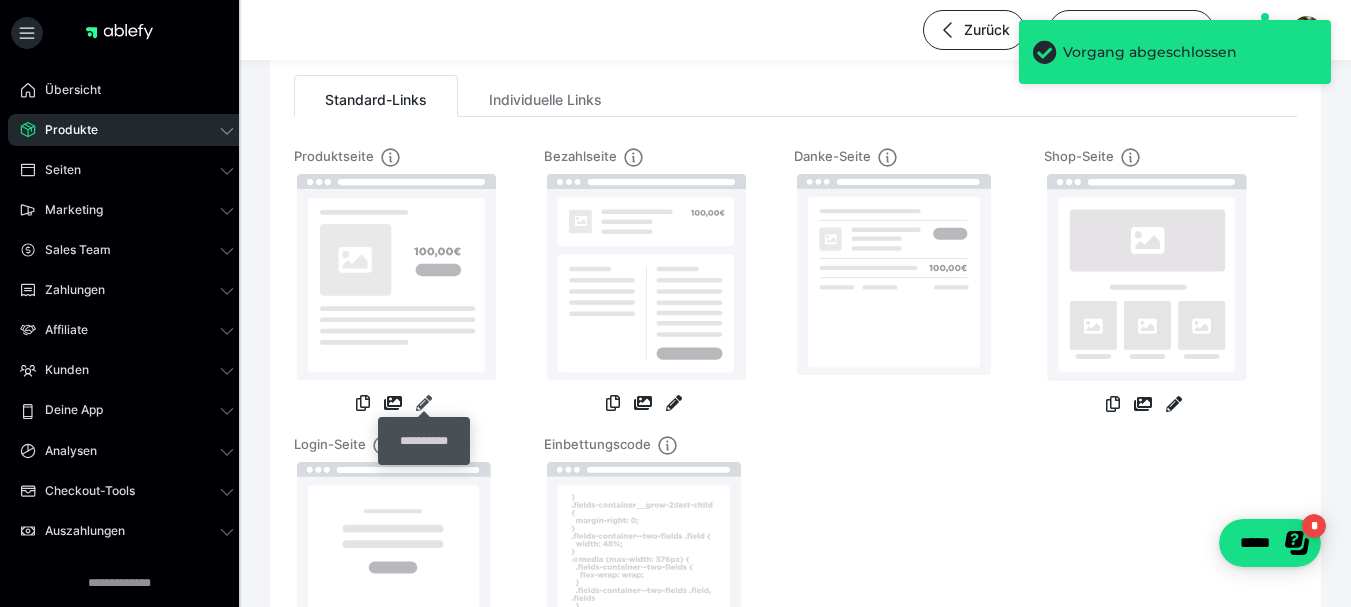 click at bounding box center [424, 403] 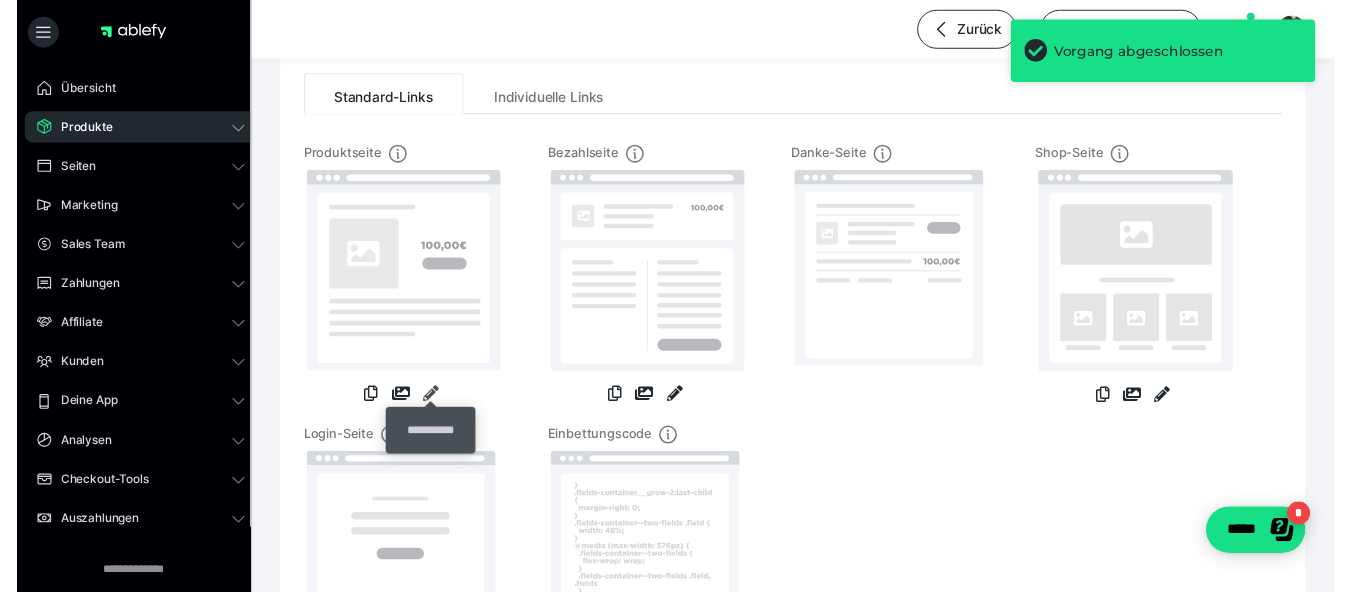 scroll, scrollTop: 0, scrollLeft: 0, axis: both 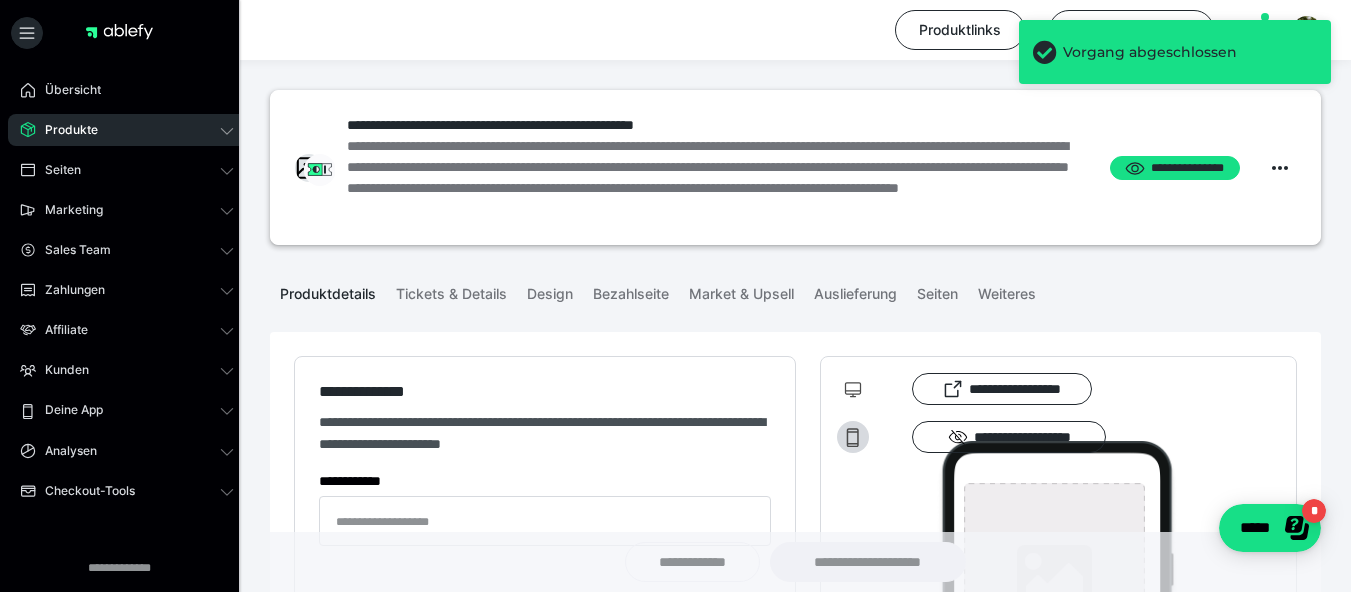 type on "**********" 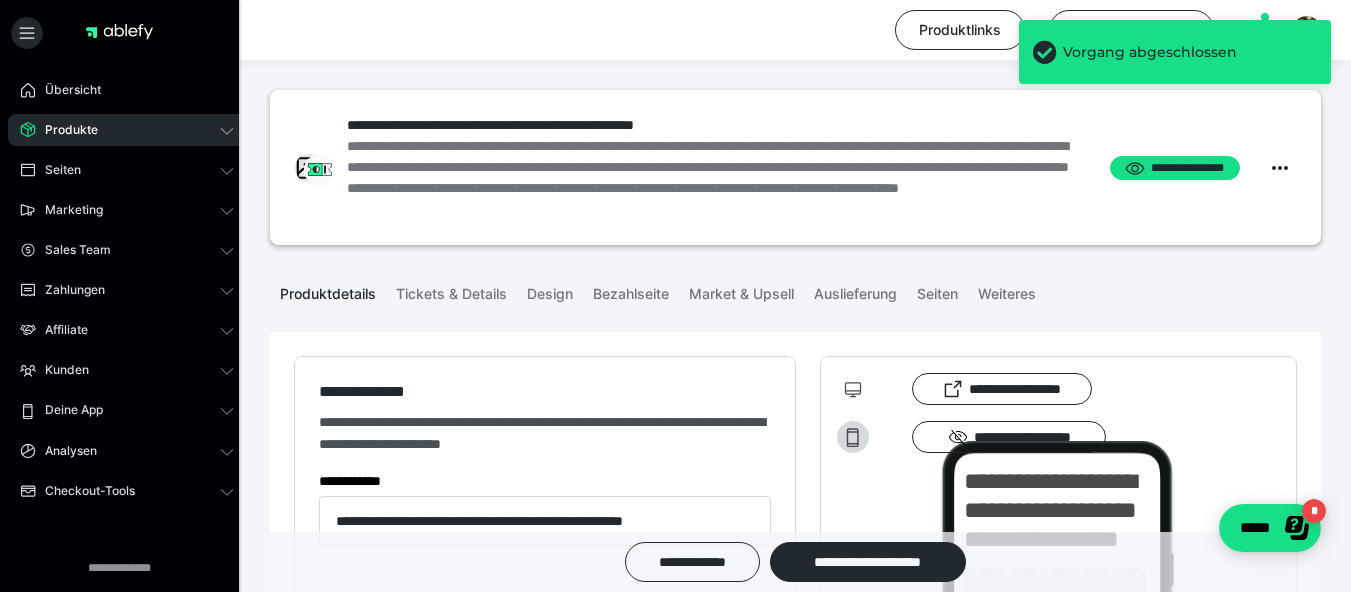 type on "**********" 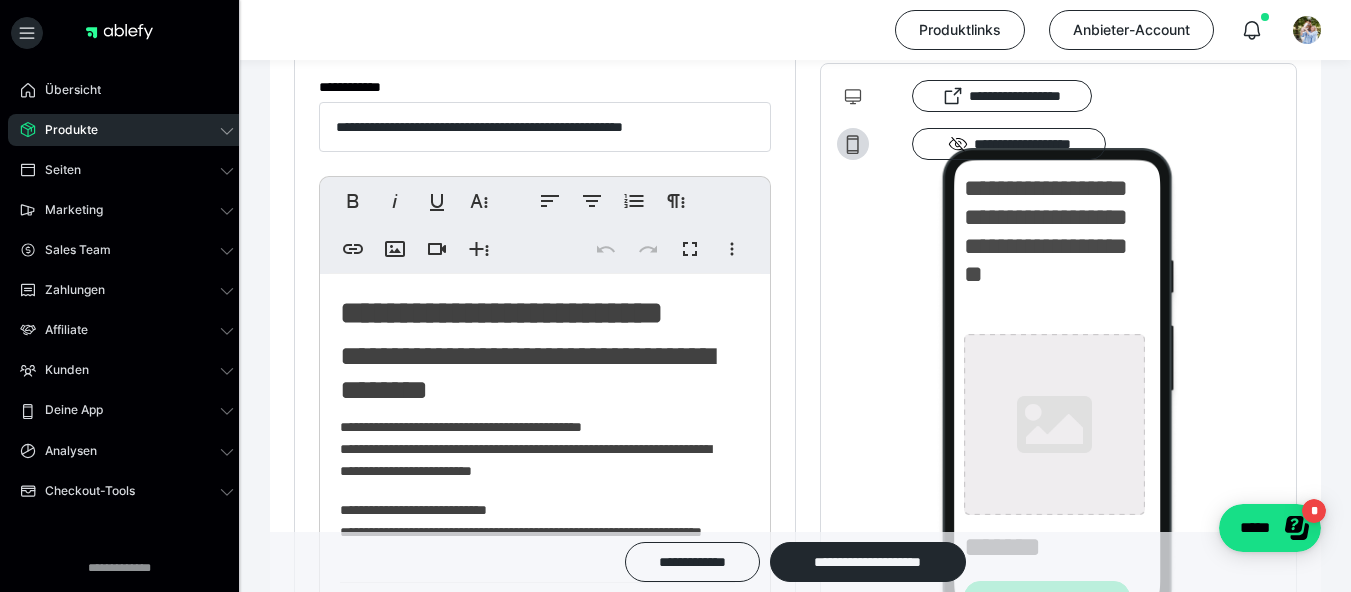 scroll, scrollTop: 400, scrollLeft: 0, axis: vertical 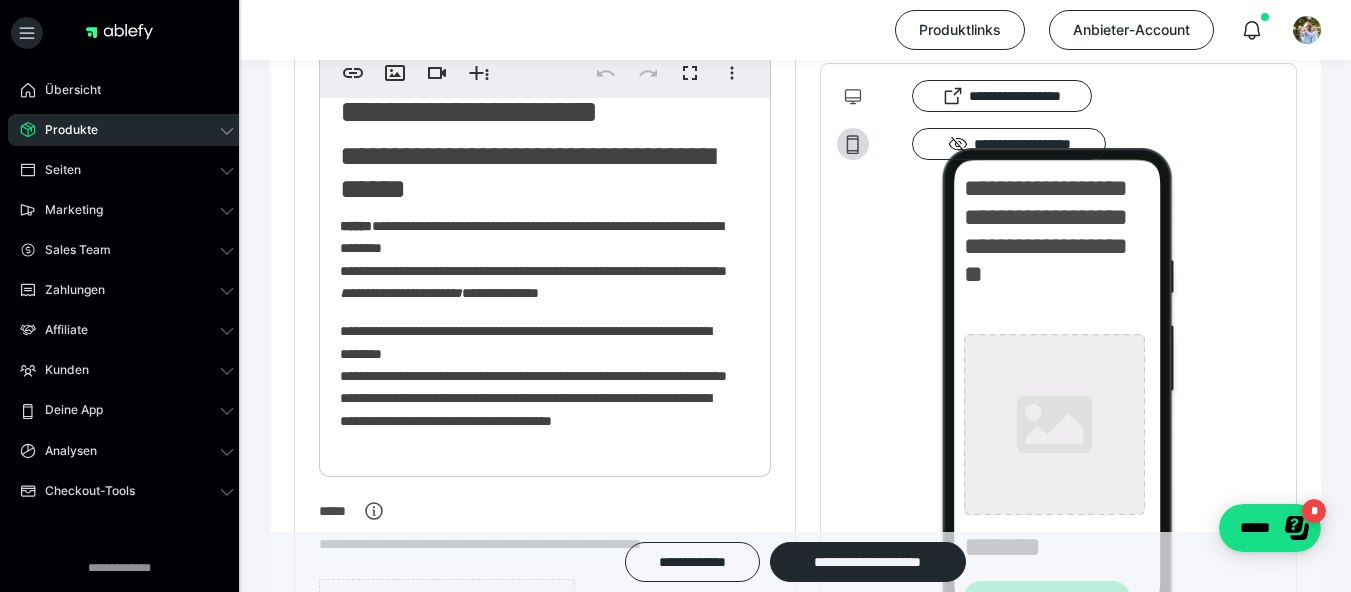 click on "**********" 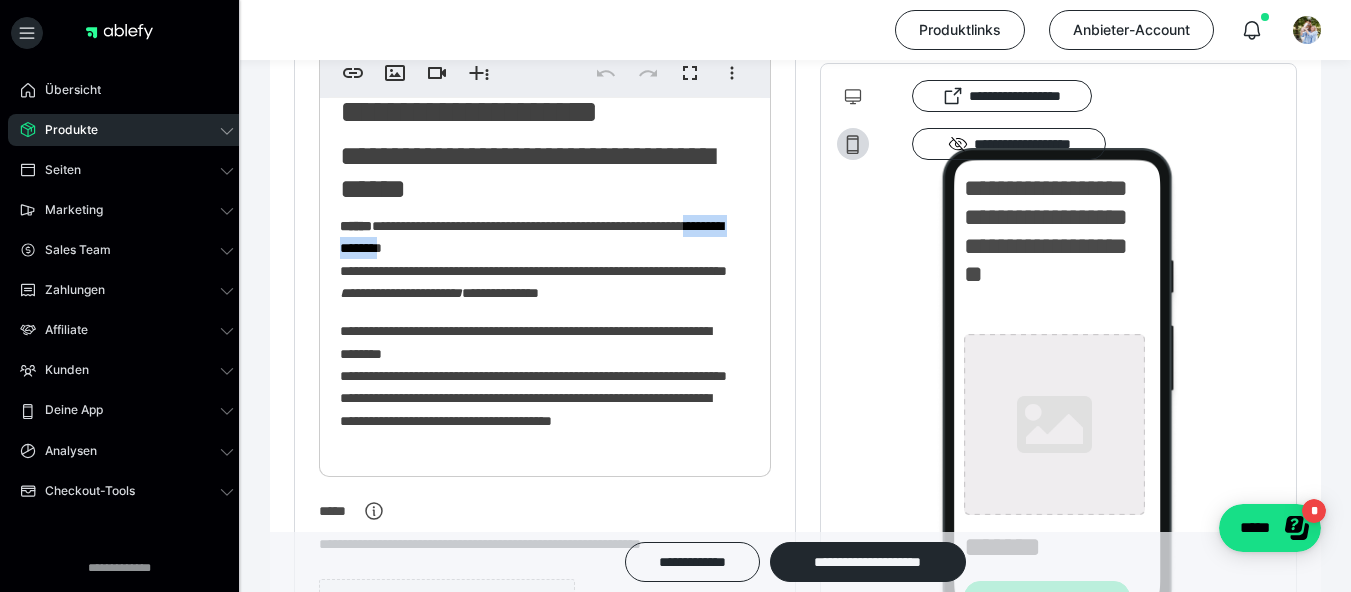click on "**********" 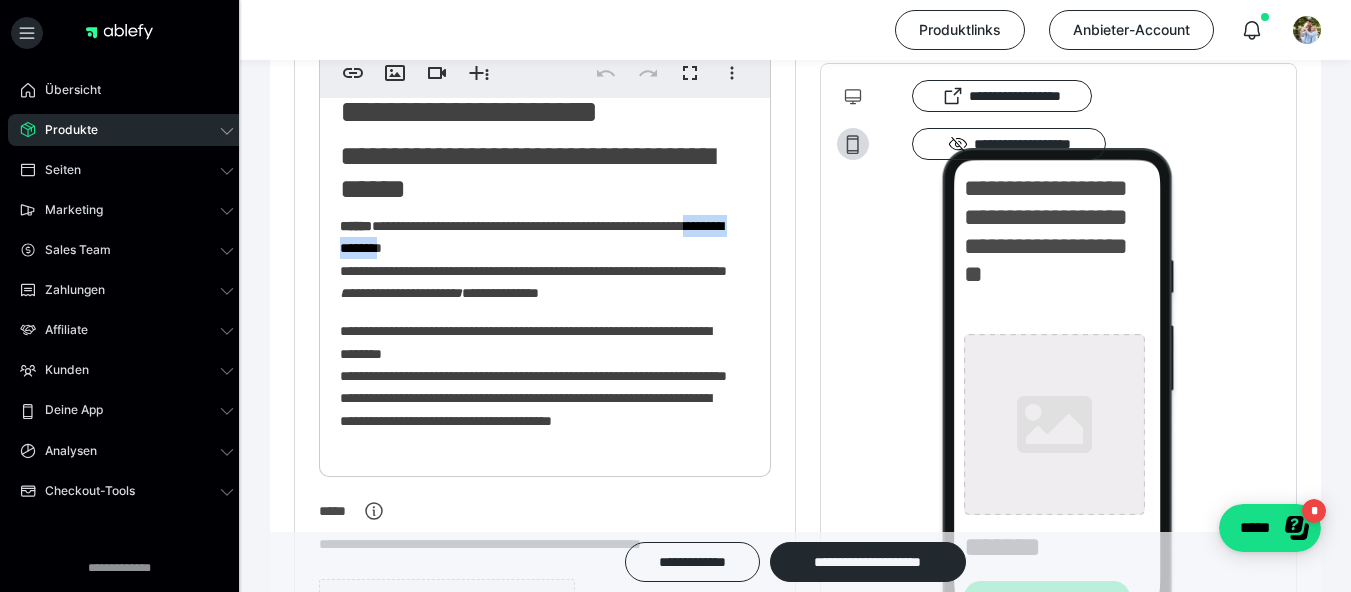 type 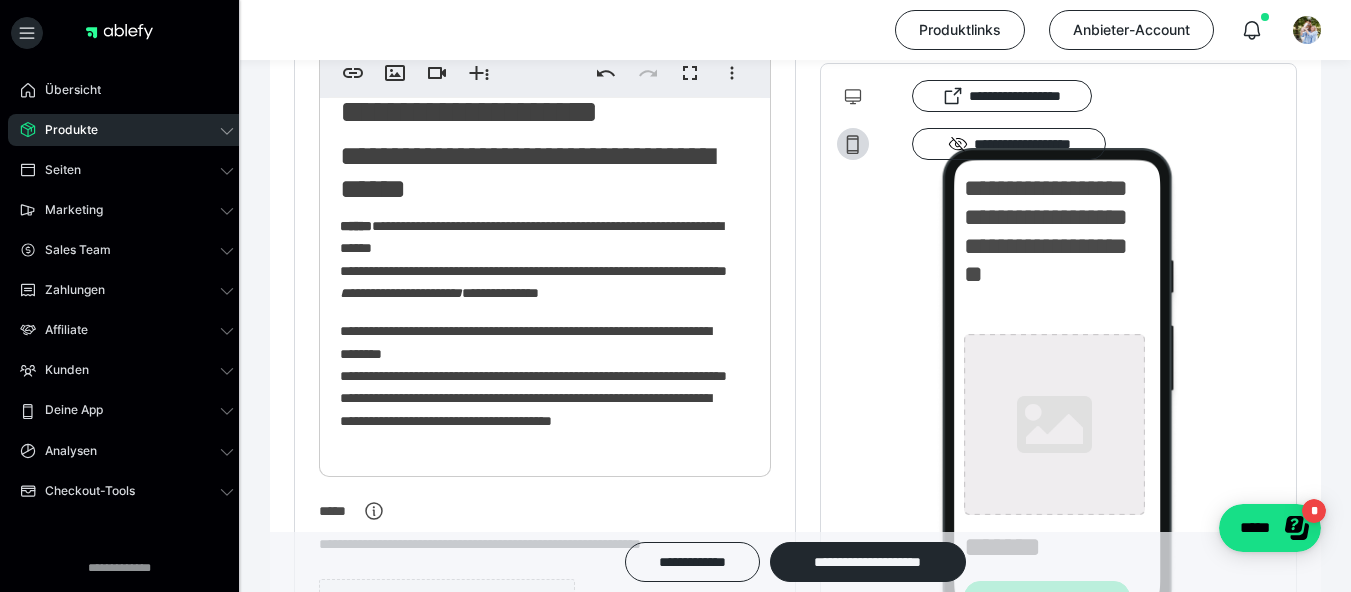 click on "**********" at bounding box center [537, 260] 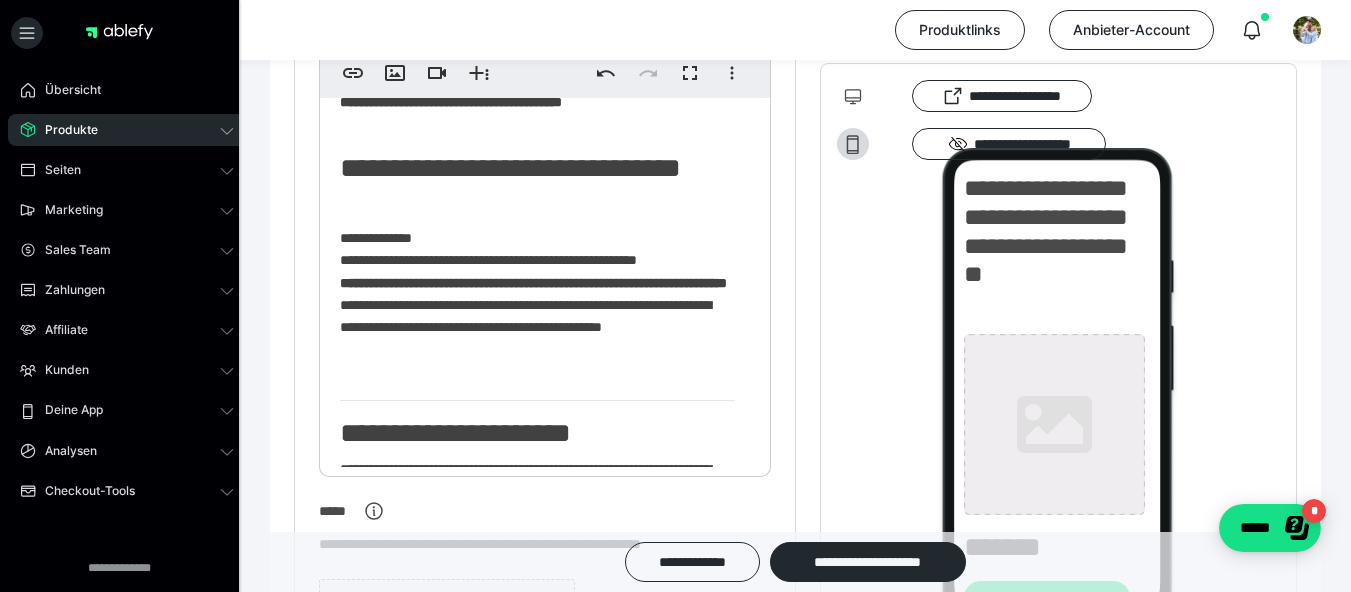 scroll, scrollTop: 2500, scrollLeft: 0, axis: vertical 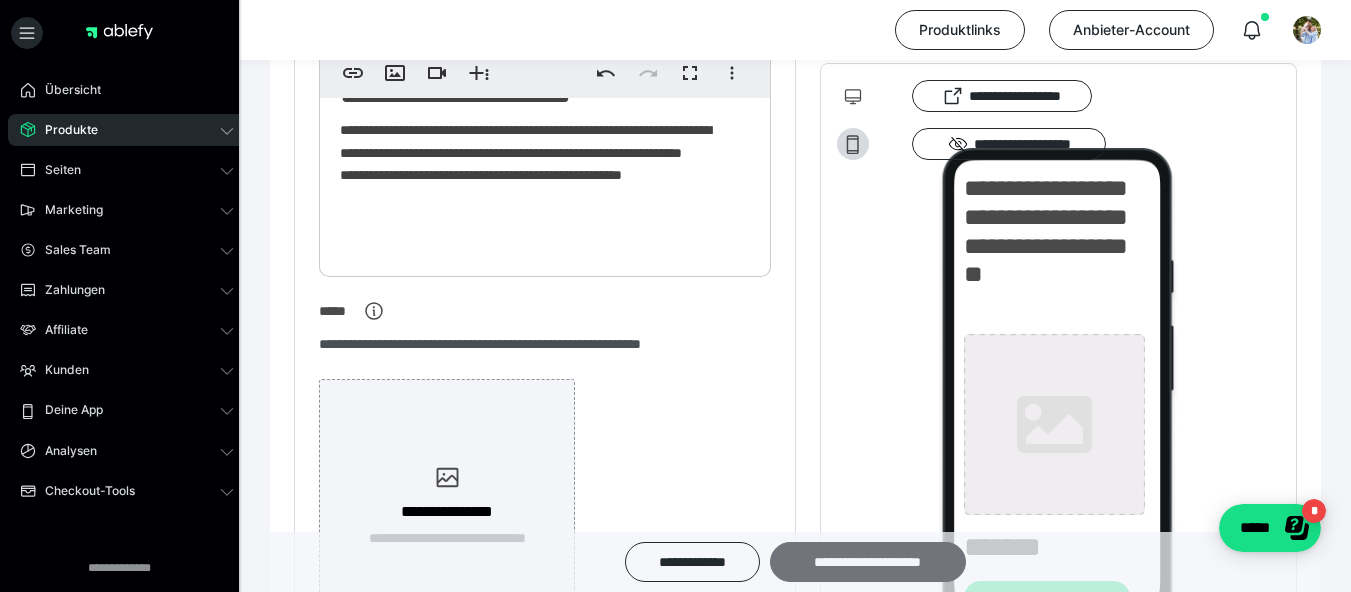 click on "**********" at bounding box center [868, 562] 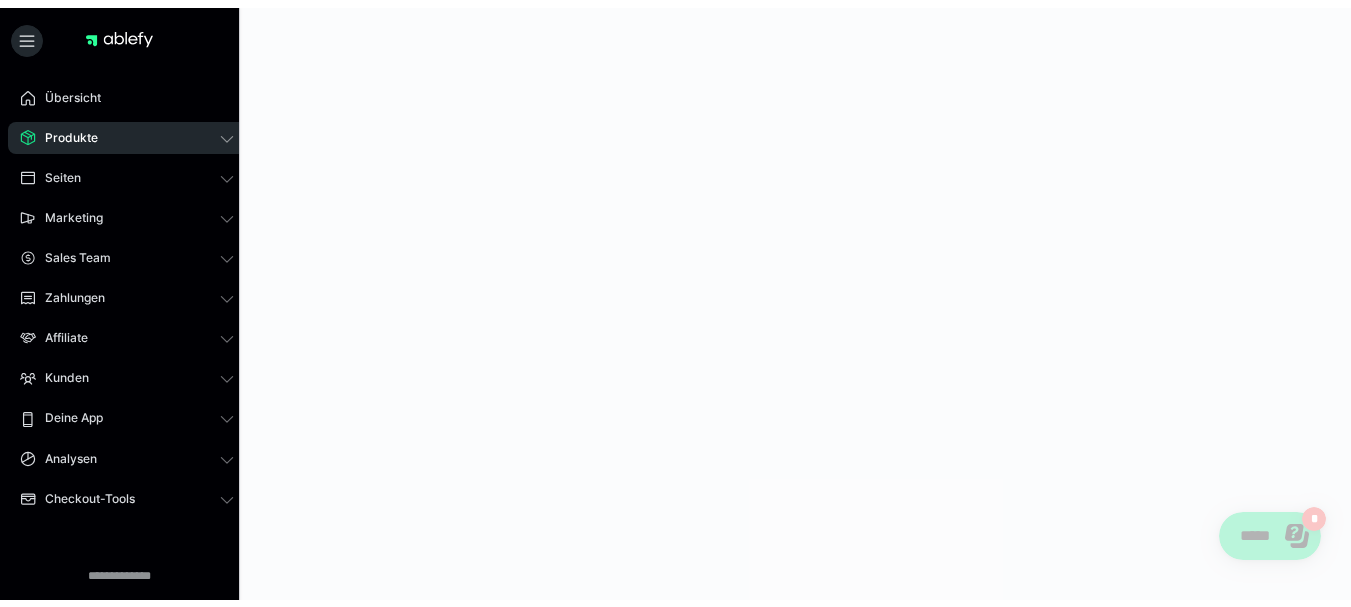scroll, scrollTop: 0, scrollLeft: 0, axis: both 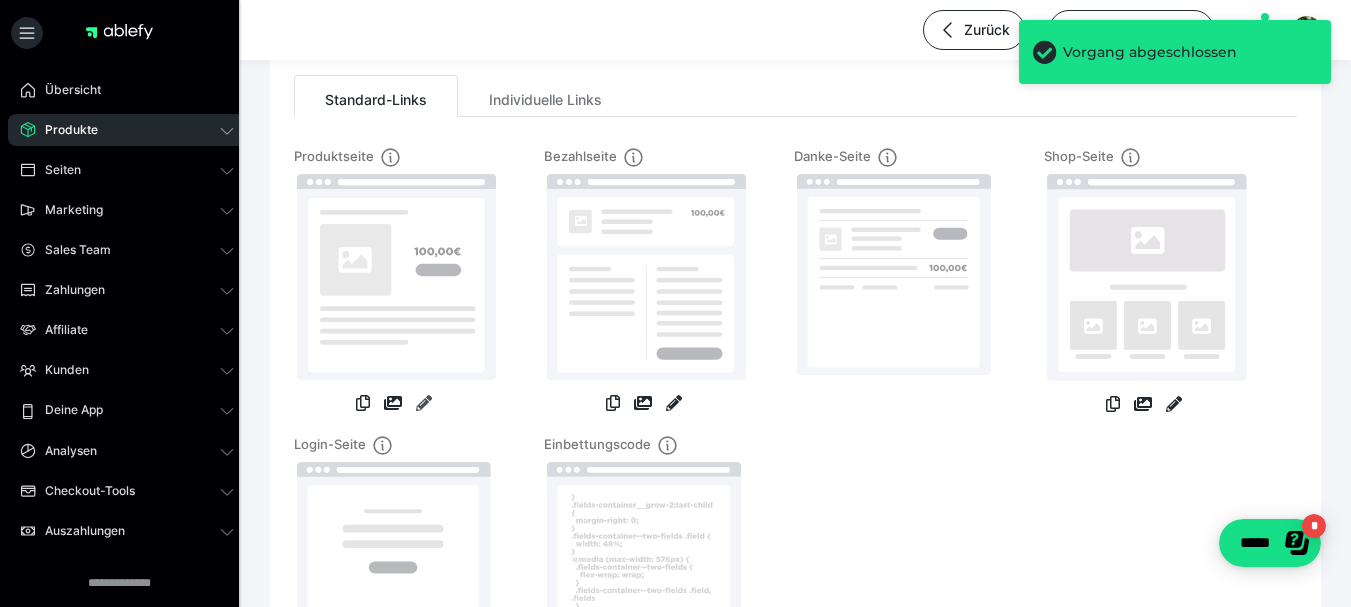 click at bounding box center (424, 403) 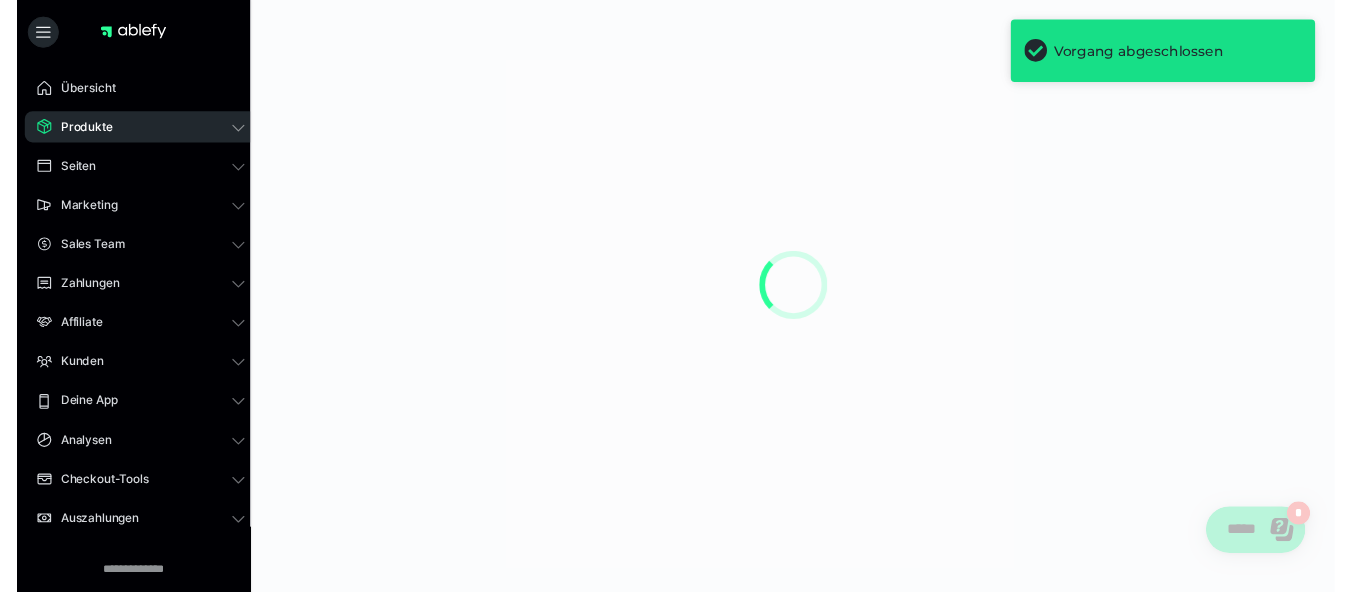 scroll, scrollTop: 0, scrollLeft: 0, axis: both 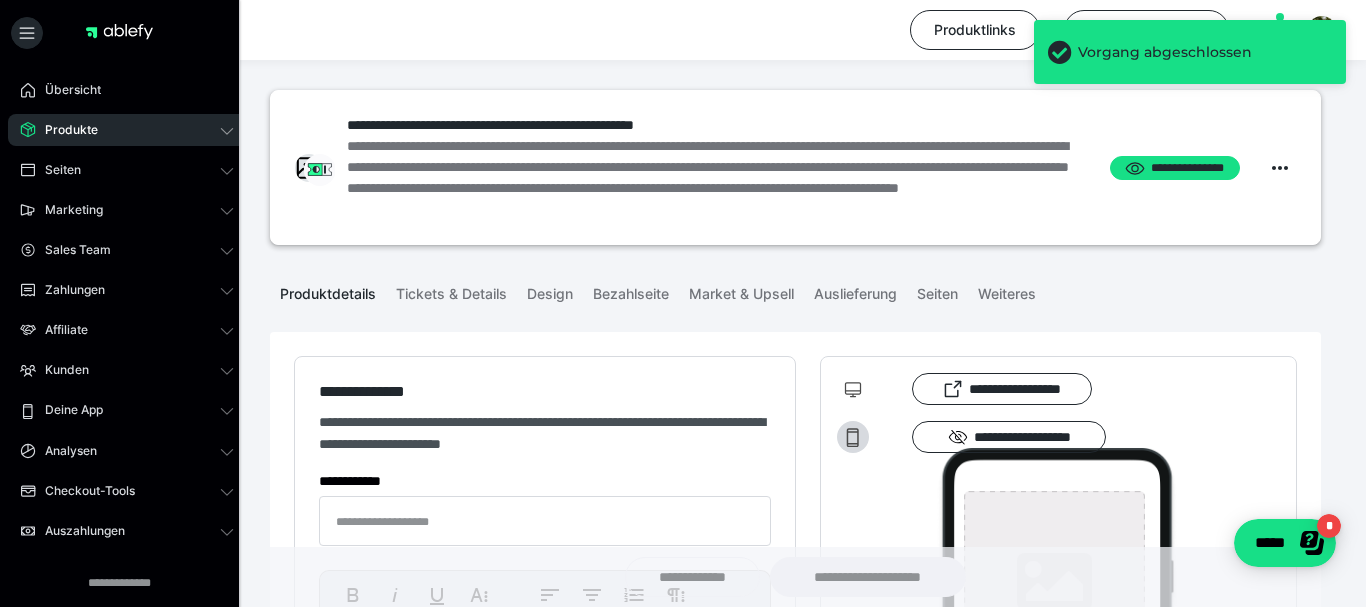 type on "**********" 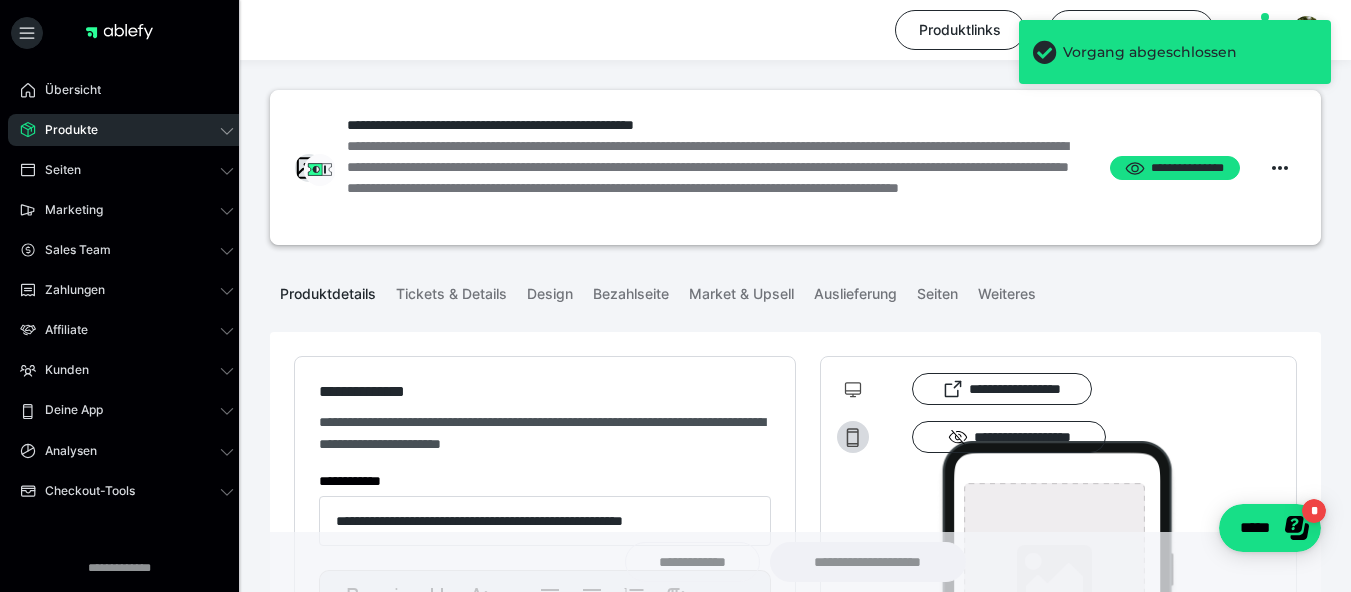 type on "**********" 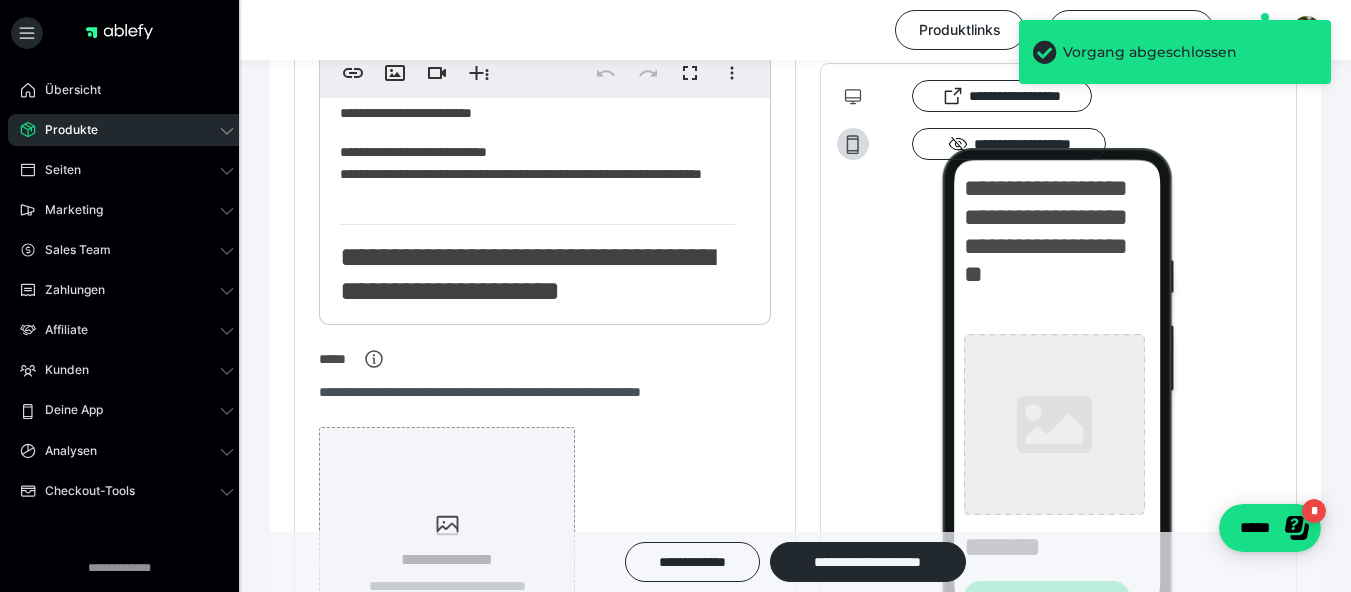 scroll, scrollTop: 1100, scrollLeft: 0, axis: vertical 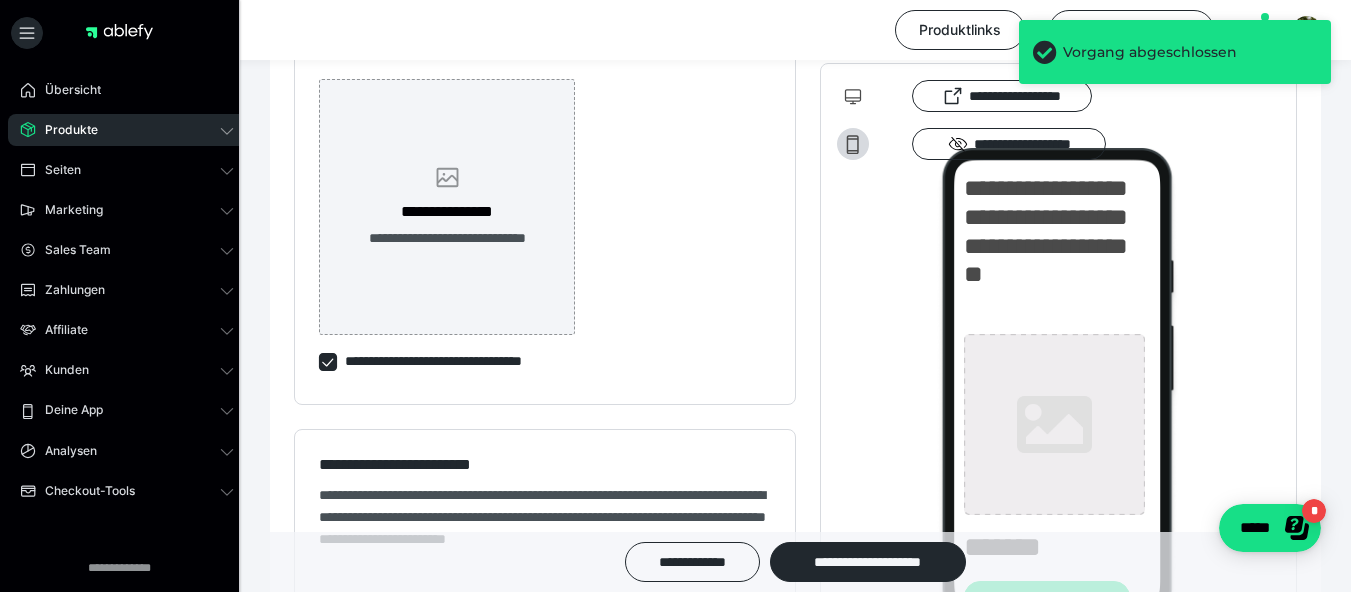 click on "**********" at bounding box center (447, 207) 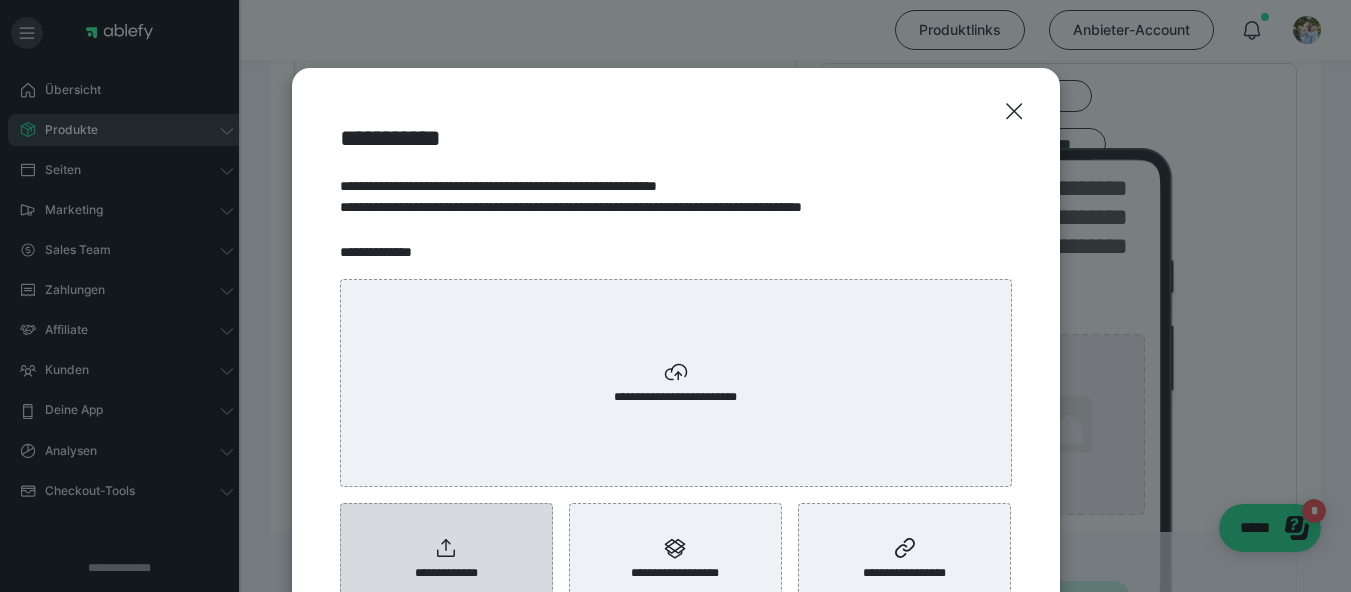 click on "**********" at bounding box center [446, 573] 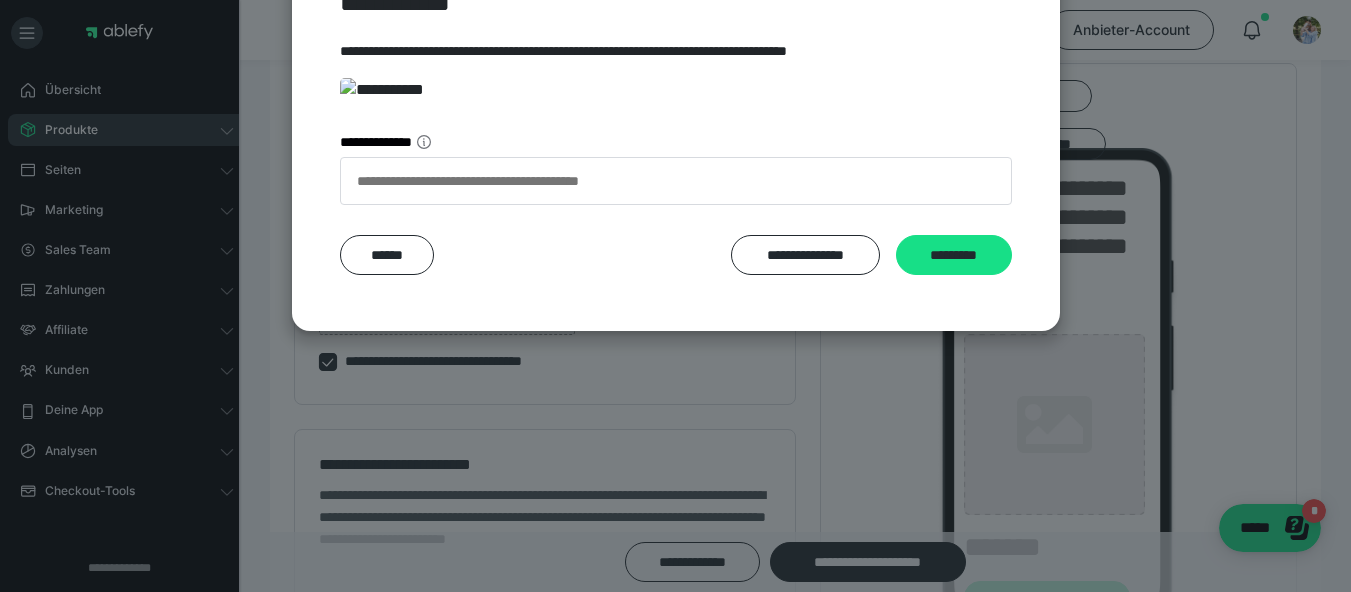 scroll, scrollTop: 558, scrollLeft: 0, axis: vertical 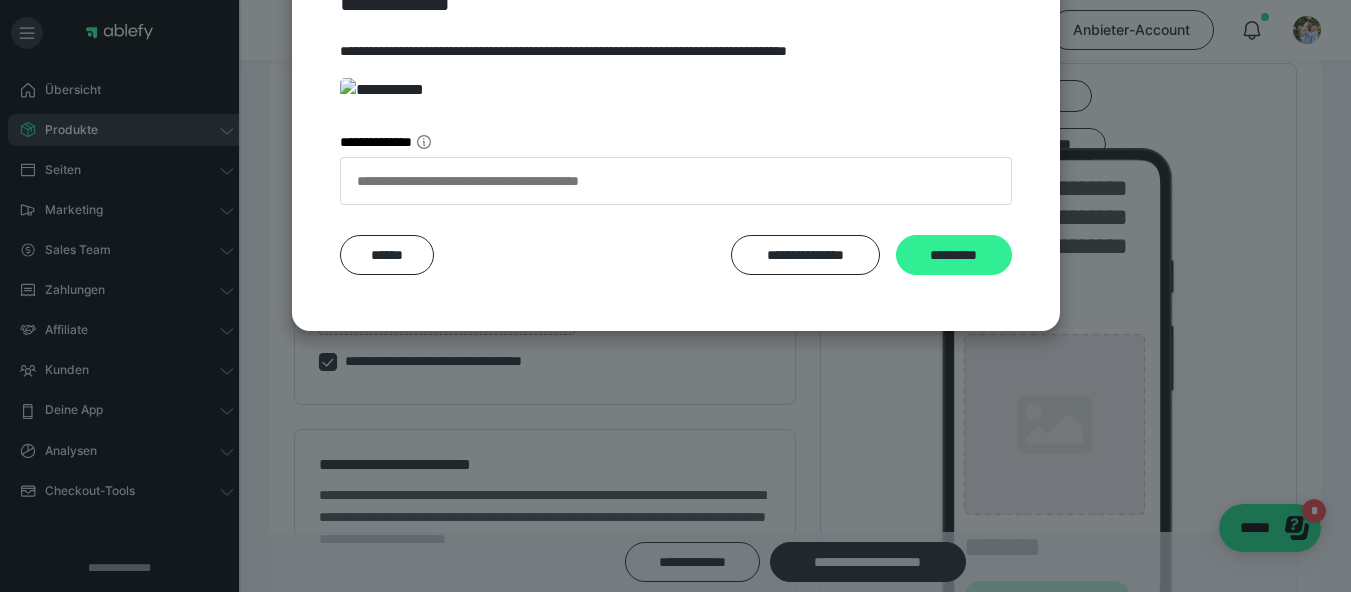 click on "*********" at bounding box center [954, 255] 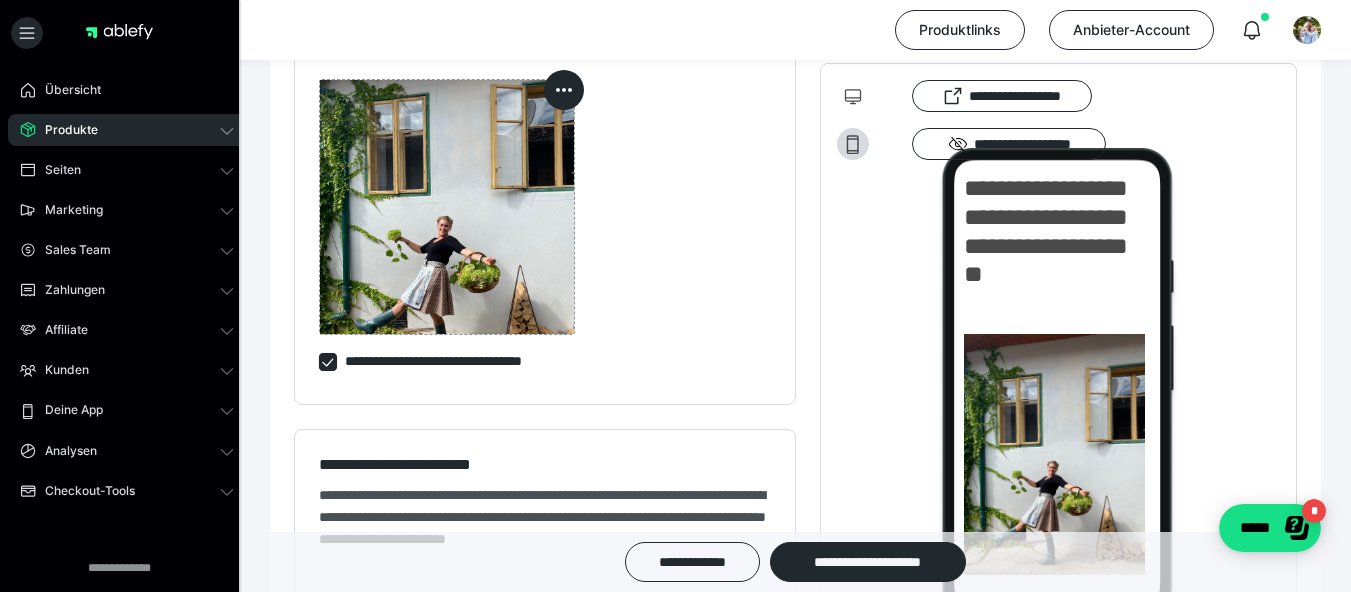 drag, startPoint x: 503, startPoint y: 284, endPoint x: 505, endPoint y: 263, distance: 21.095022 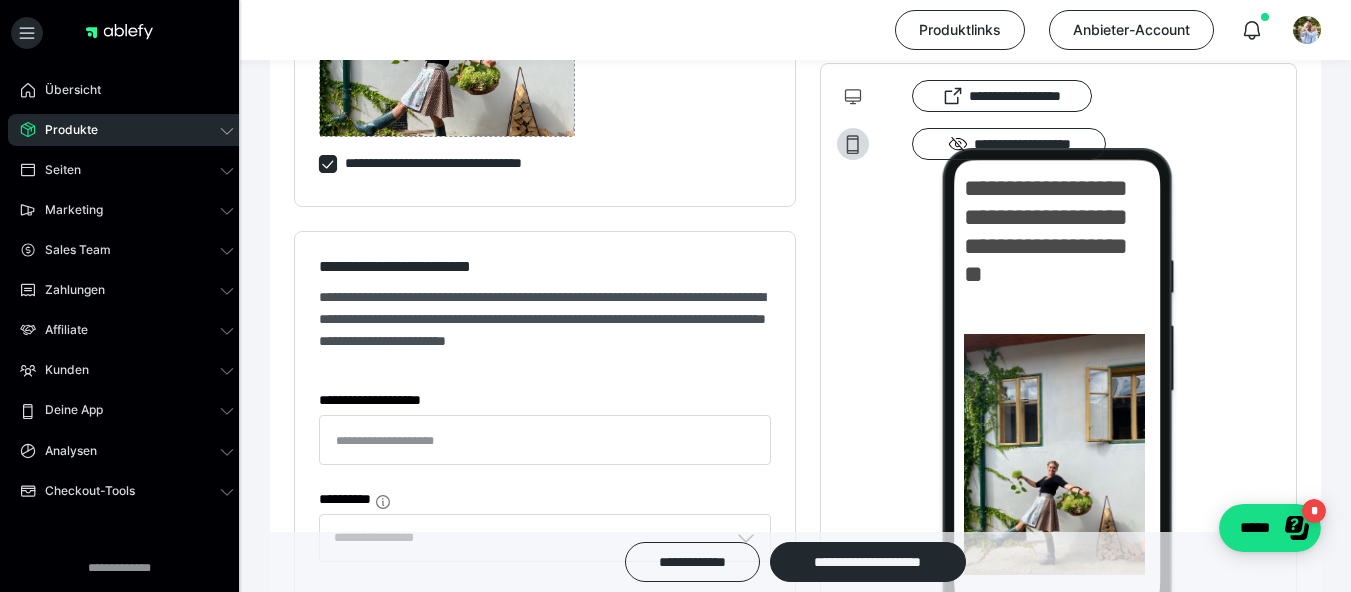 scroll, scrollTop: 1300, scrollLeft: 0, axis: vertical 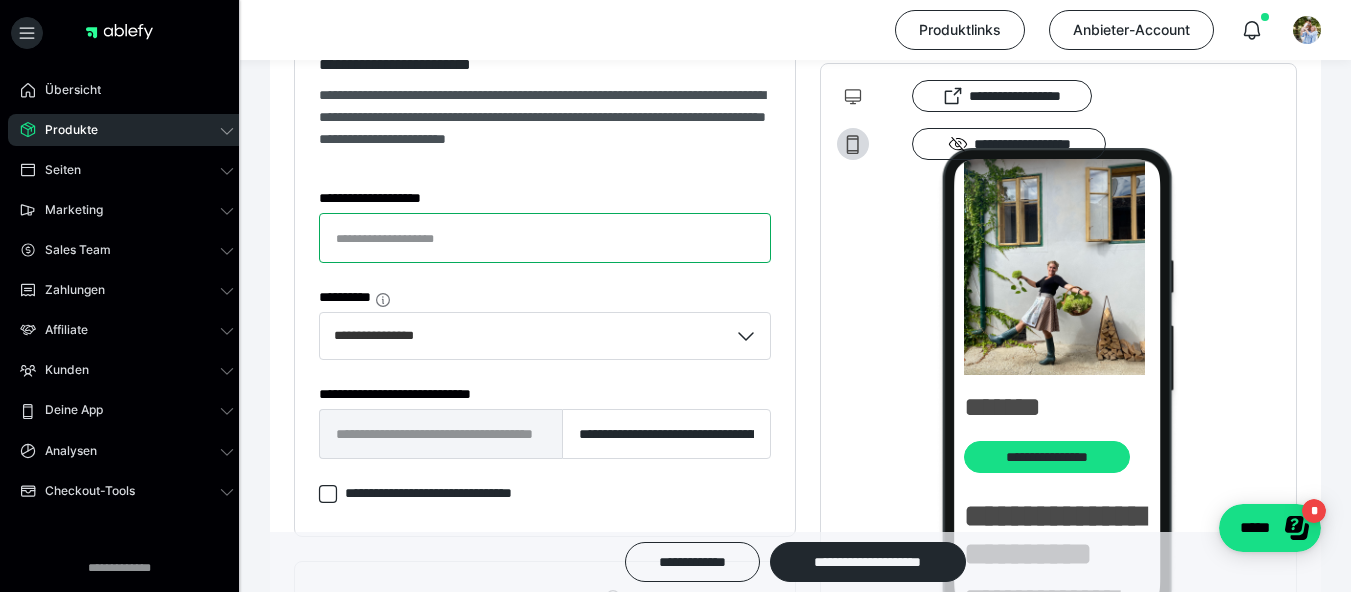 click on "**********" at bounding box center [545, 238] 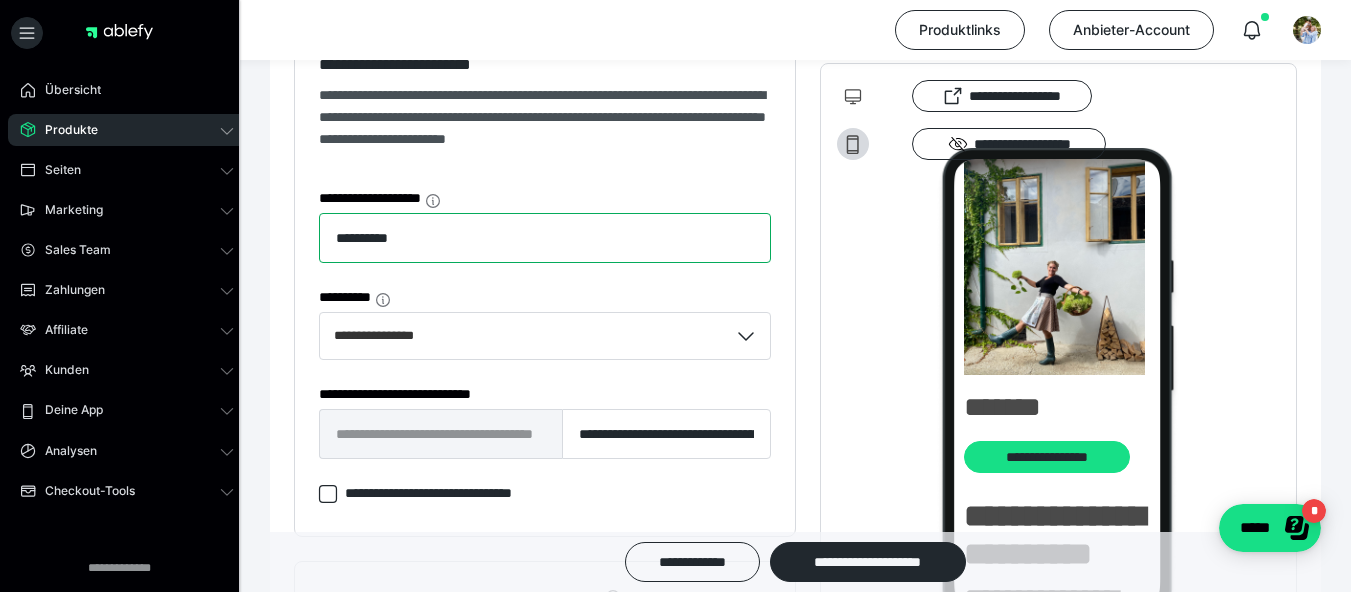 type on "**********" 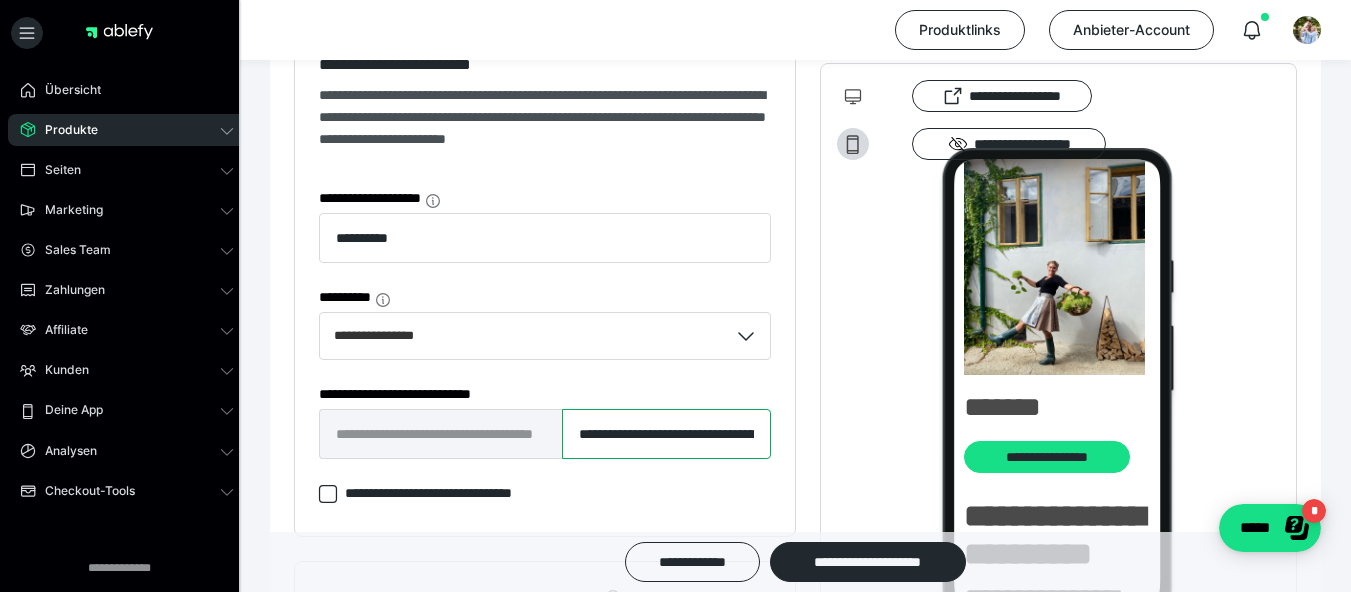 click on "**********" at bounding box center (666, 434) 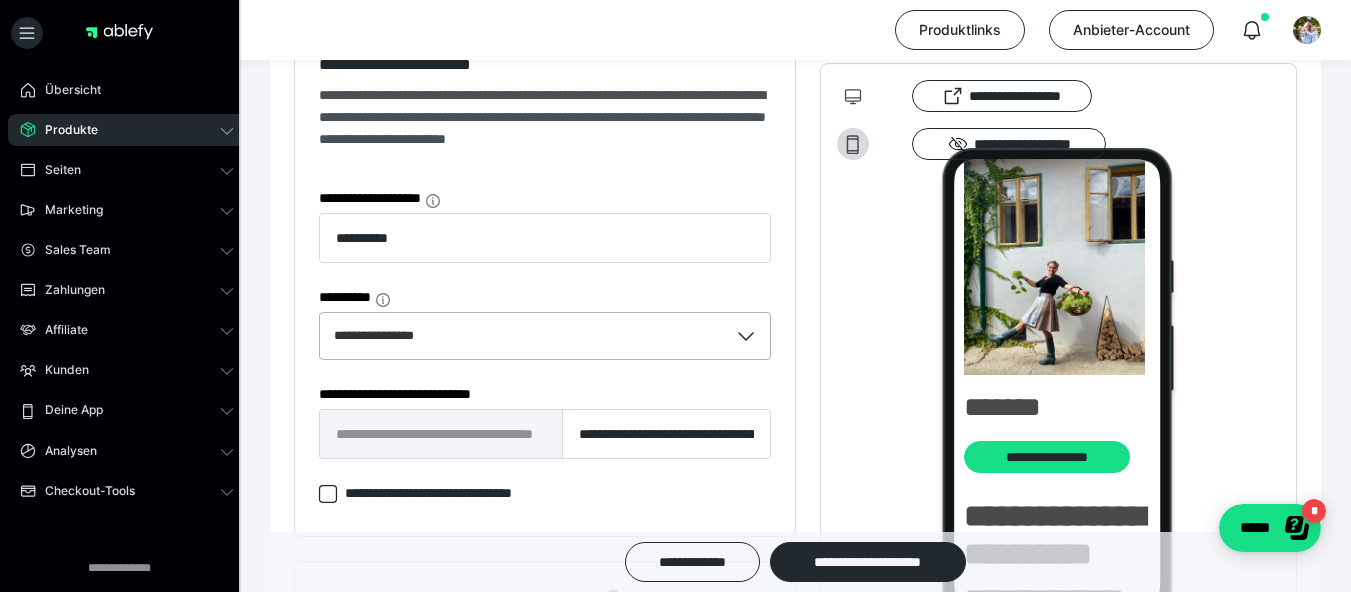 click on "**********" at bounding box center [524, 336] 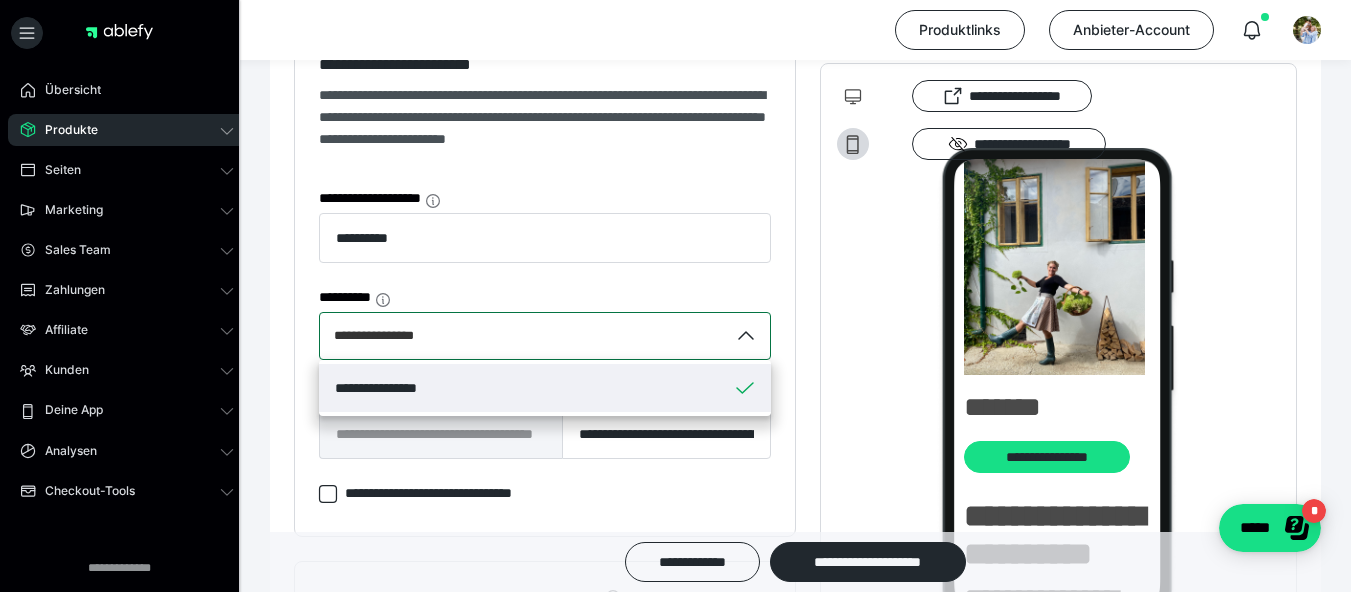 click on "**********" at bounding box center [545, 388] 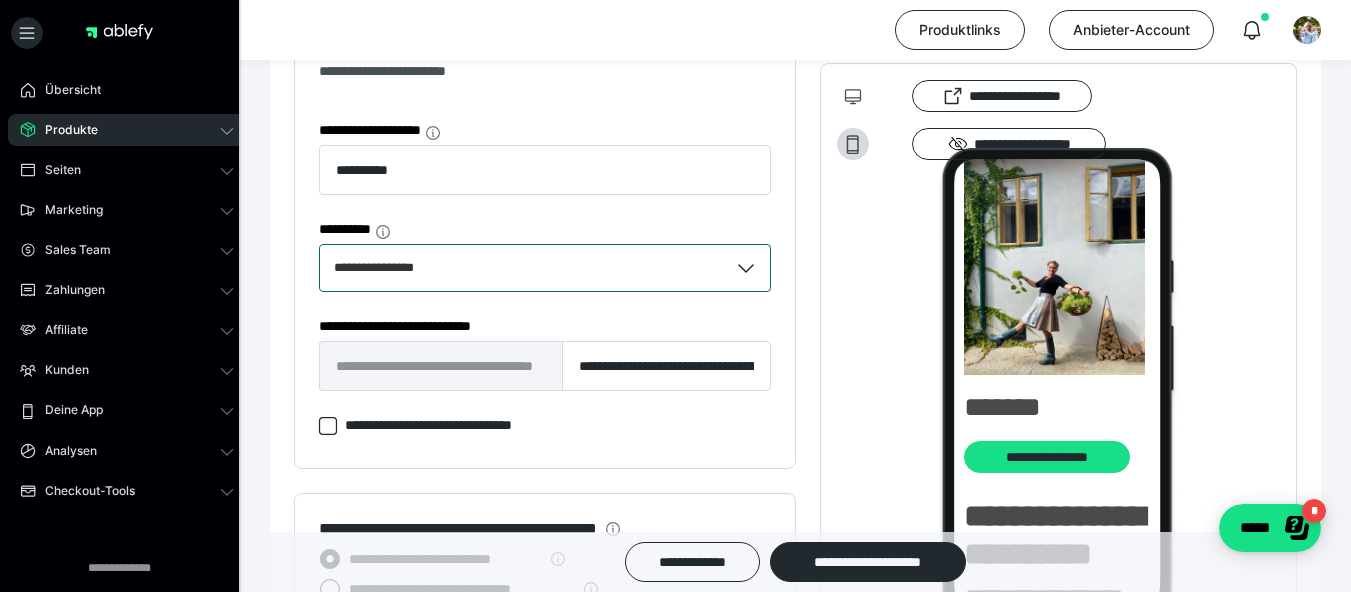 scroll, scrollTop: 1600, scrollLeft: 0, axis: vertical 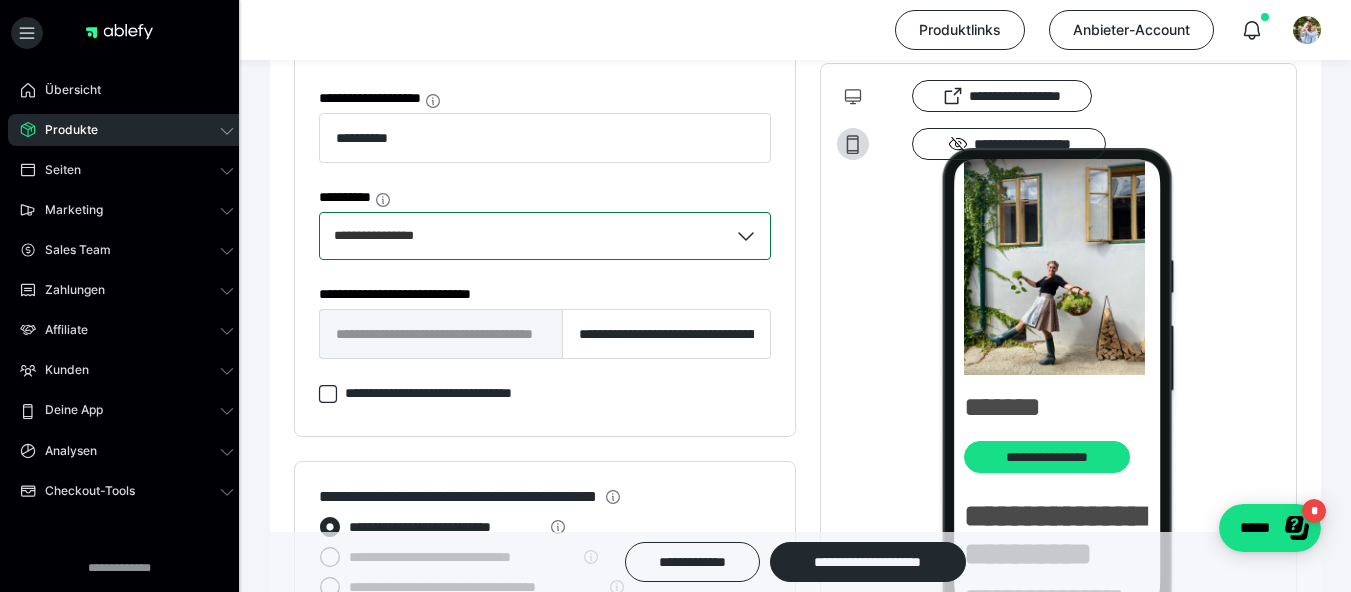 click on "**********" at bounding box center [545, 183] 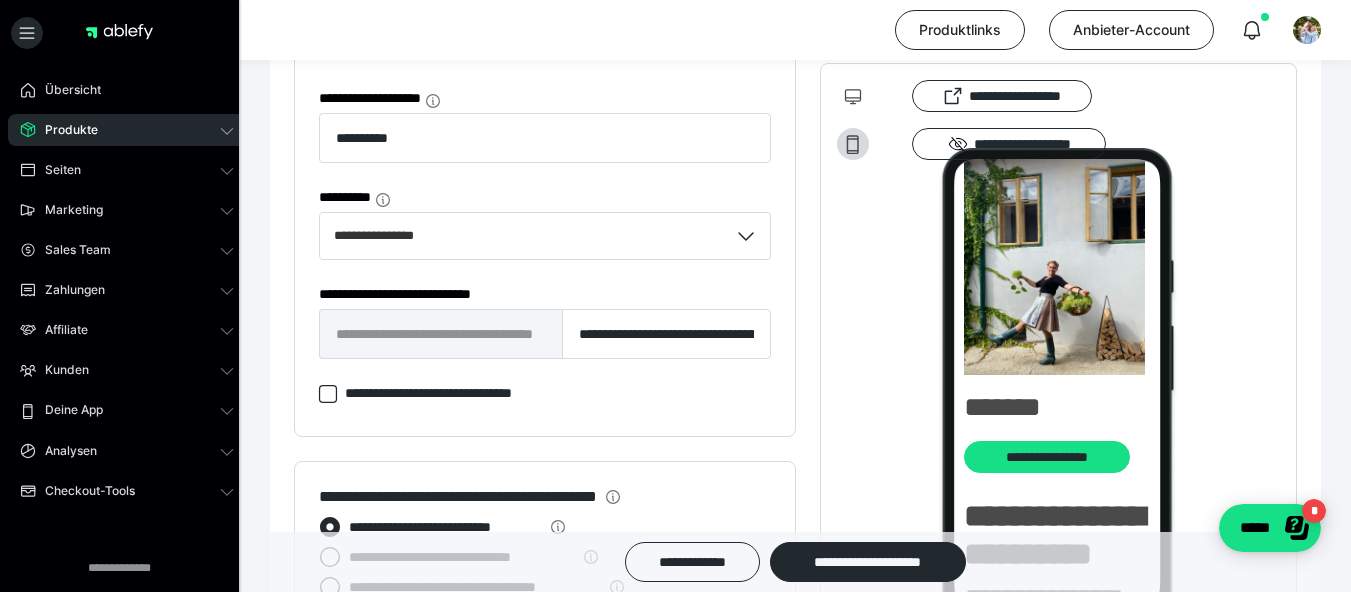 click 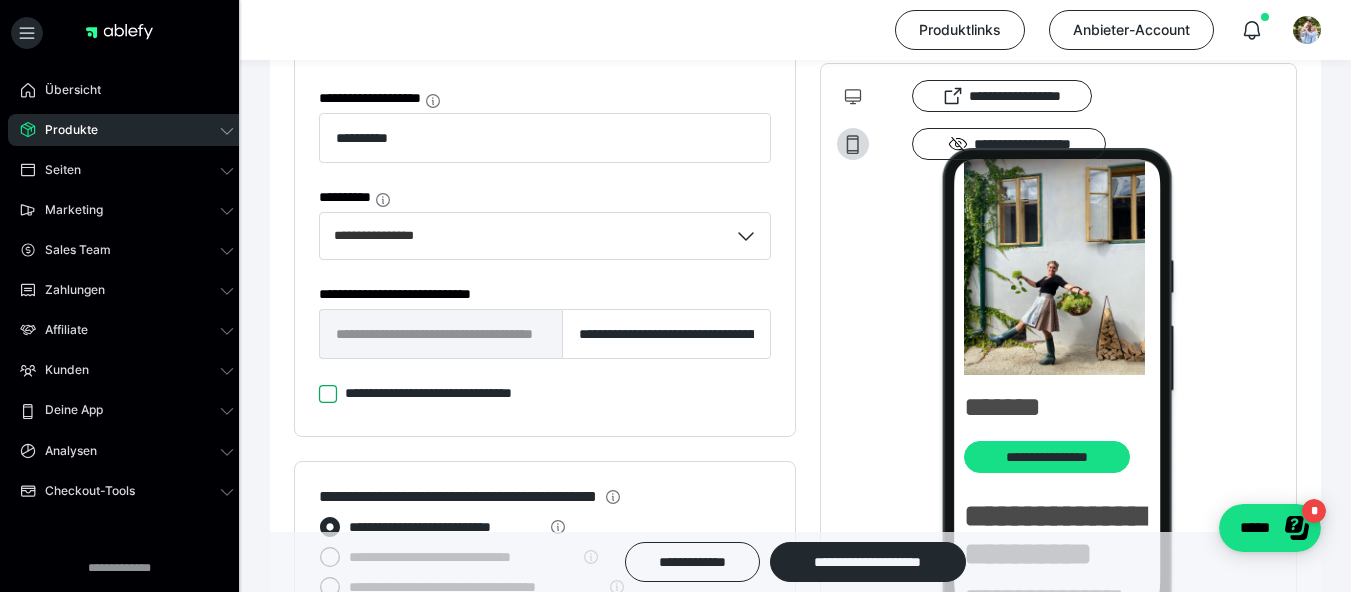 click on "**********" at bounding box center [319, 394] 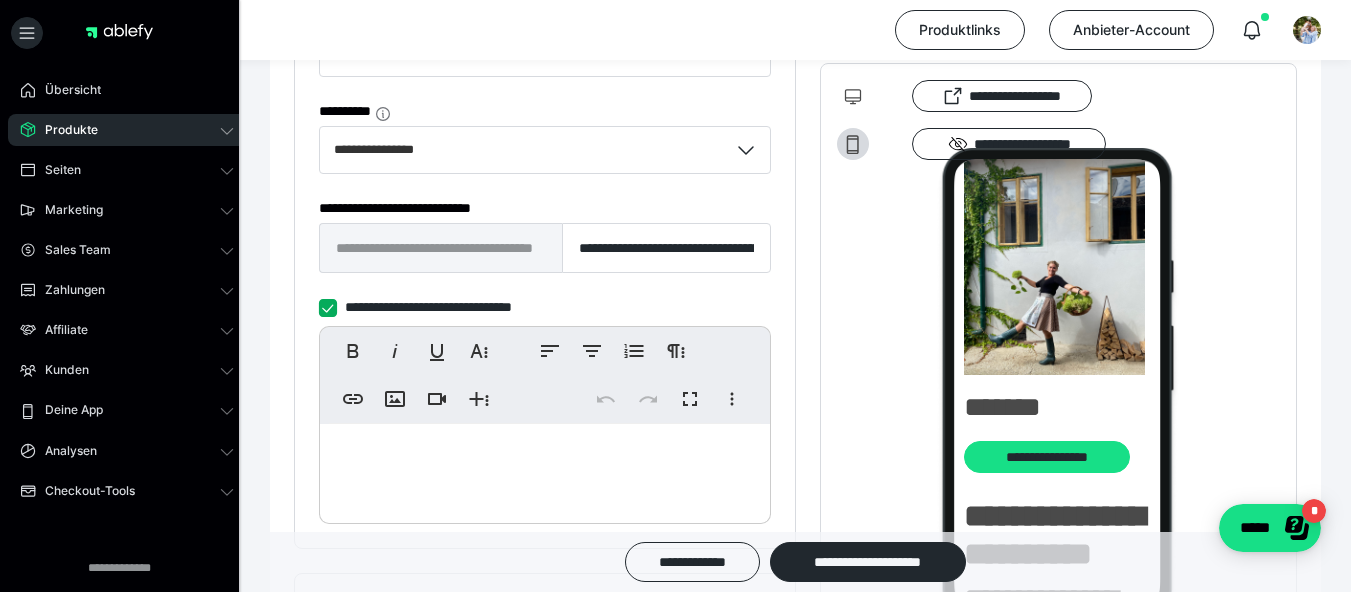 scroll, scrollTop: 1800, scrollLeft: 0, axis: vertical 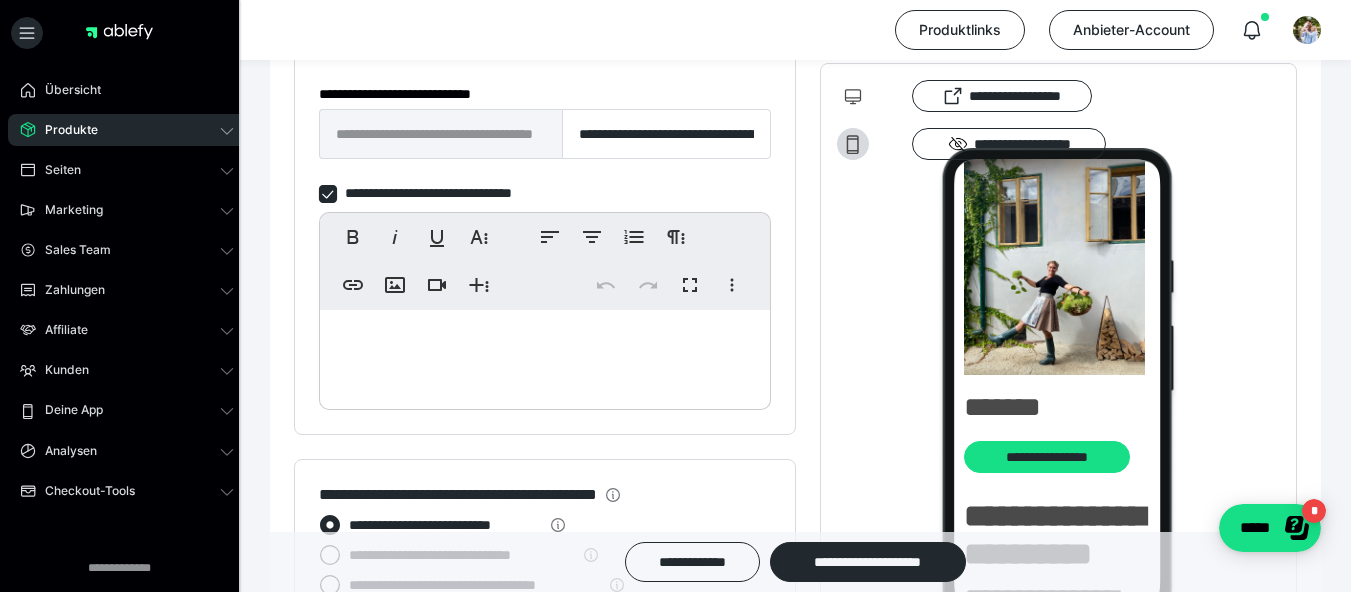 click at bounding box center (545, 355) 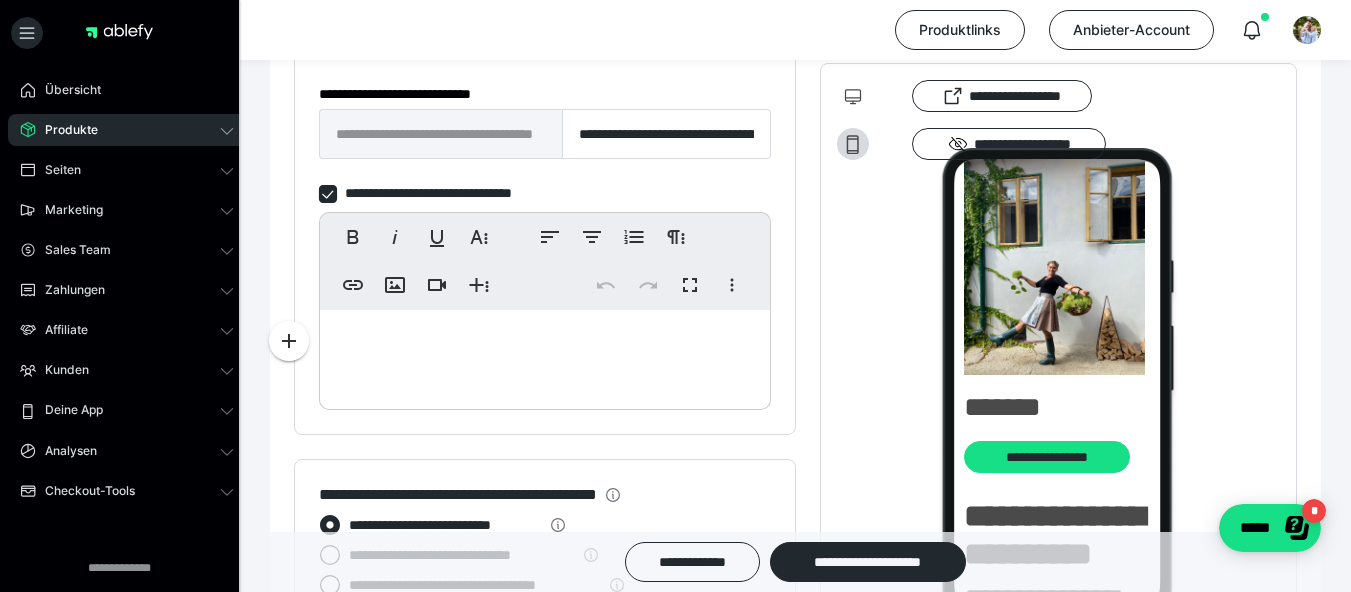 click at bounding box center (545, 355) 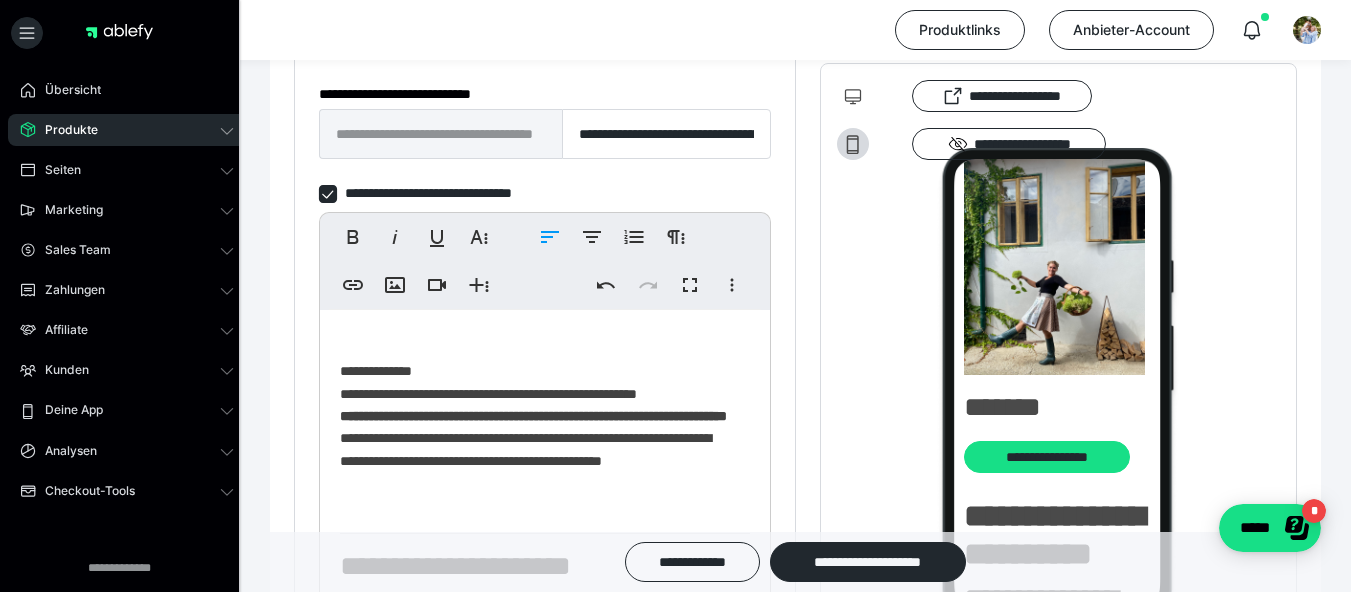scroll, scrollTop: 53, scrollLeft: 0, axis: vertical 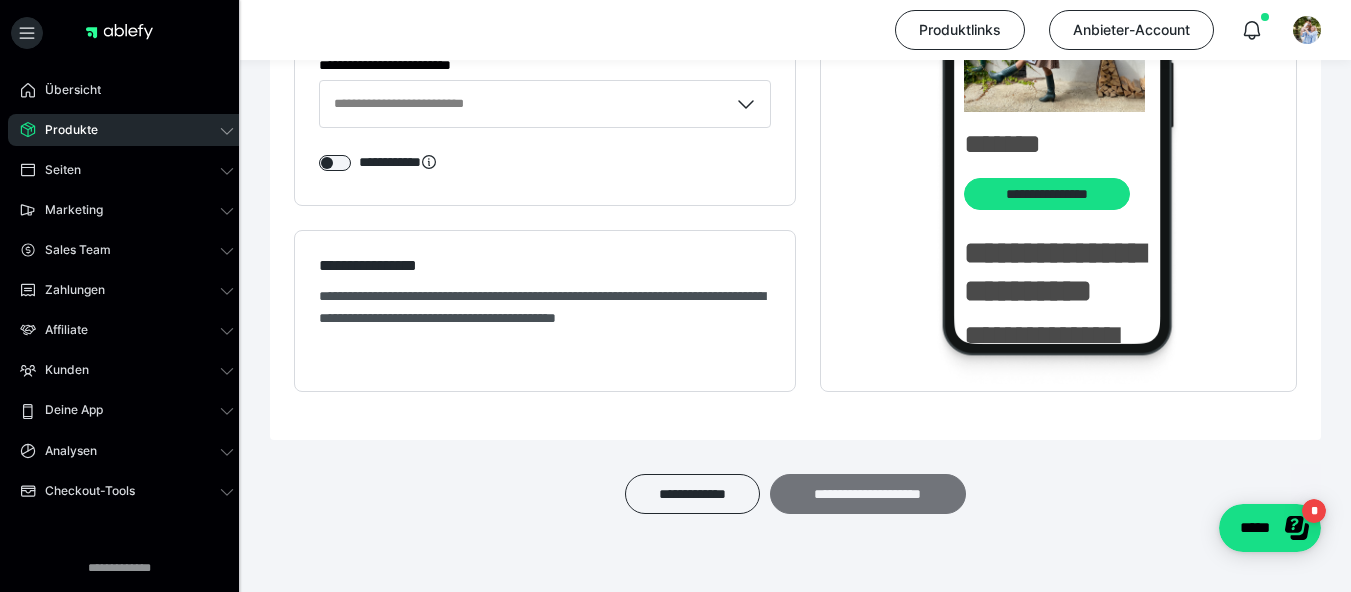 click on "**********" at bounding box center (868, 494) 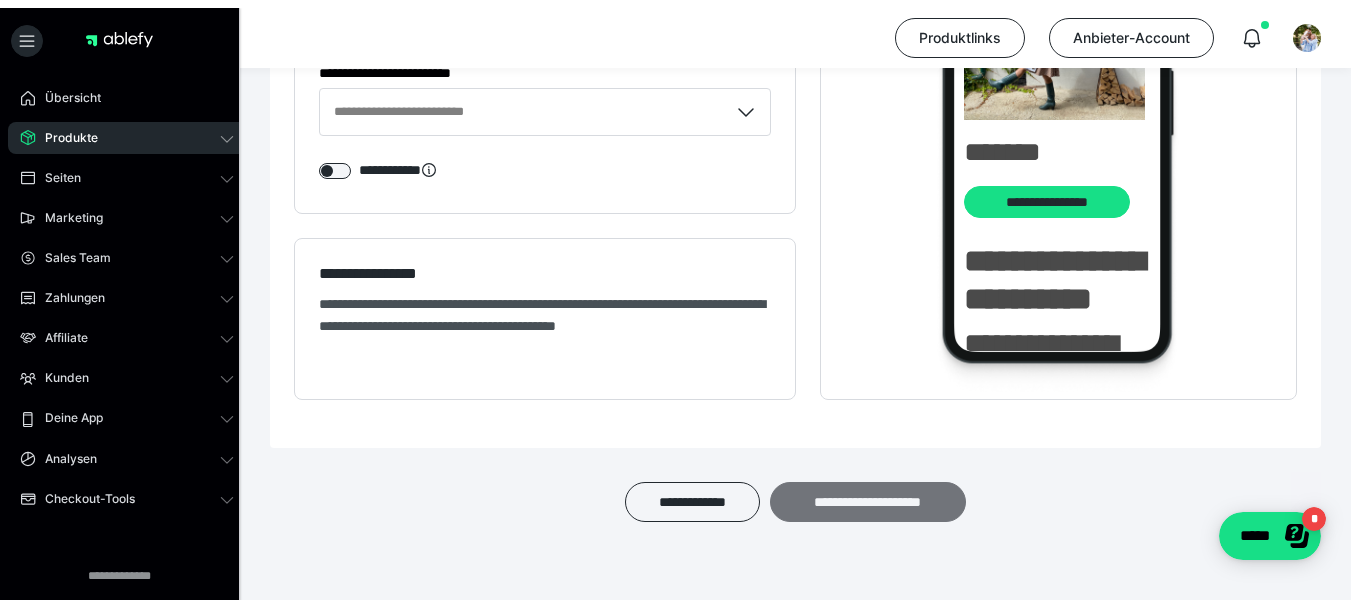 scroll, scrollTop: 0, scrollLeft: 0, axis: both 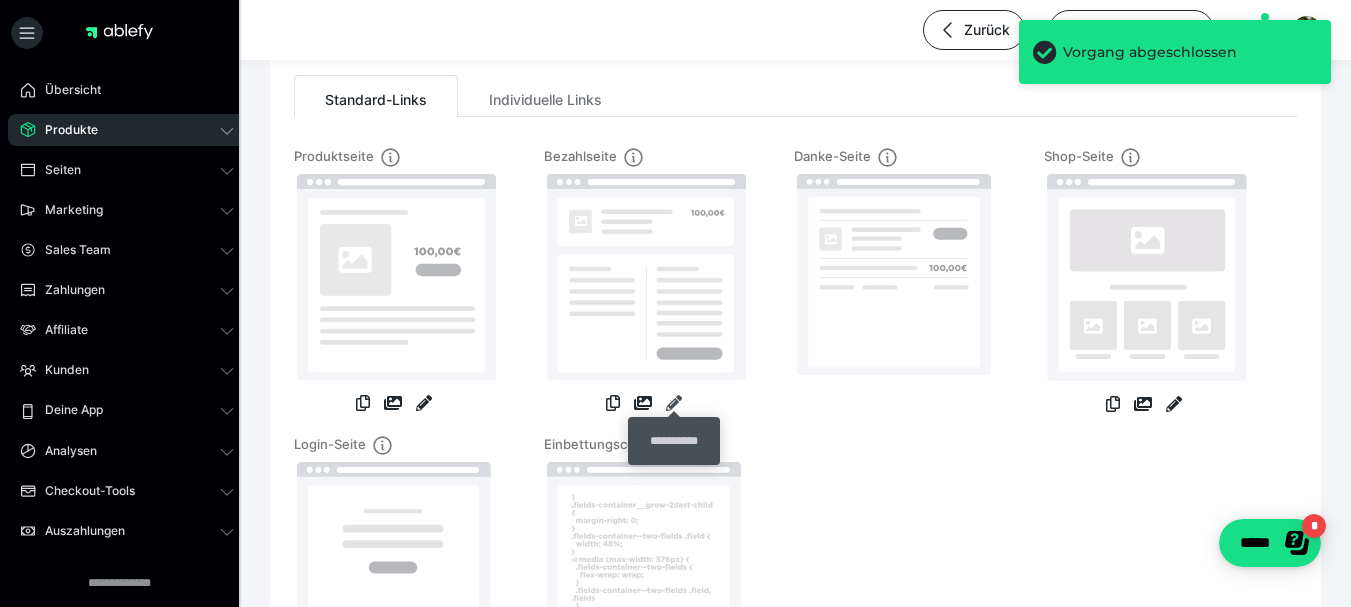 click at bounding box center [674, 403] 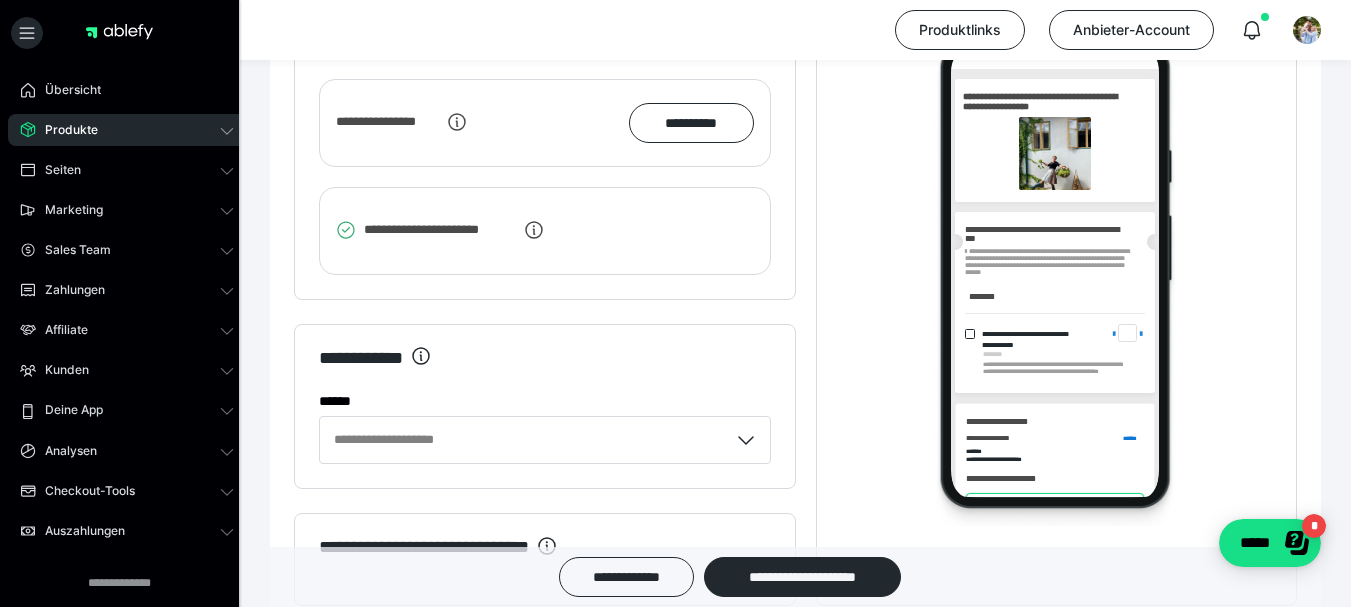 scroll, scrollTop: 3000, scrollLeft: 0, axis: vertical 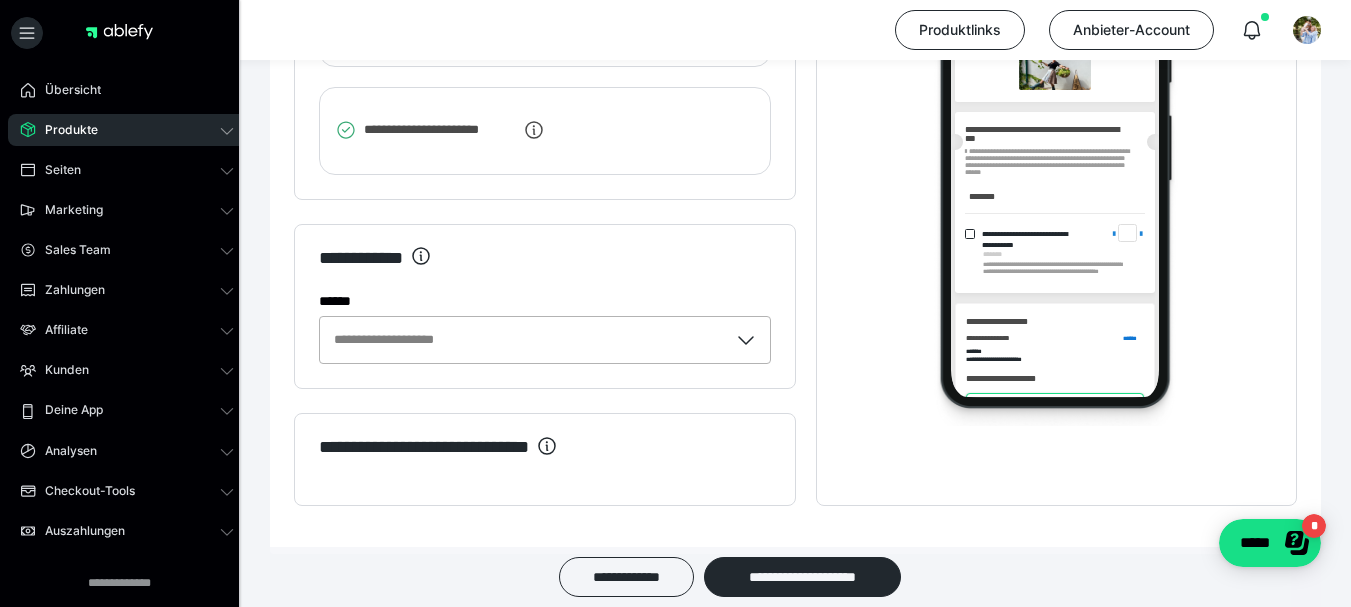 click on "**********" at bounding box center (524, 340) 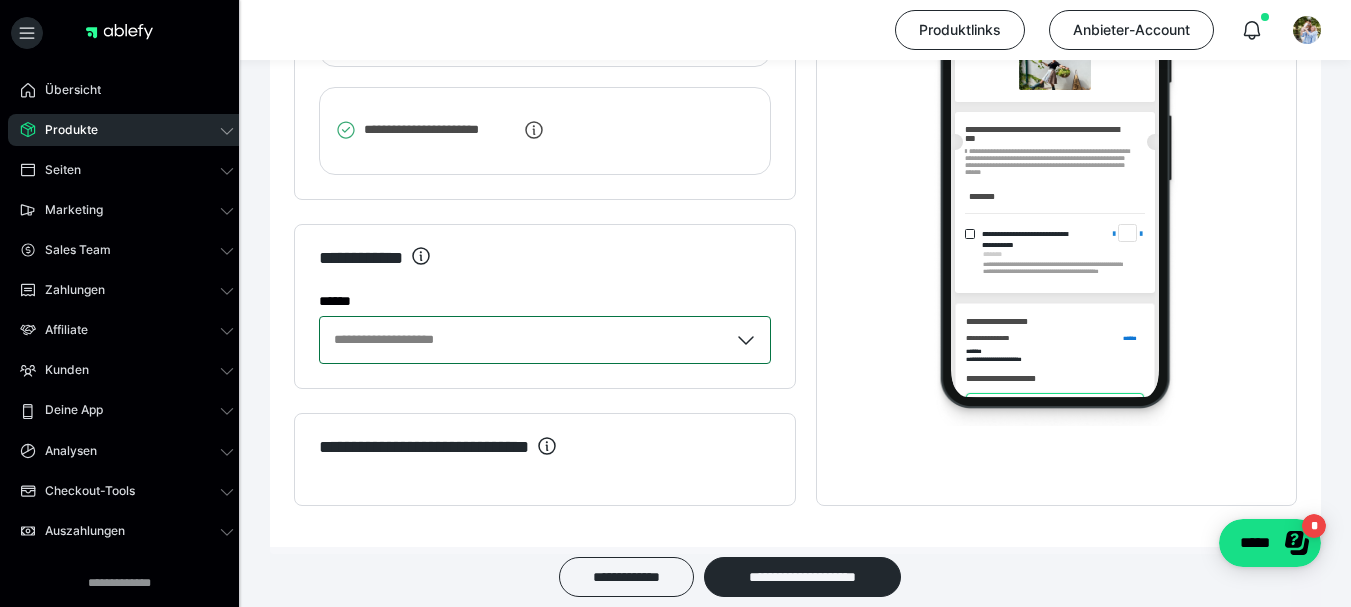 click on "**********" at bounding box center [524, 340] 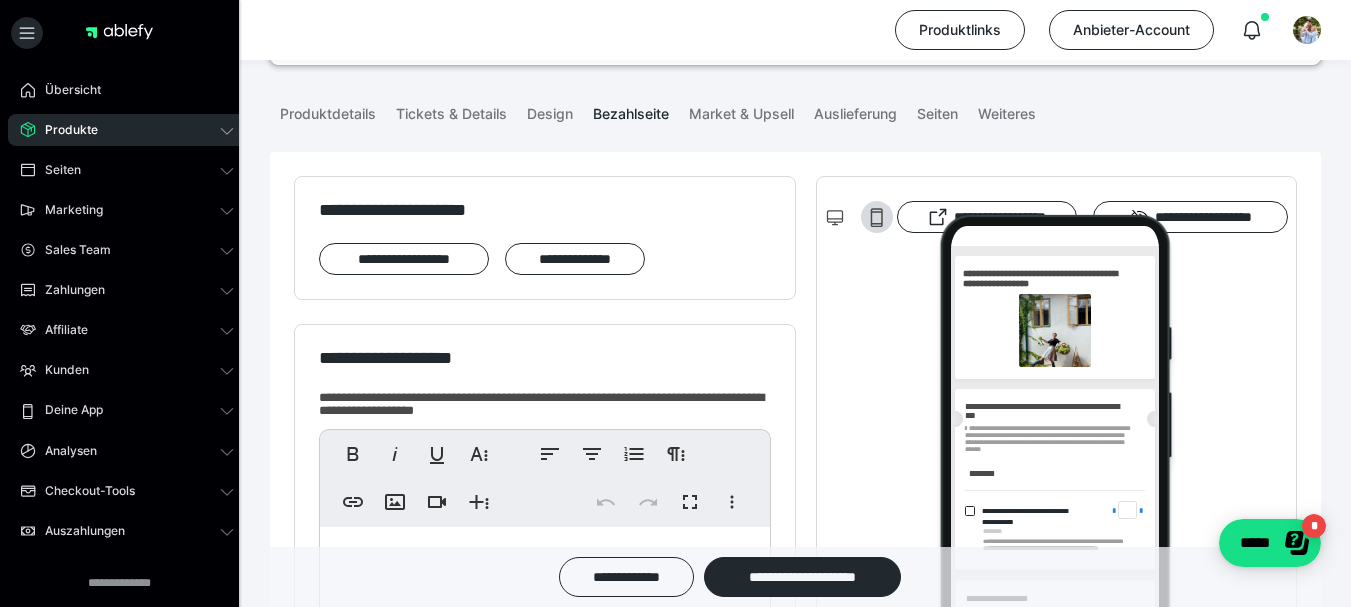 scroll, scrollTop: 131, scrollLeft: 0, axis: vertical 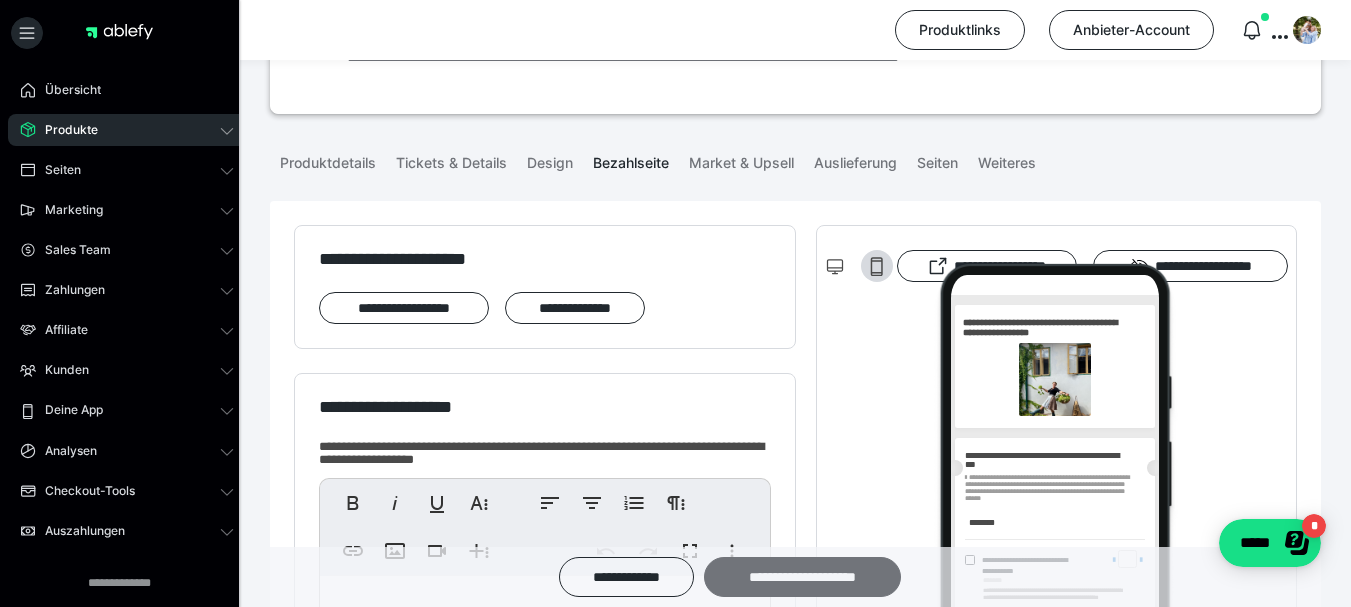 click on "**********" at bounding box center [802, 577] 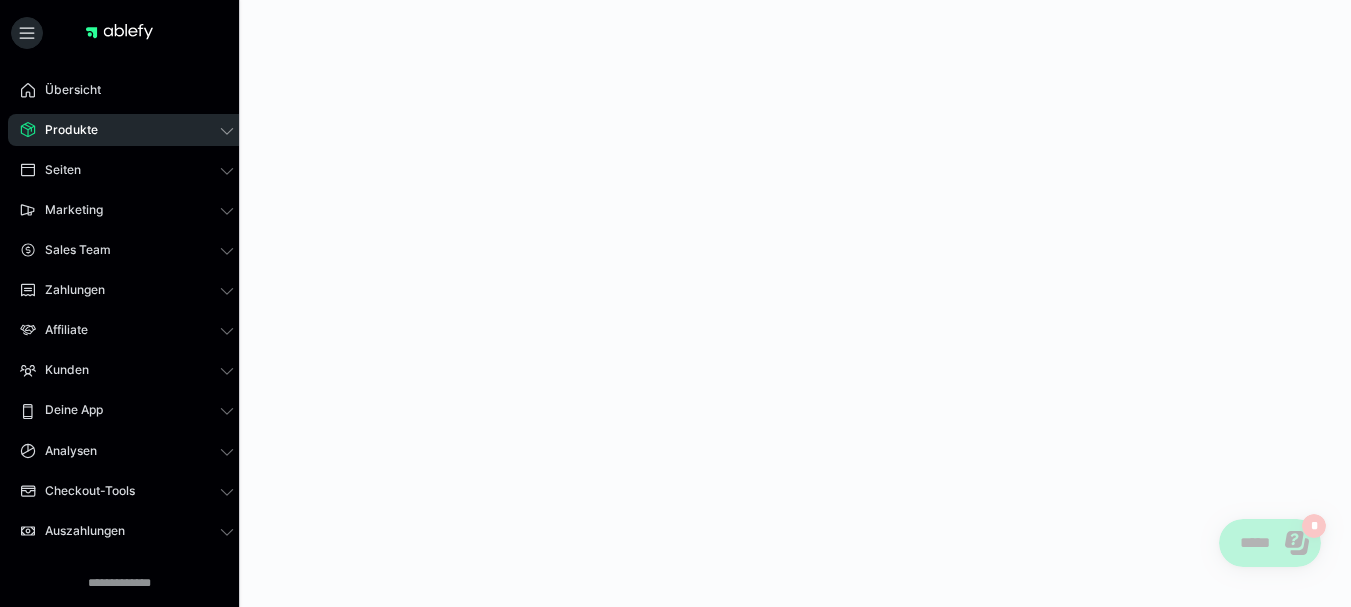 scroll, scrollTop: 0, scrollLeft: 0, axis: both 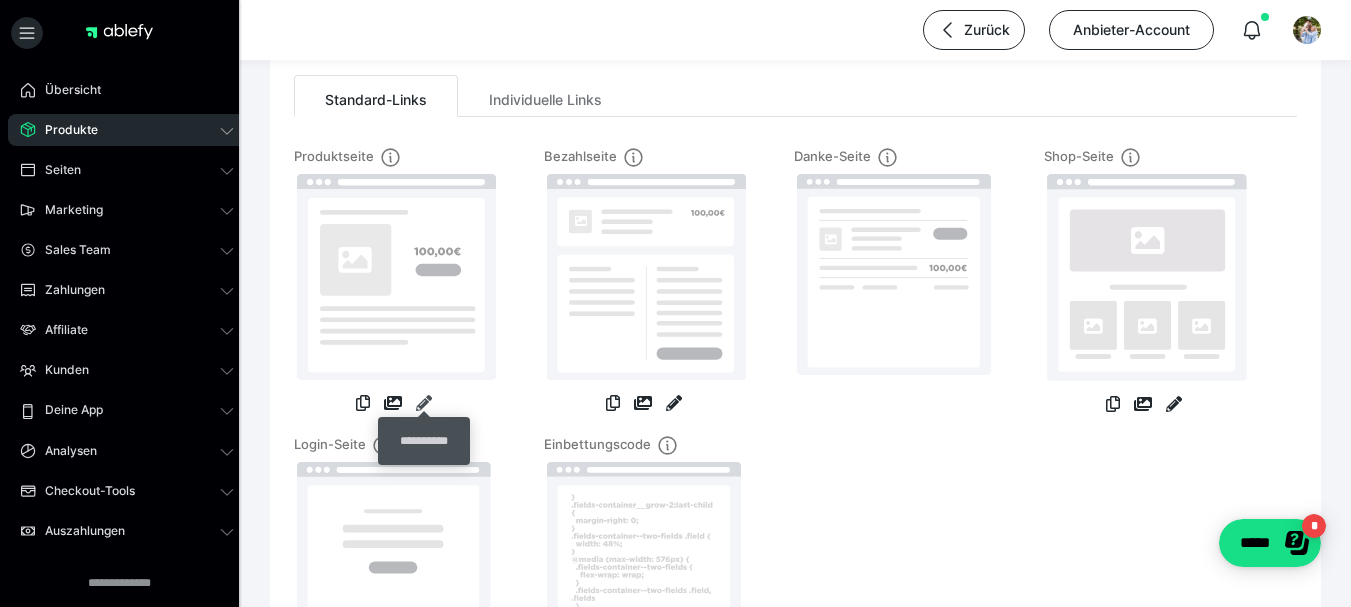 click at bounding box center (424, 403) 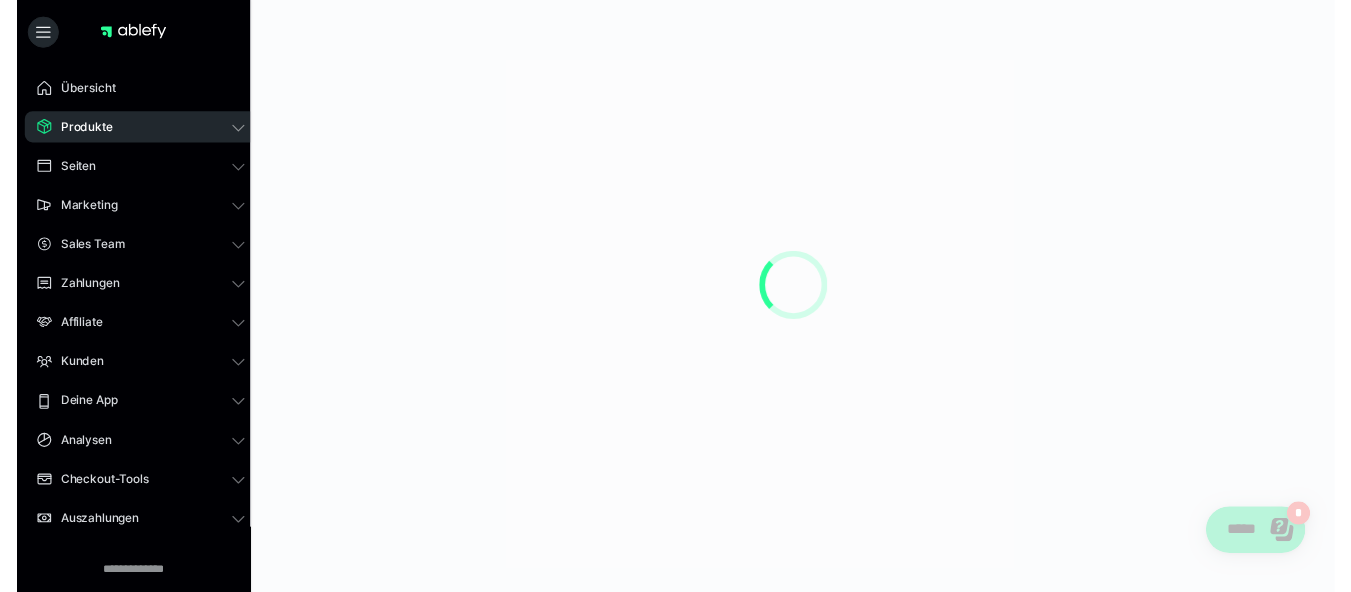 scroll, scrollTop: 0, scrollLeft: 0, axis: both 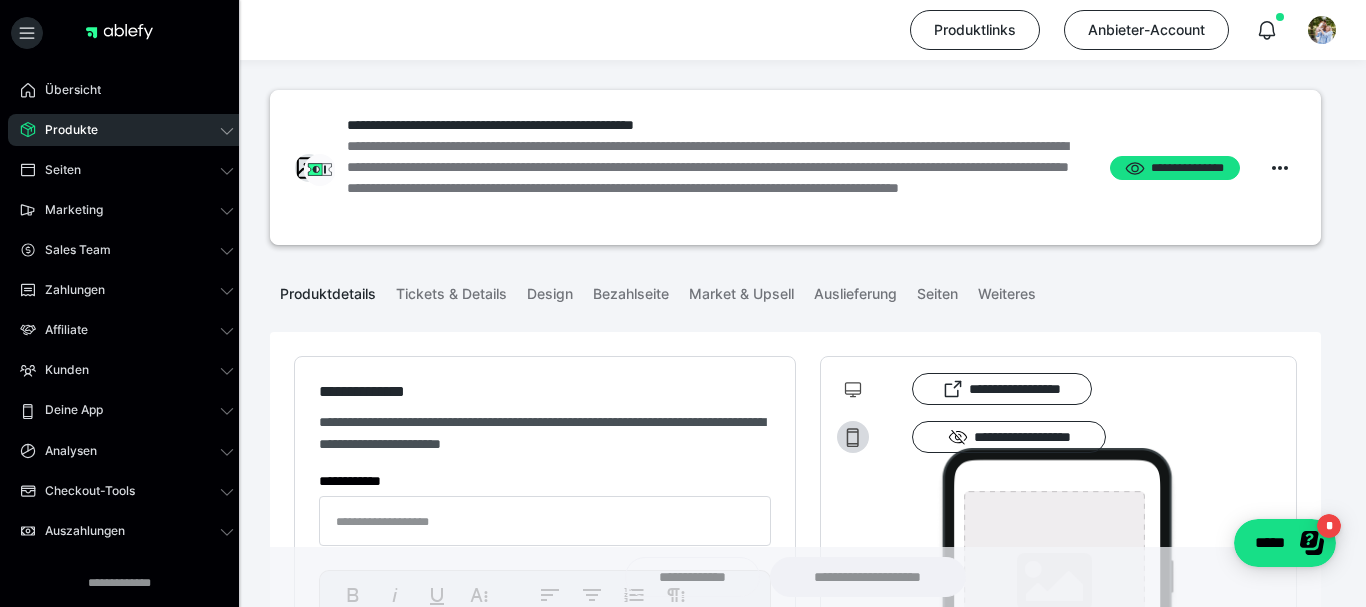 type on "**********" 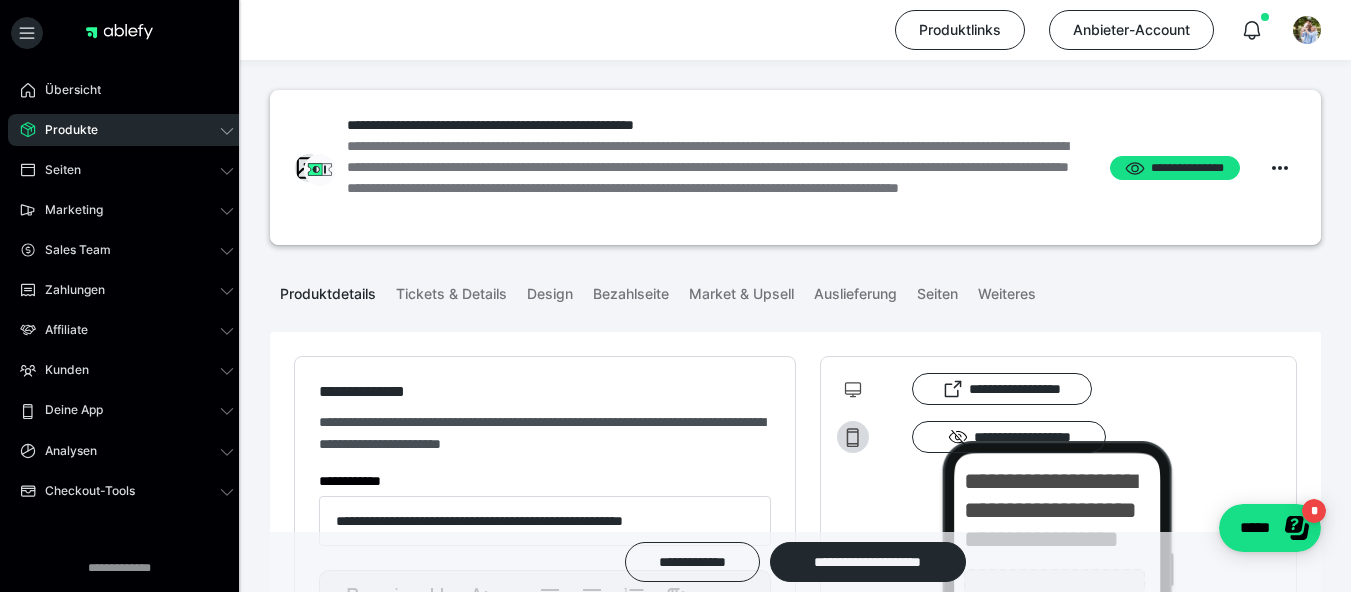 type on "**********" 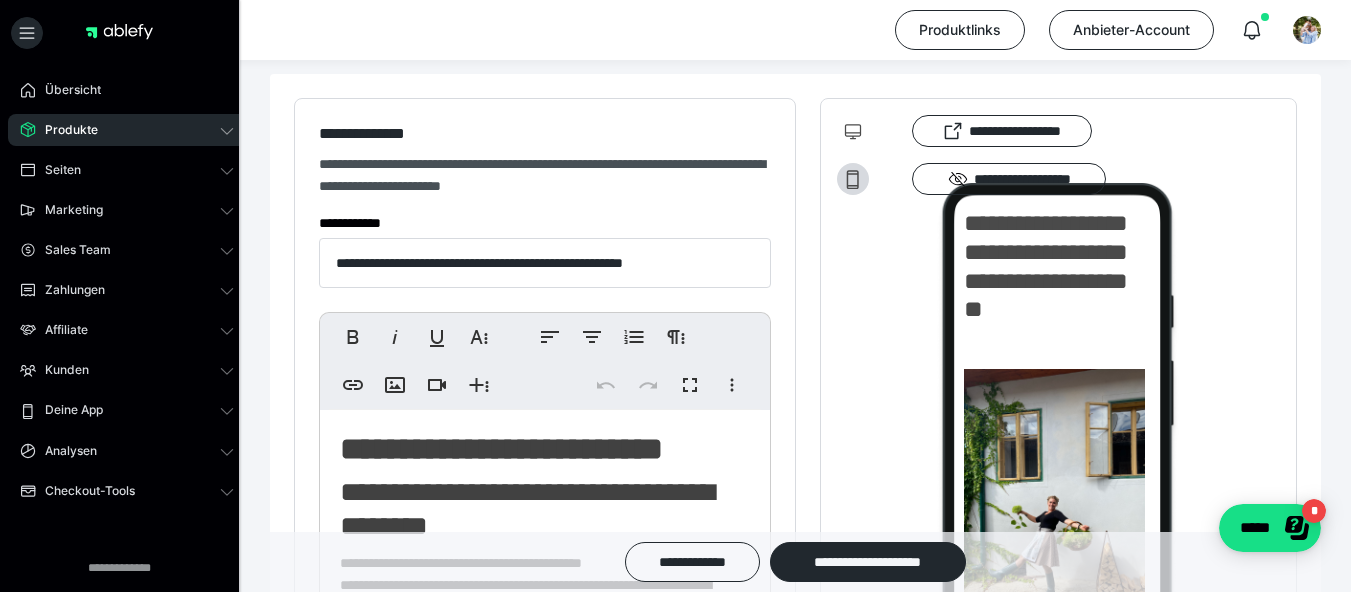 scroll, scrollTop: 300, scrollLeft: 0, axis: vertical 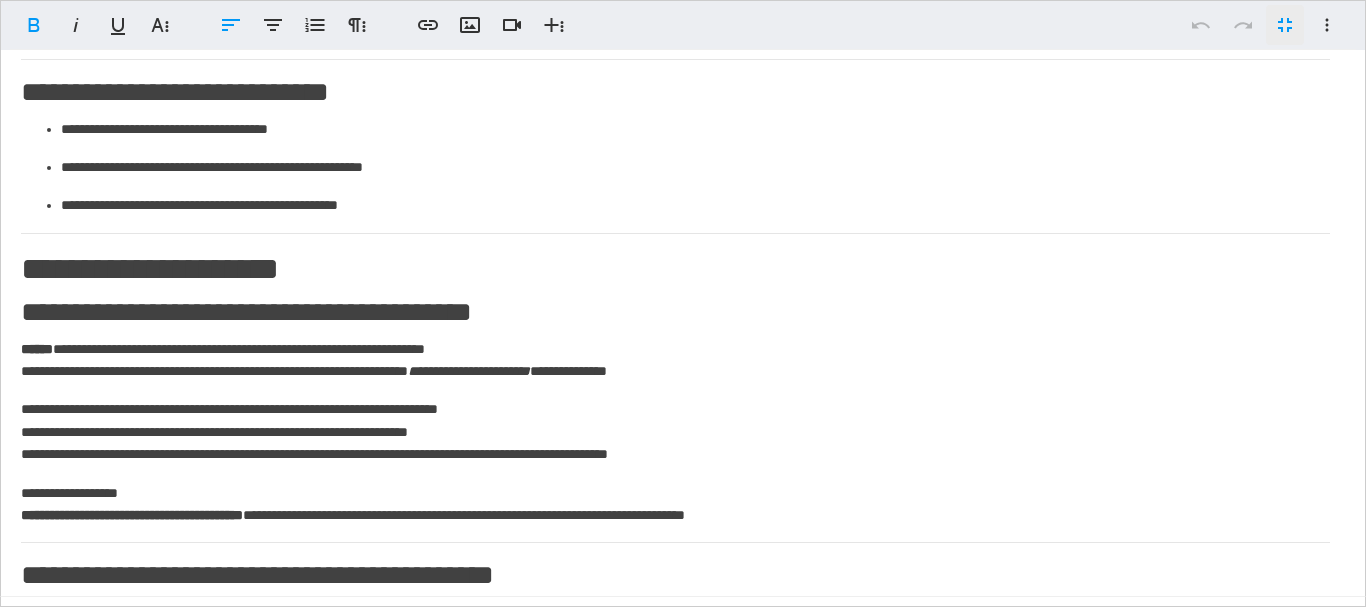 click on "**********" 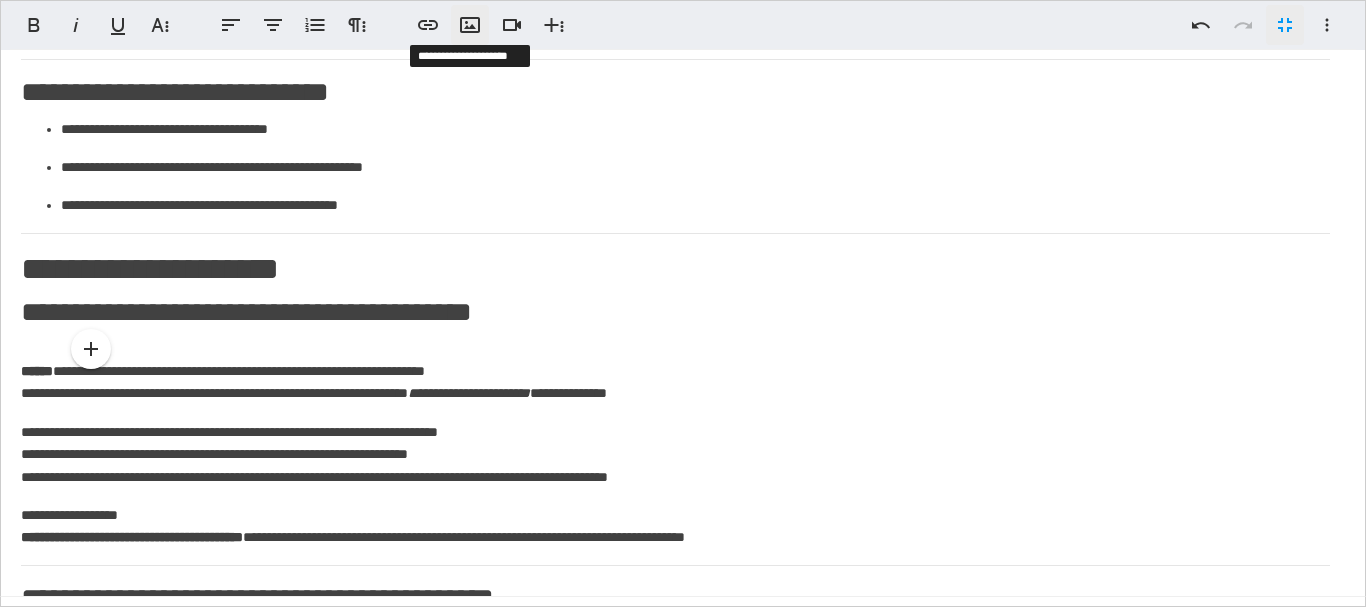 click 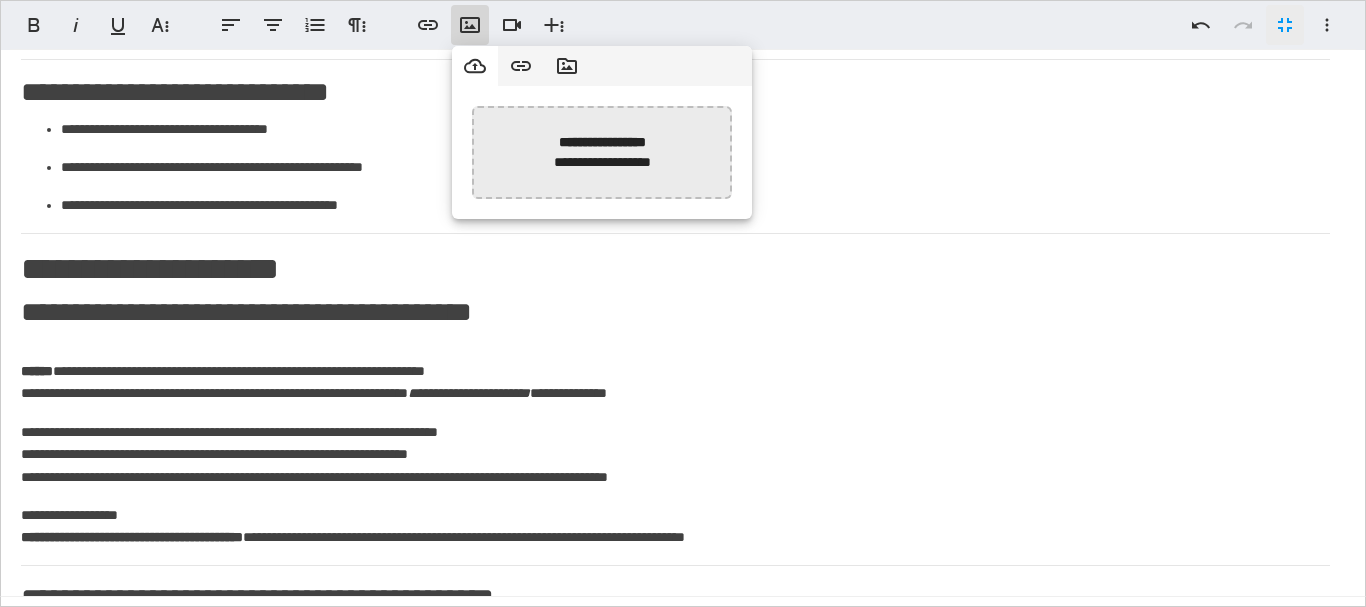 click at bounding box center (90, 152) 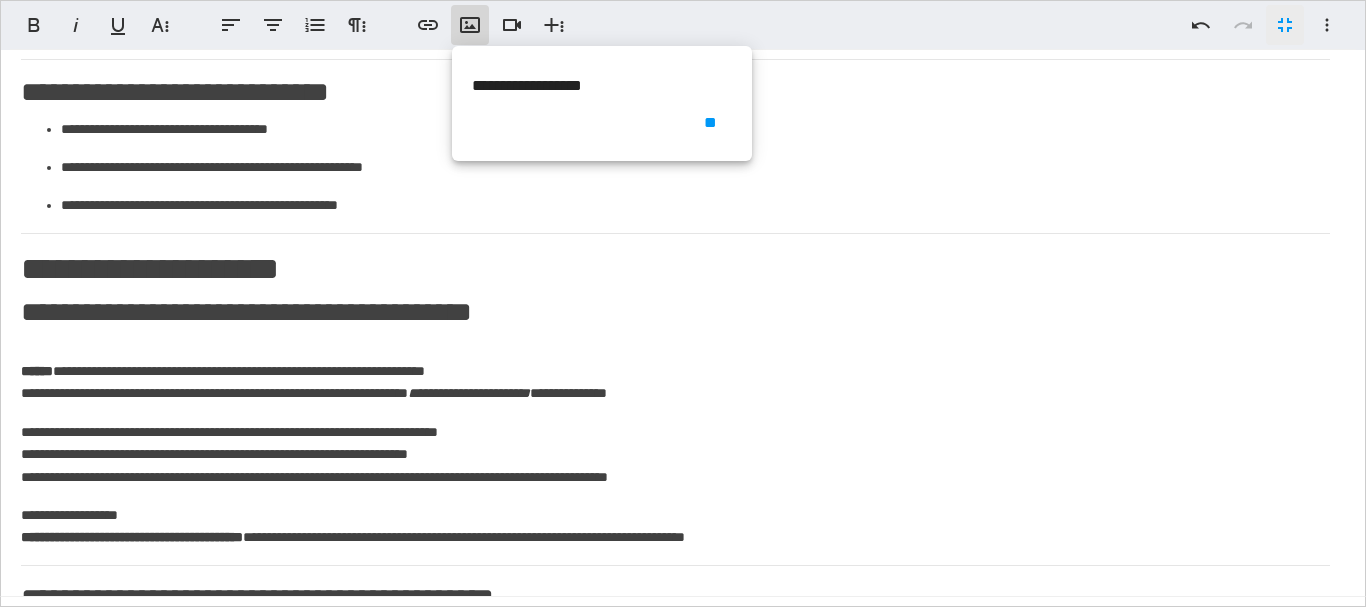 drag, startPoint x: 1267, startPoint y: 390, endPoint x: 1059, endPoint y: 411, distance: 209.0574 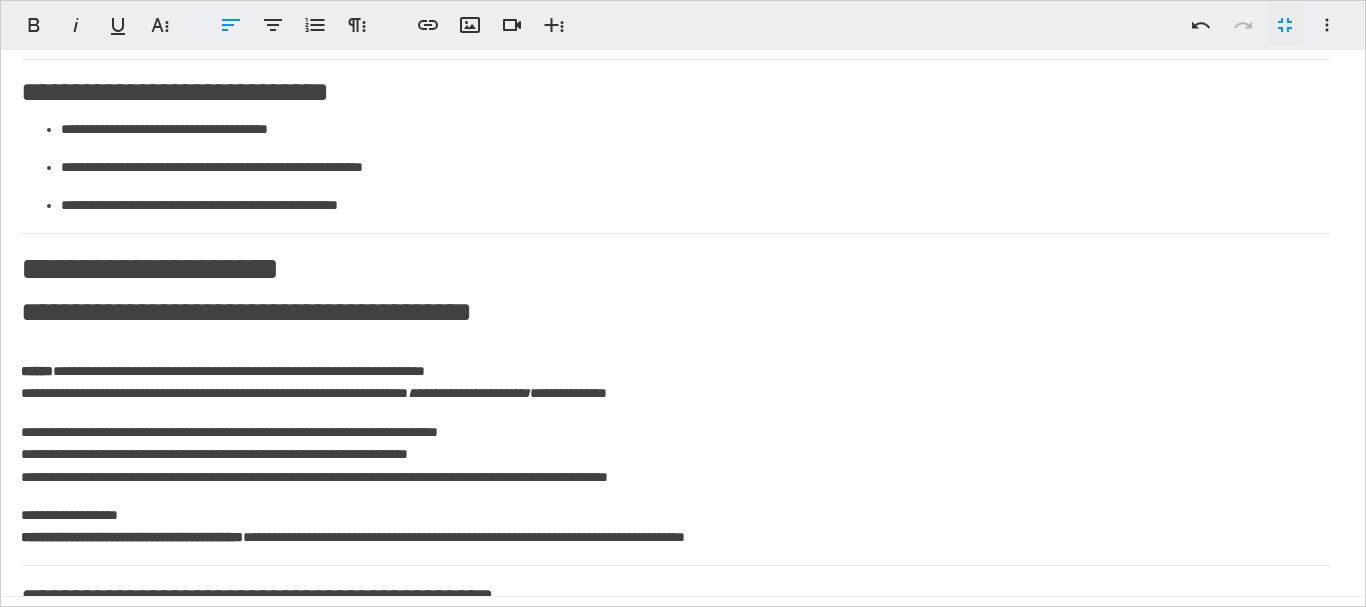 click on "**********" at bounding box center [675, 60] 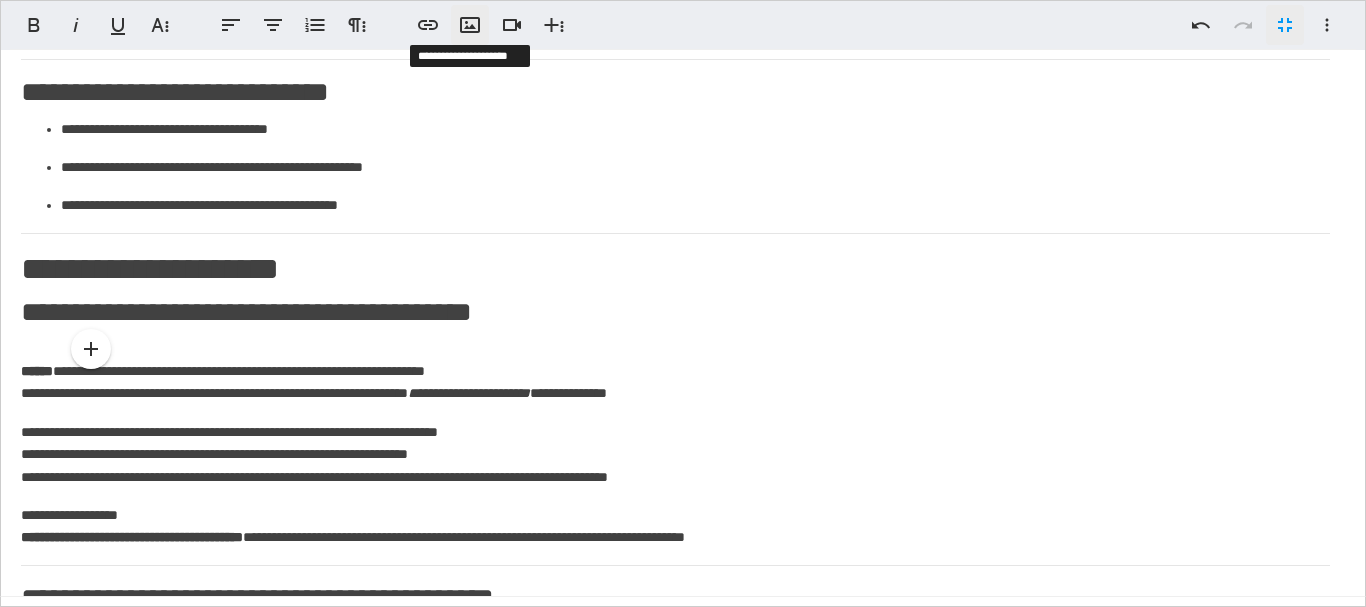 click on "**********" at bounding box center [470, 25] 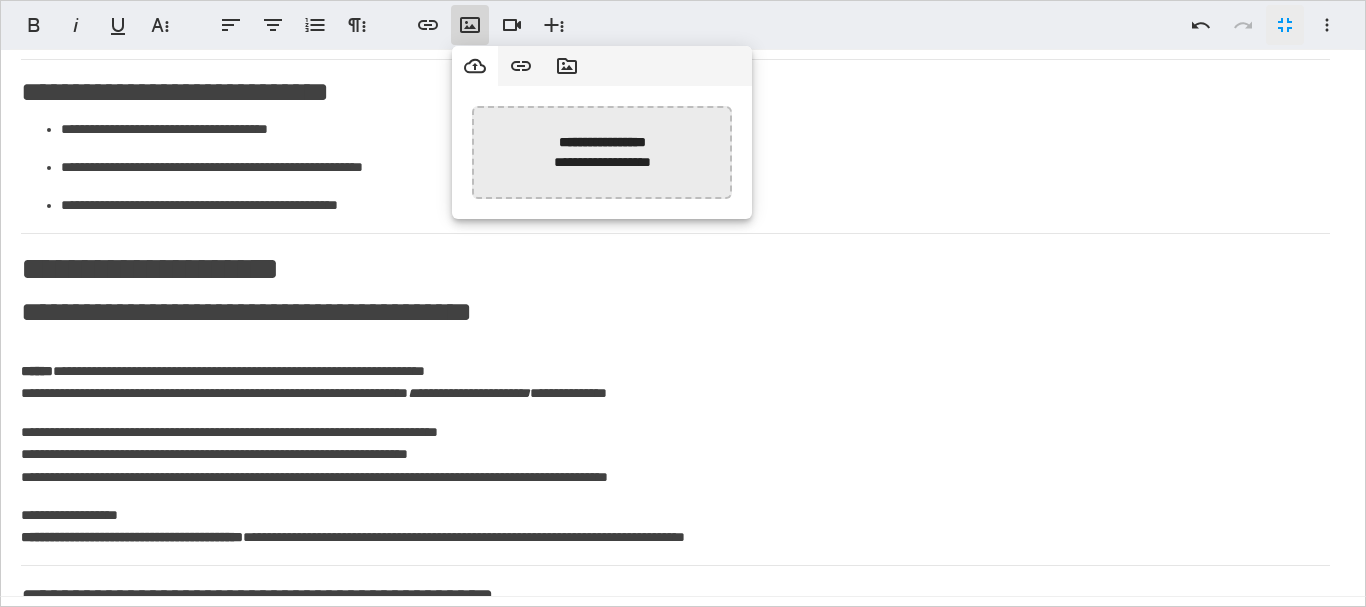 click at bounding box center (90, 152) 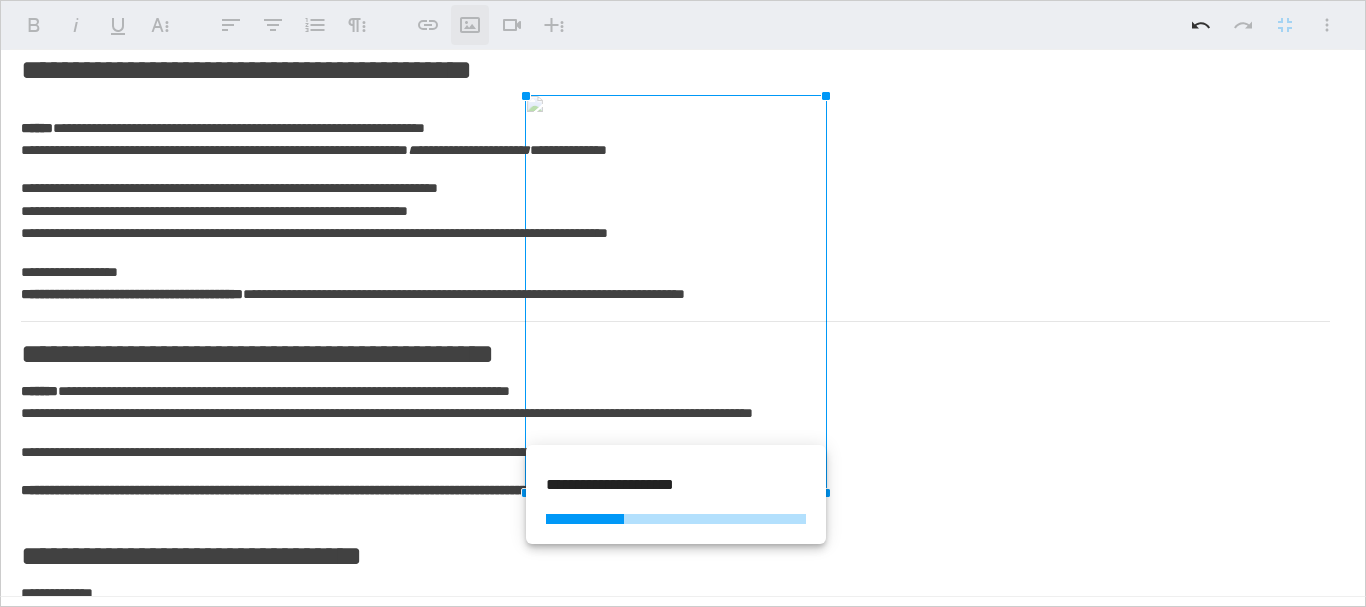scroll, scrollTop: 1300, scrollLeft: 0, axis: vertical 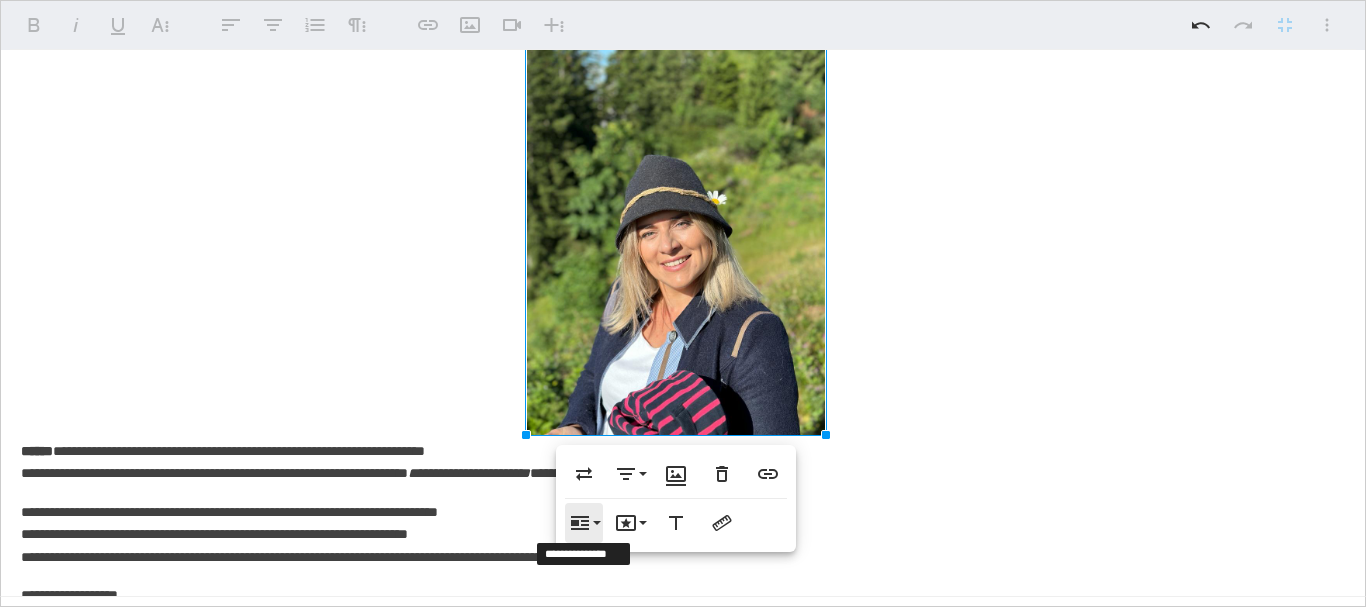 click 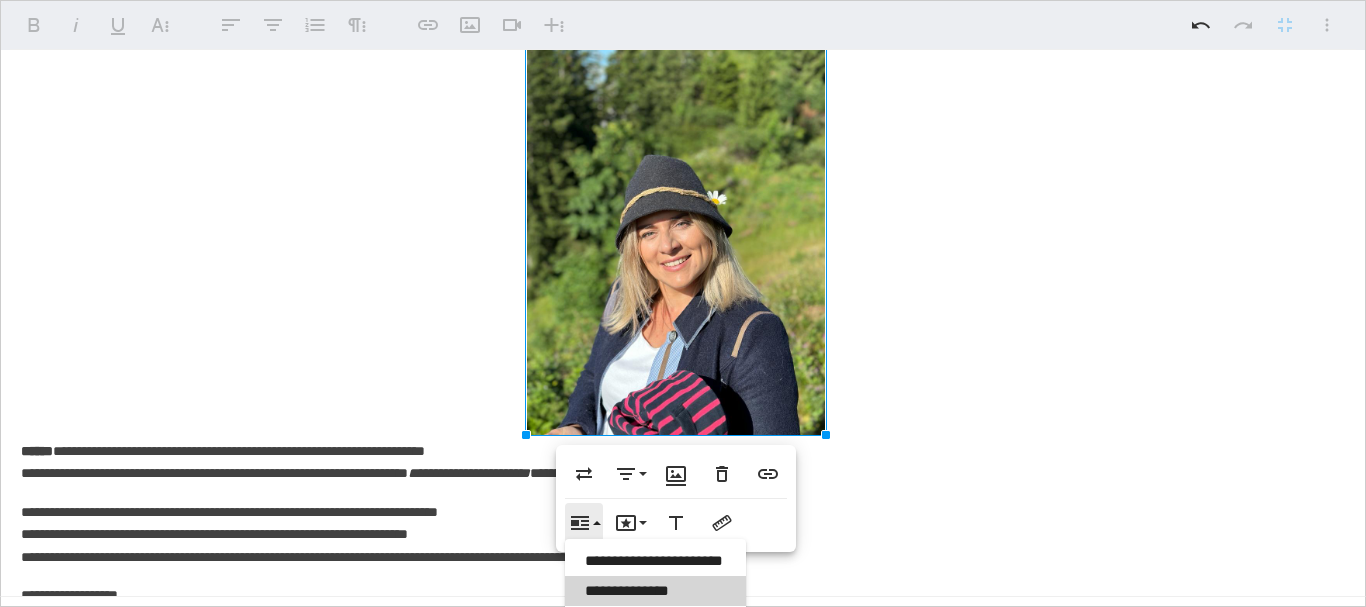 scroll, scrollTop: 0, scrollLeft: 0, axis: both 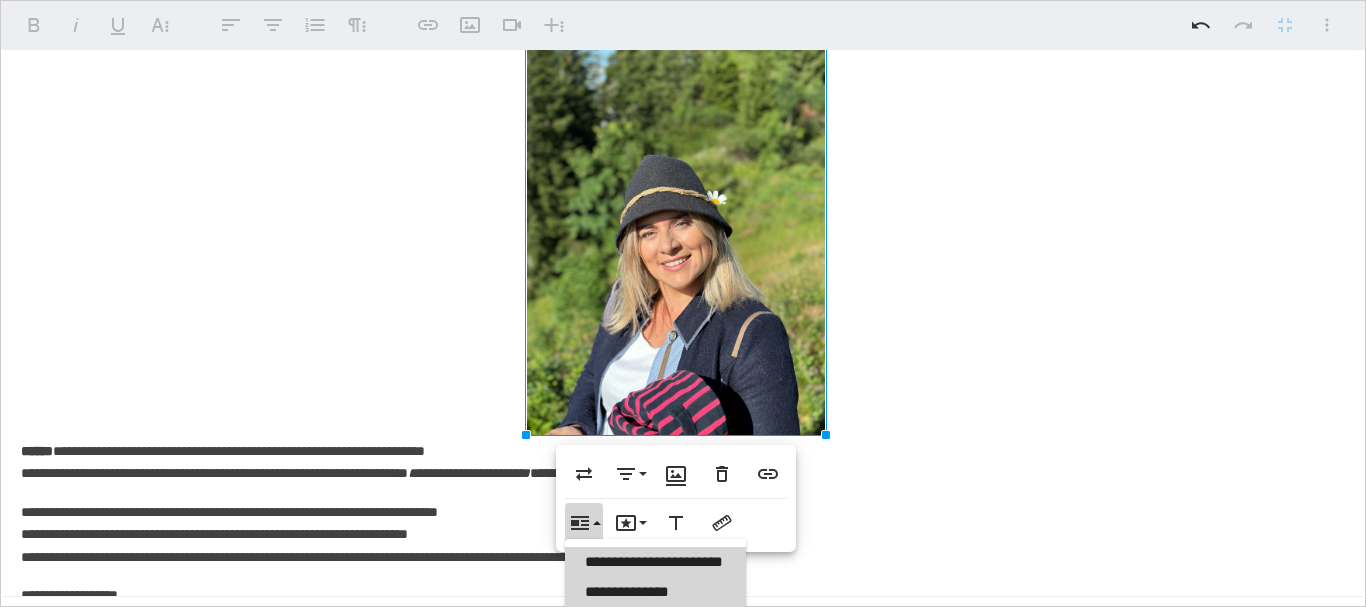 click on "**********" at bounding box center (655, 562) 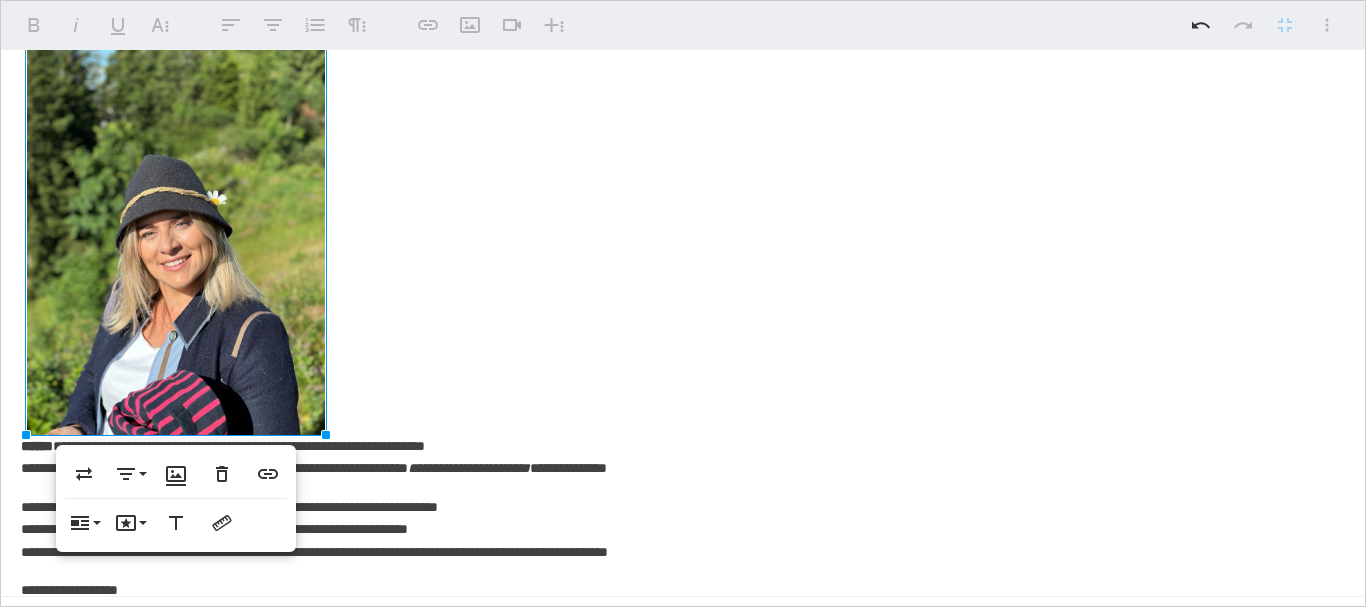 click on "**********" at bounding box center [675, -53] 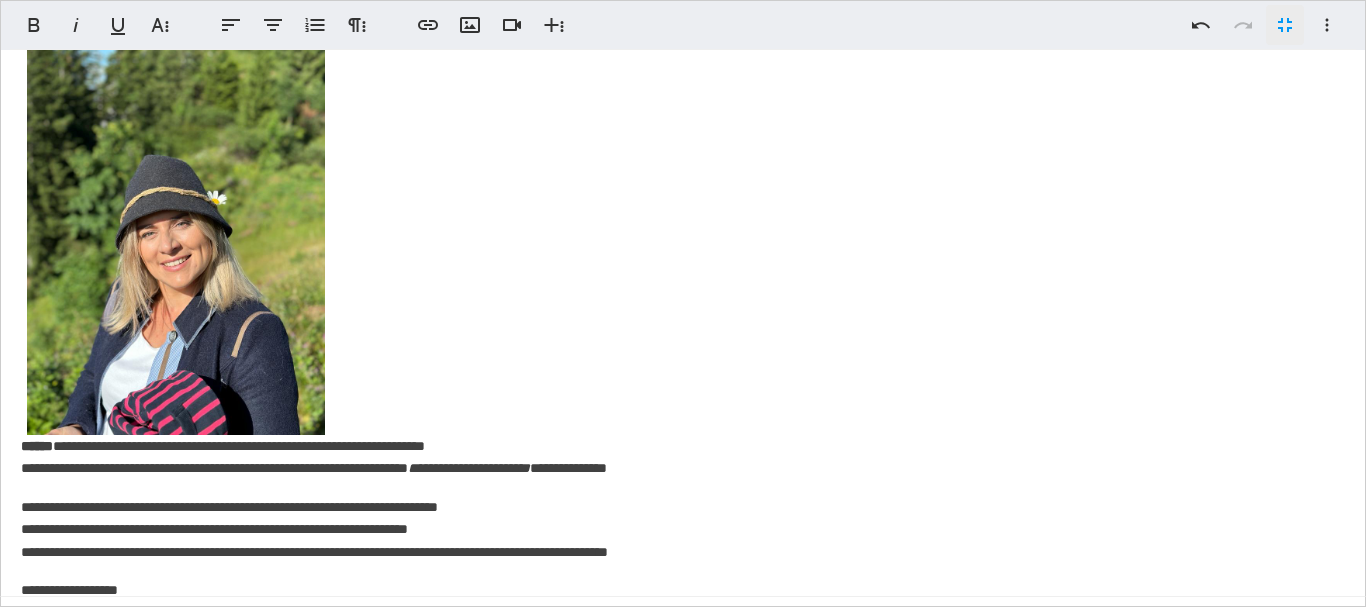 drag, startPoint x: 210, startPoint y: 349, endPoint x: 140, endPoint y: 203, distance: 161.91356 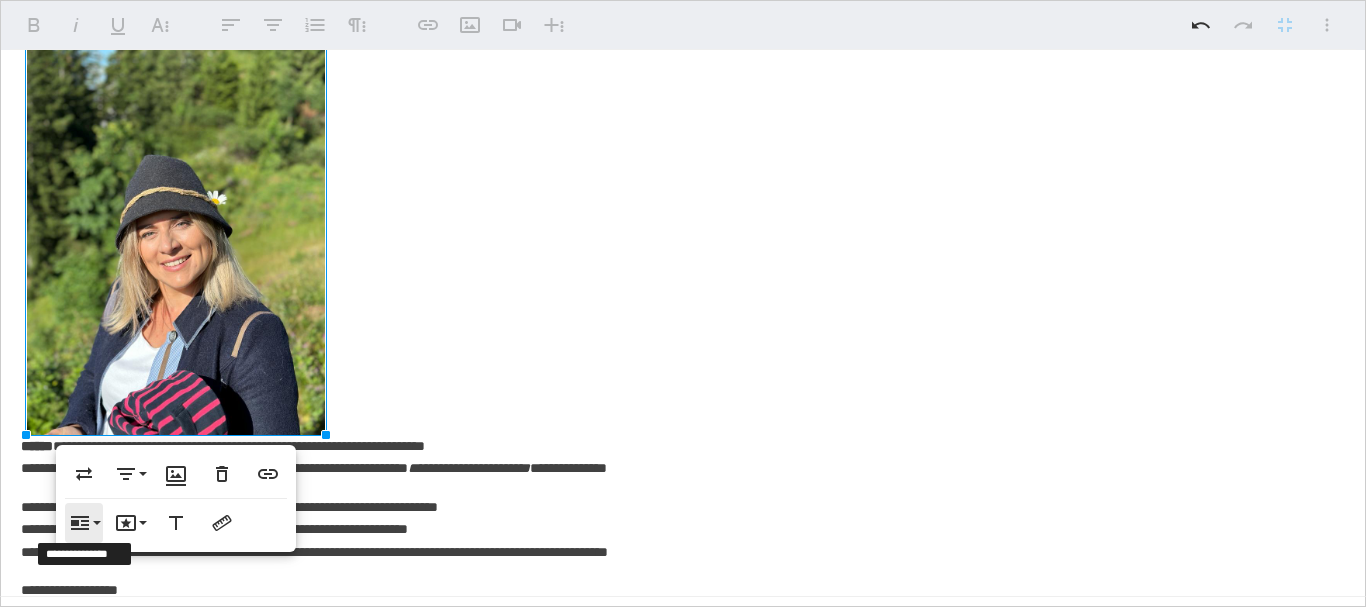 click 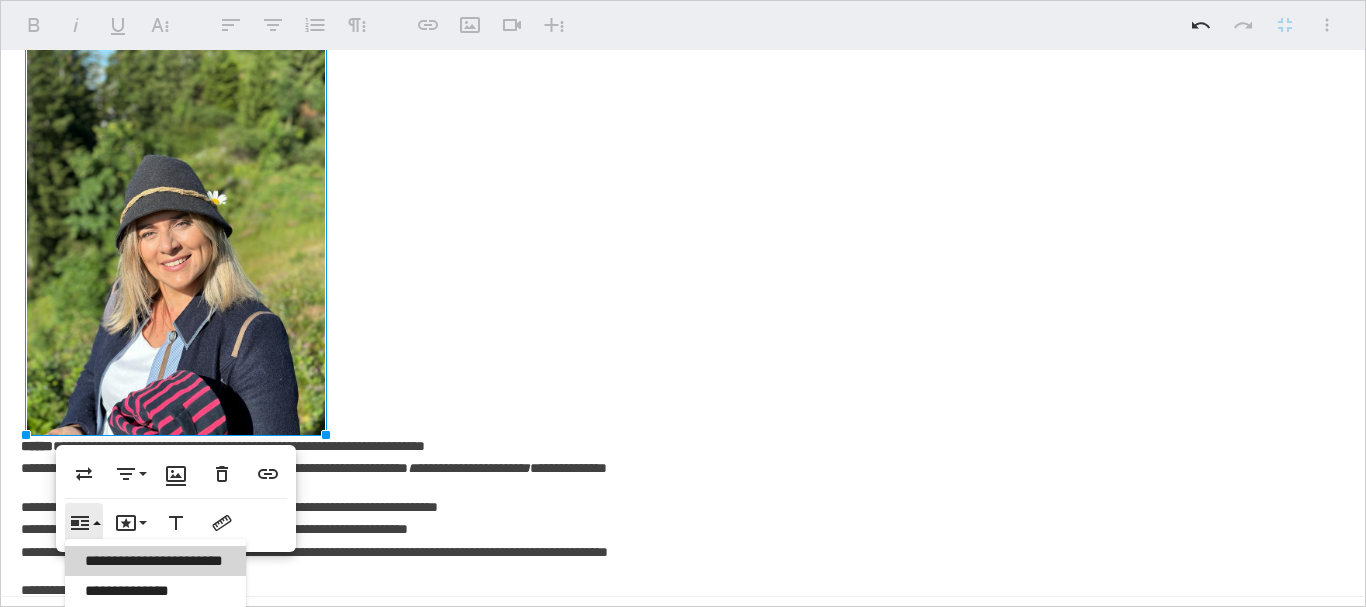 scroll, scrollTop: 0, scrollLeft: 0, axis: both 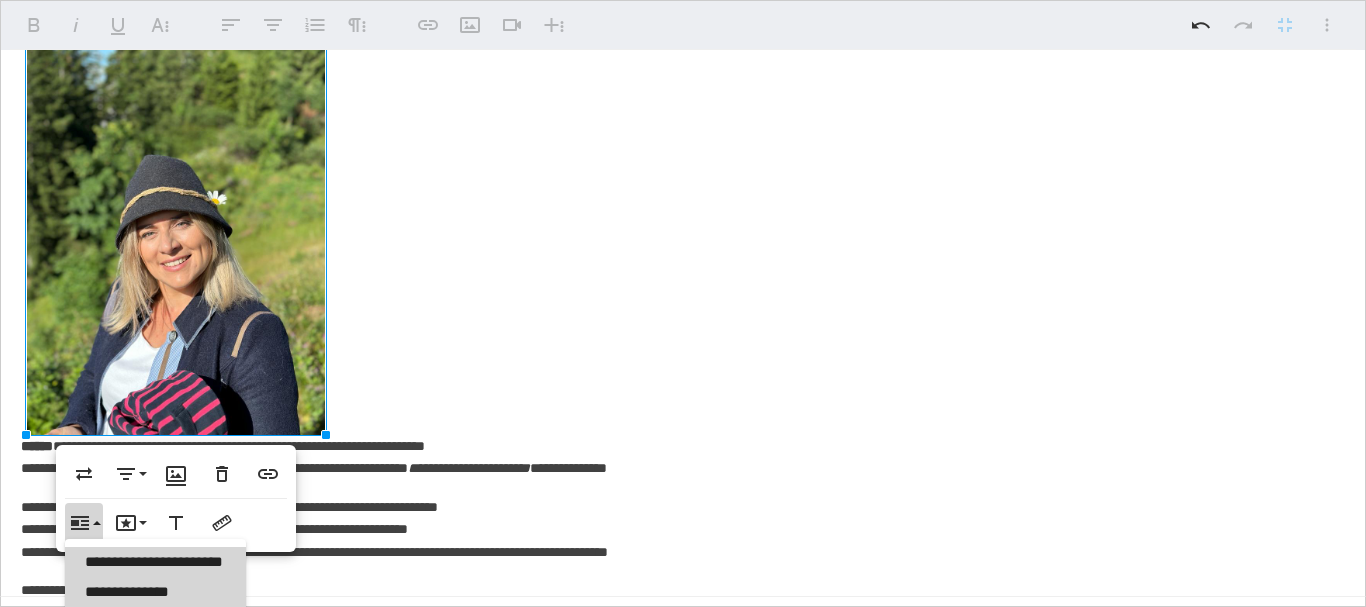 click on "**********" at bounding box center [155, 592] 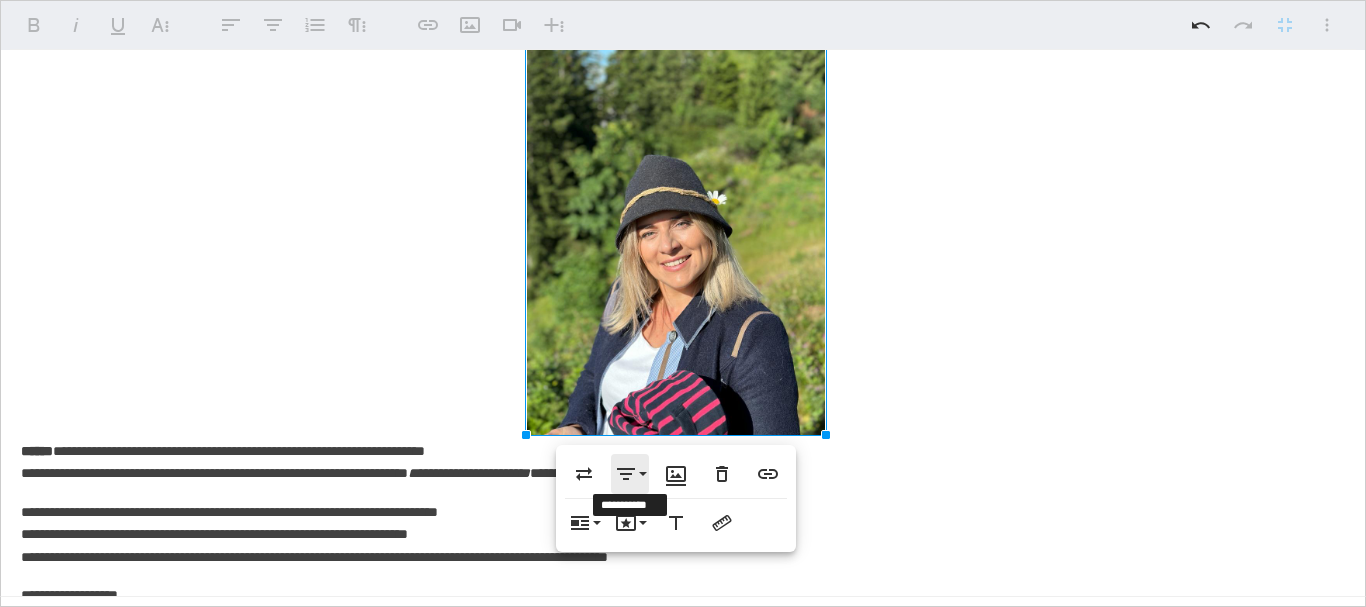 click on "**********" at bounding box center [630, 474] 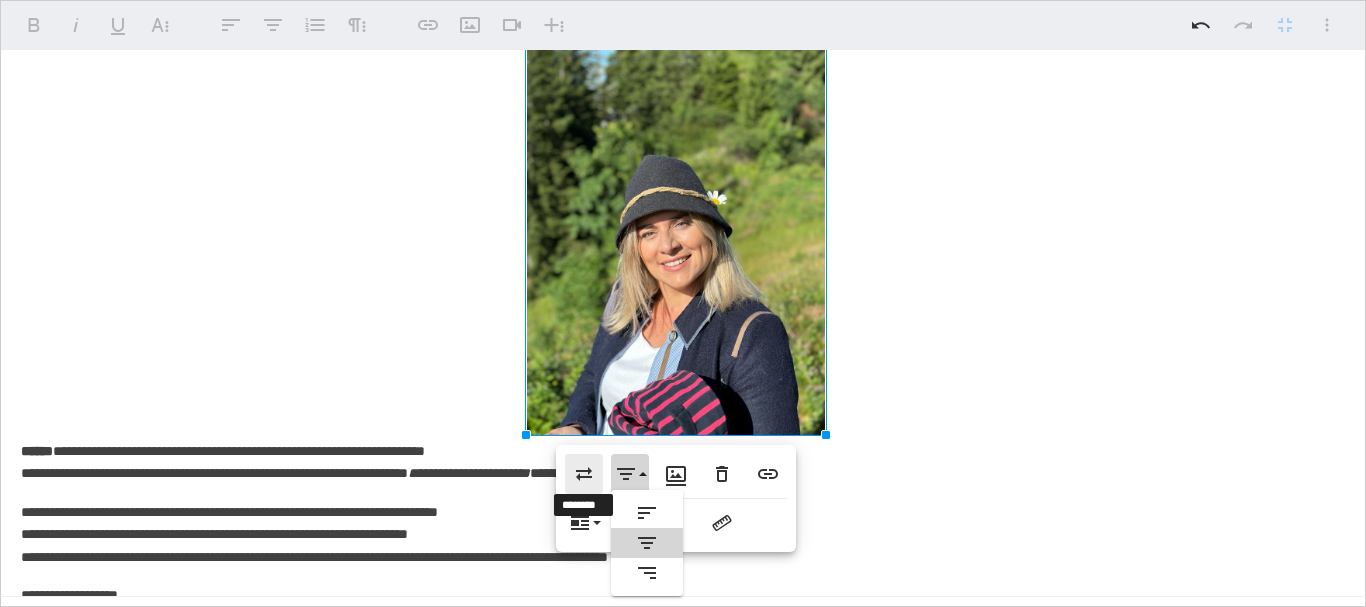 scroll, scrollTop: 0, scrollLeft: 0, axis: both 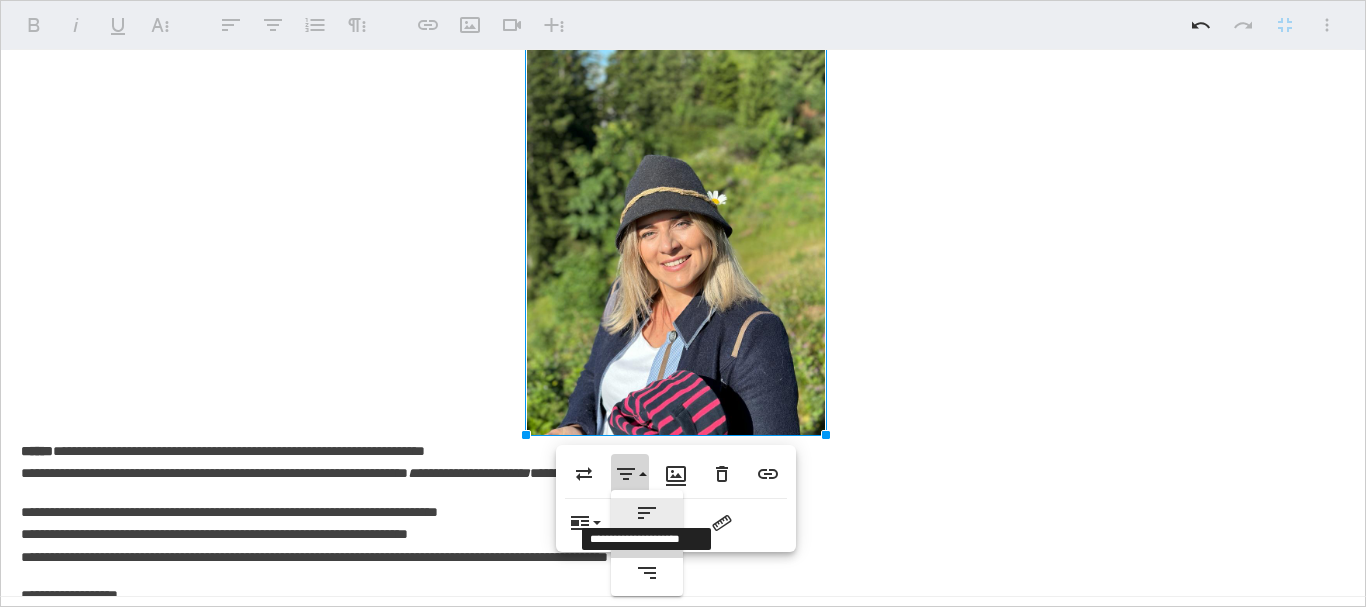 click on "**********" at bounding box center [647, 513] 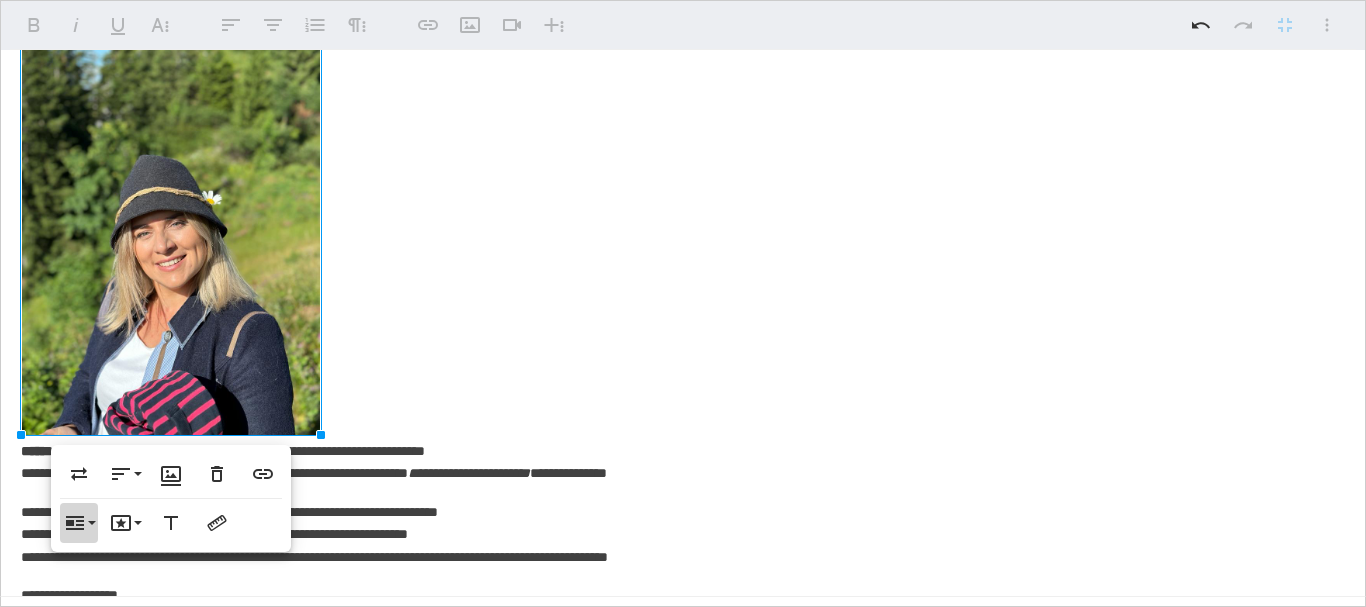 click 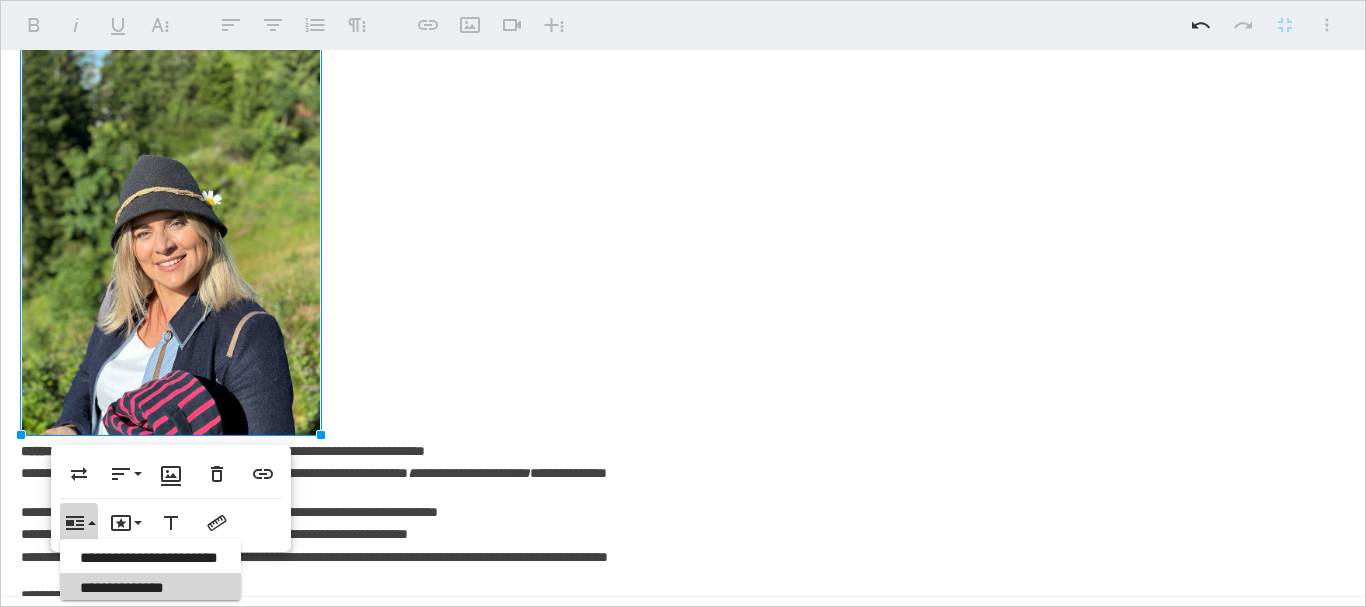 scroll, scrollTop: 0, scrollLeft: 0, axis: both 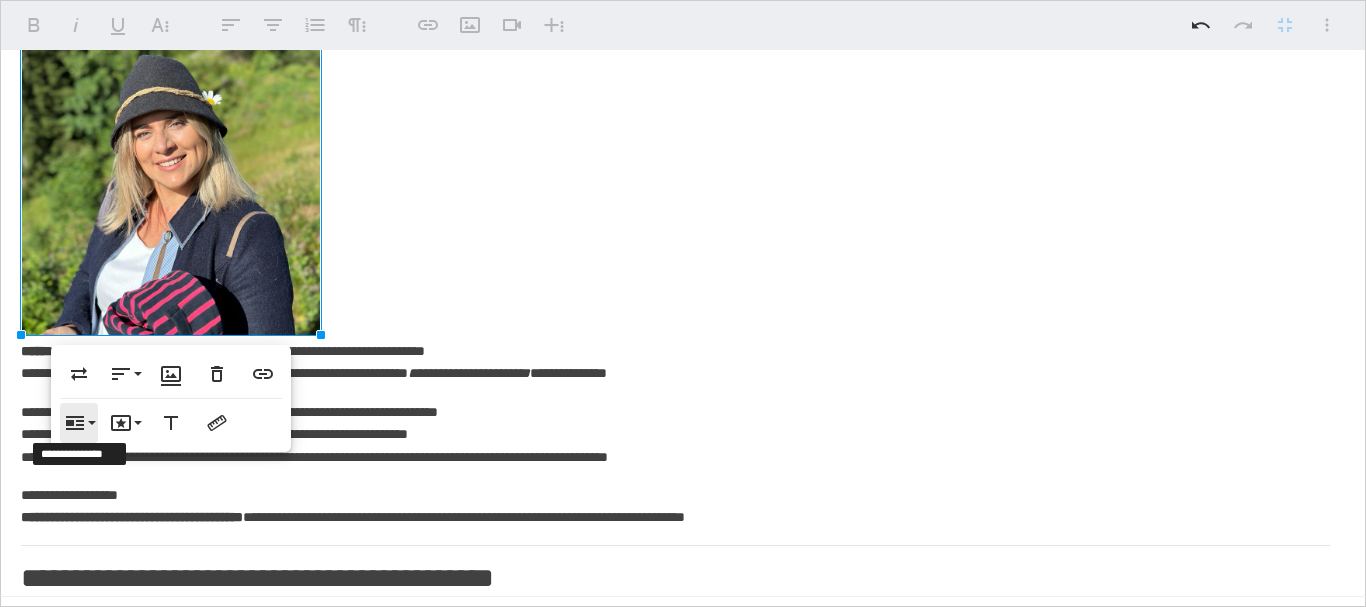 click on "**********" at bounding box center [79, 423] 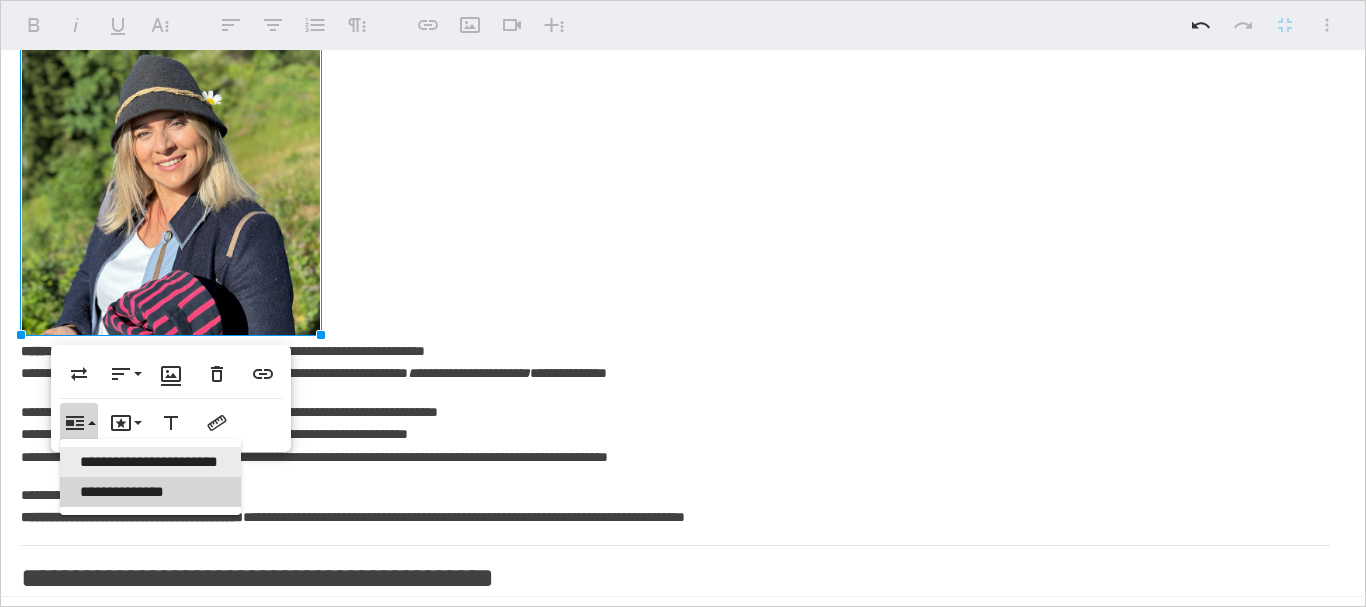 click on "**********" at bounding box center (150, 462) 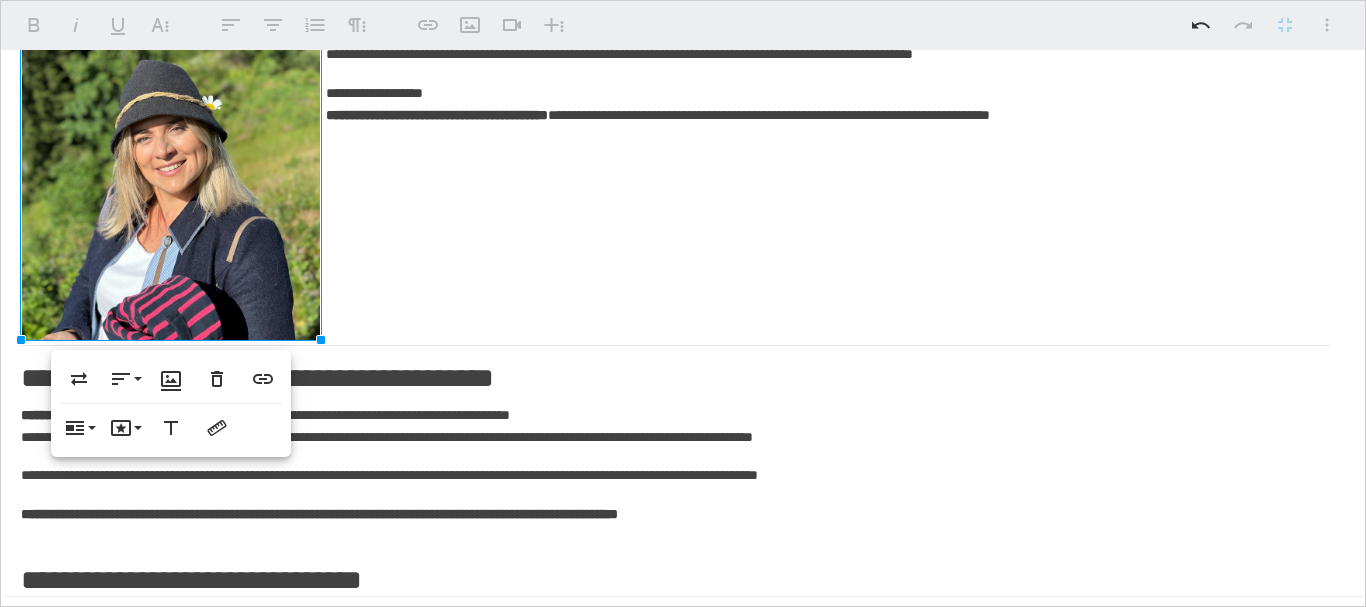click on "**********" at bounding box center (675, -250) 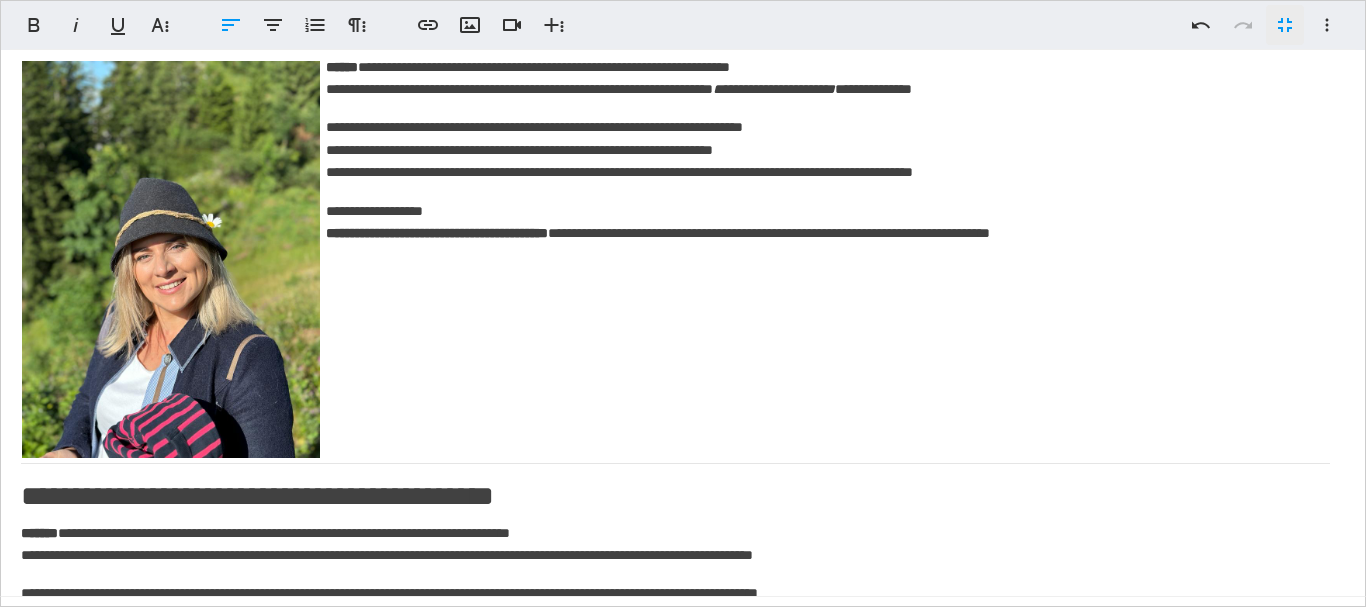 scroll, scrollTop: 1300, scrollLeft: 0, axis: vertical 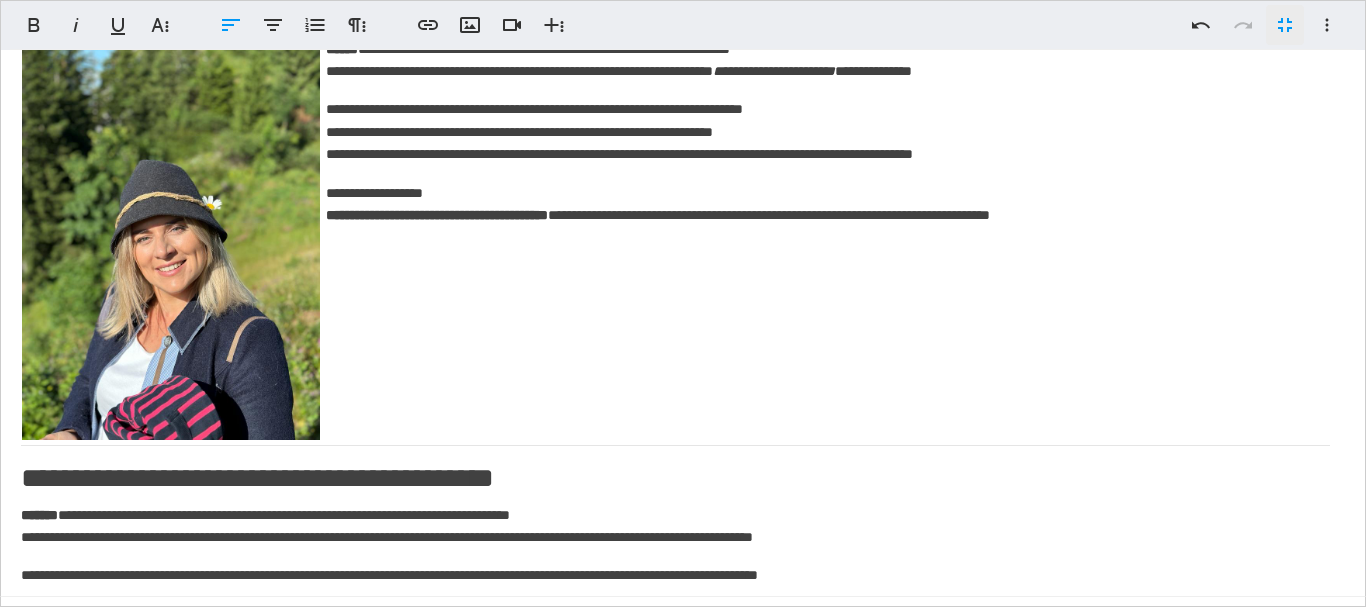 click at bounding box center [171, 241] 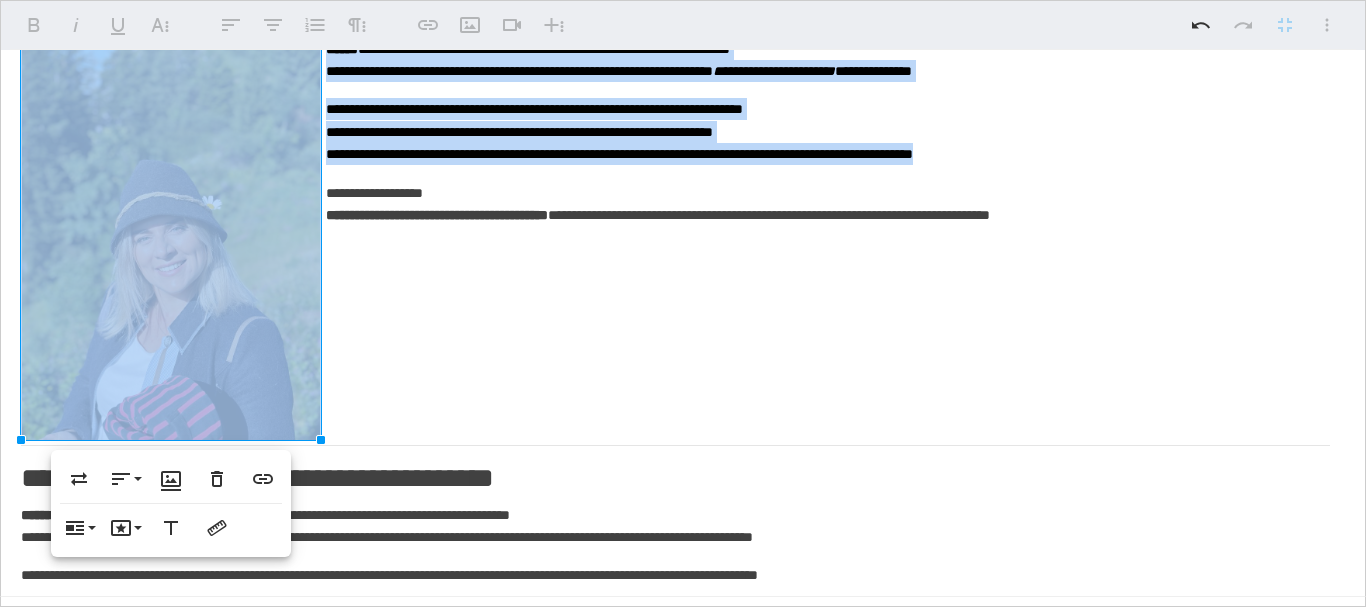 drag, startPoint x: 326, startPoint y: 440, endPoint x: 285, endPoint y: 341, distance: 107.15409 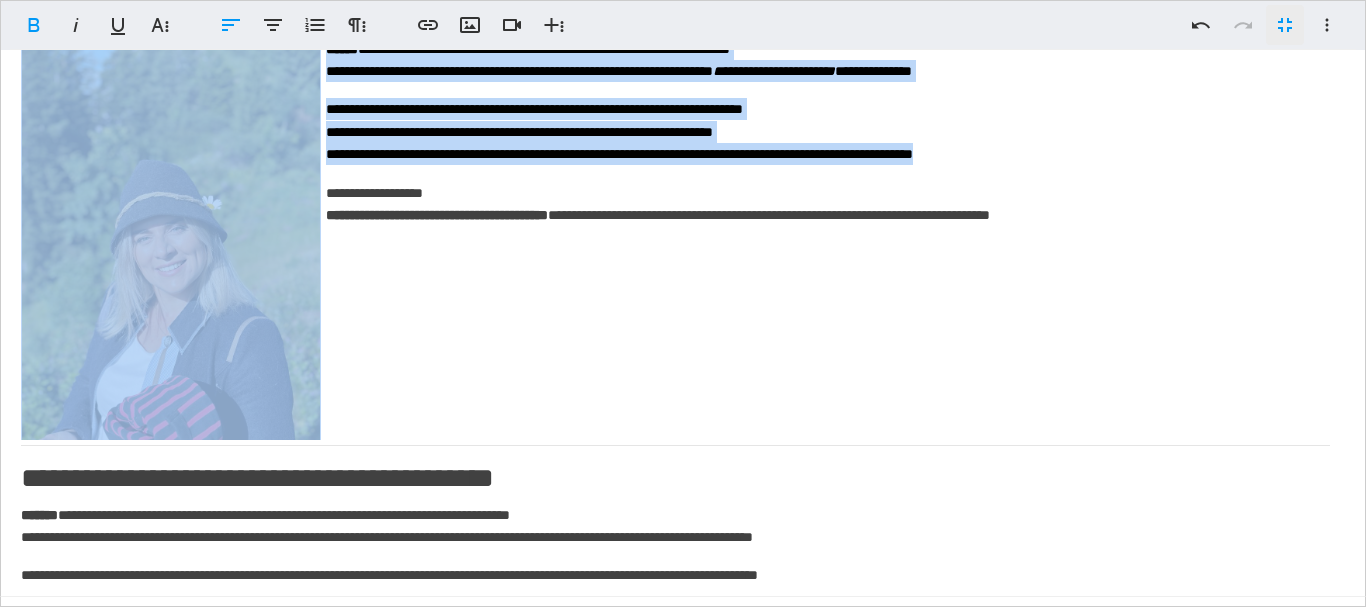 scroll, scrollTop: 1100, scrollLeft: 0, axis: vertical 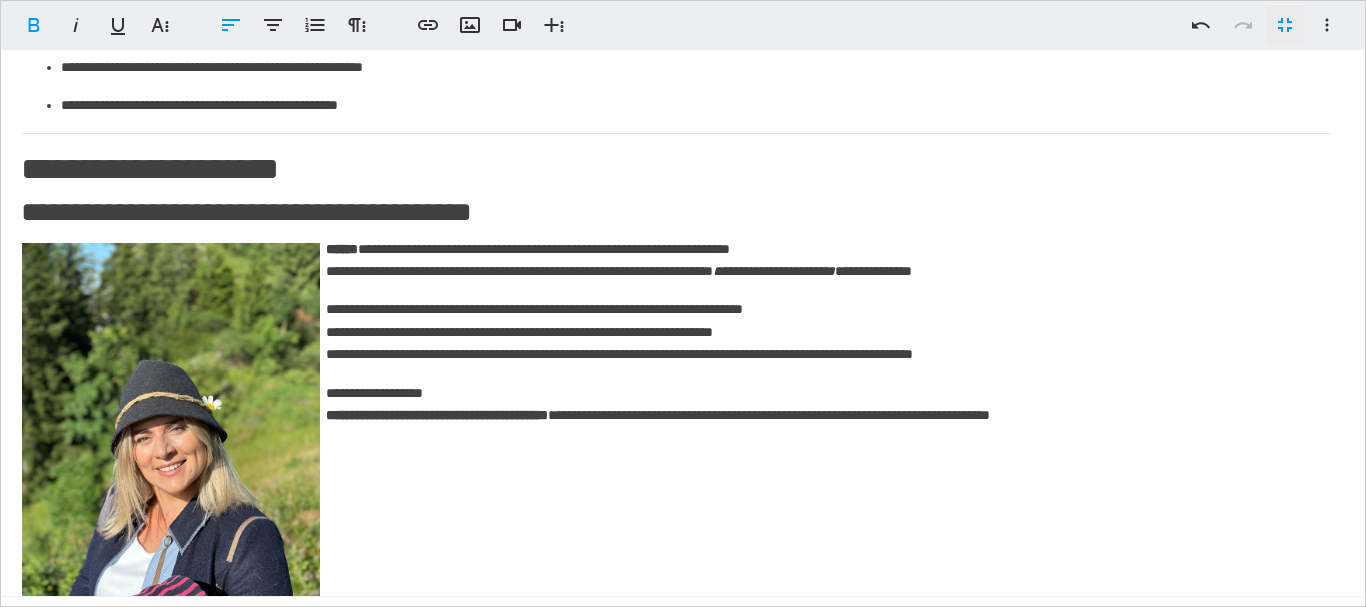 click at bounding box center (171, 441) 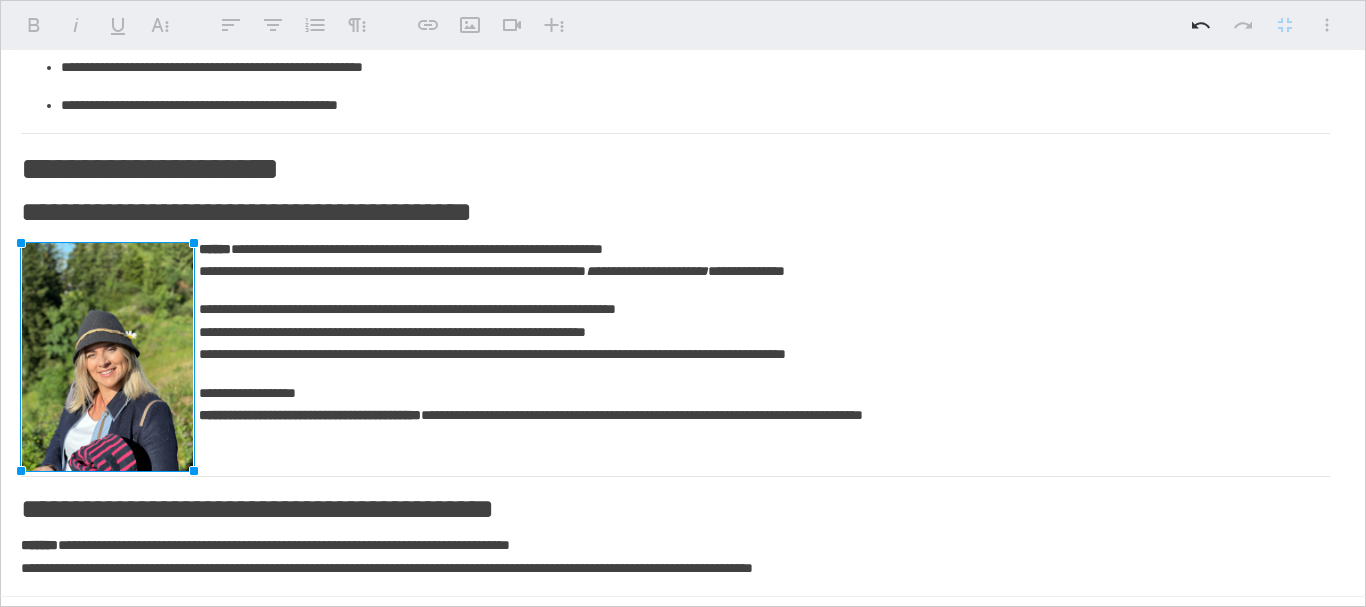 drag, startPoint x: 318, startPoint y: 243, endPoint x: 191, endPoint y: 461, distance: 252.29546 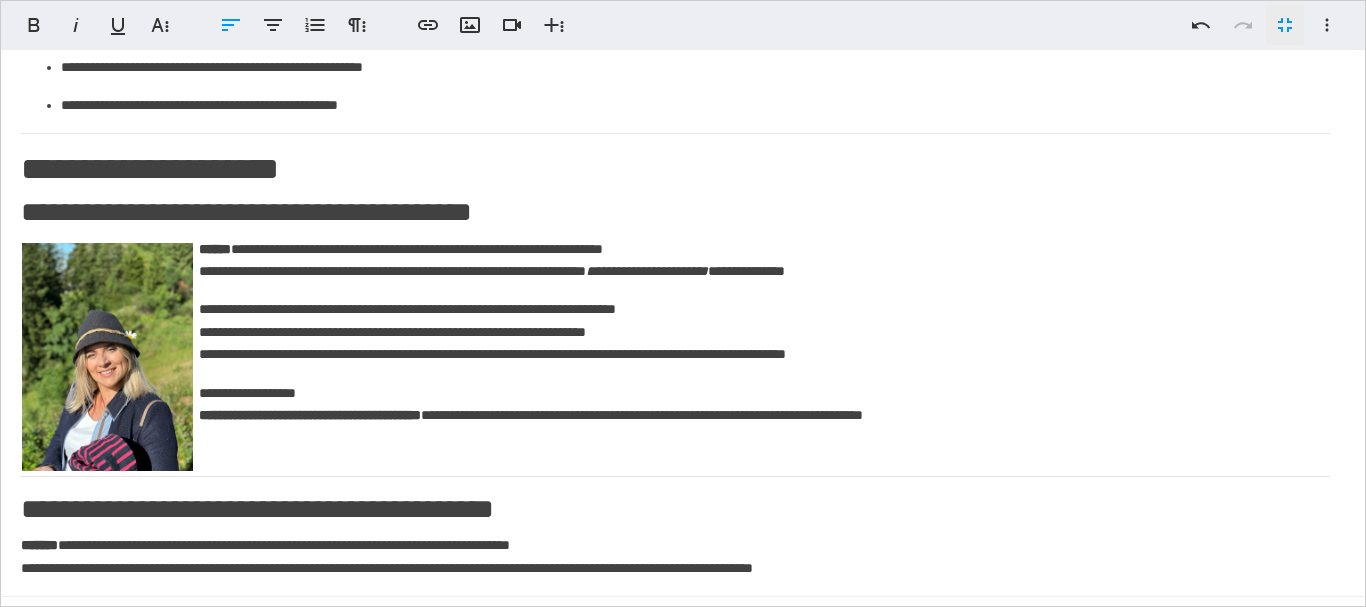 scroll, scrollTop: 1200, scrollLeft: 0, axis: vertical 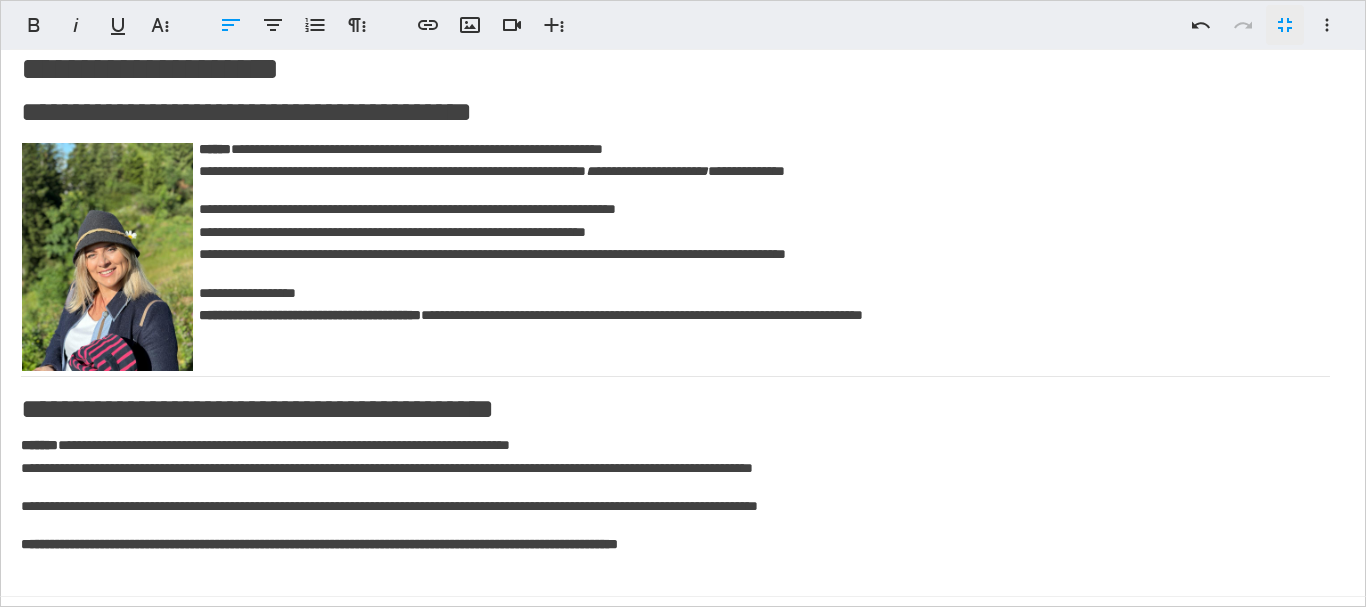 click on "**********" at bounding box center [675, 410] 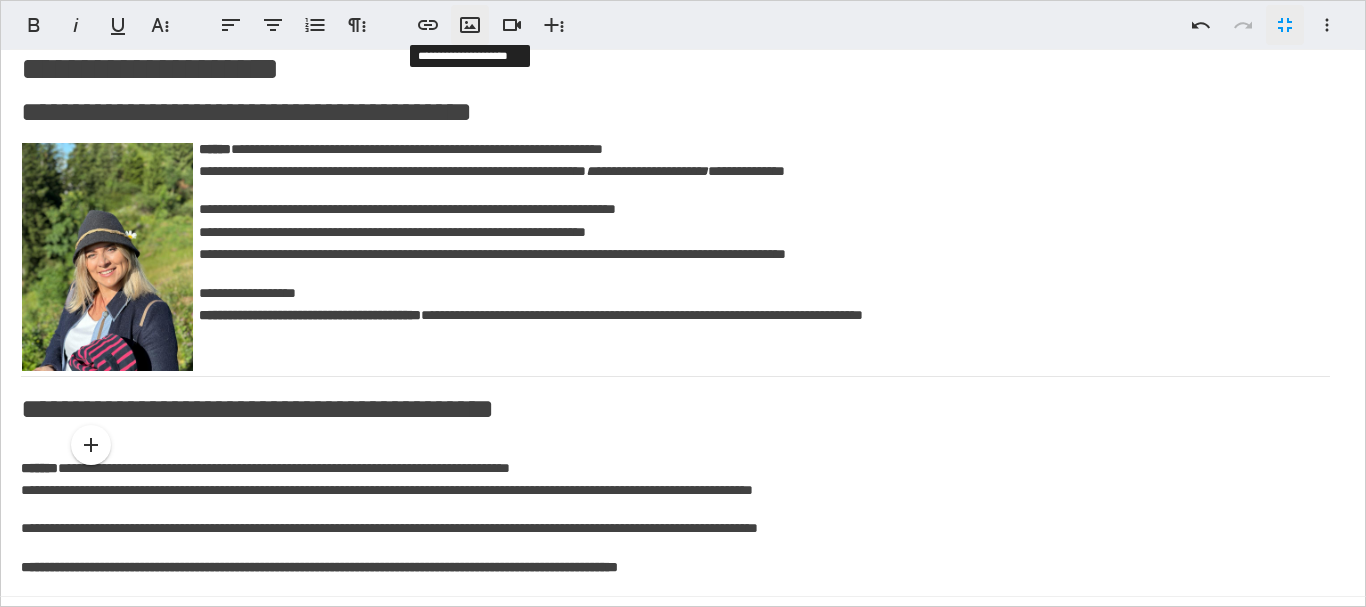click 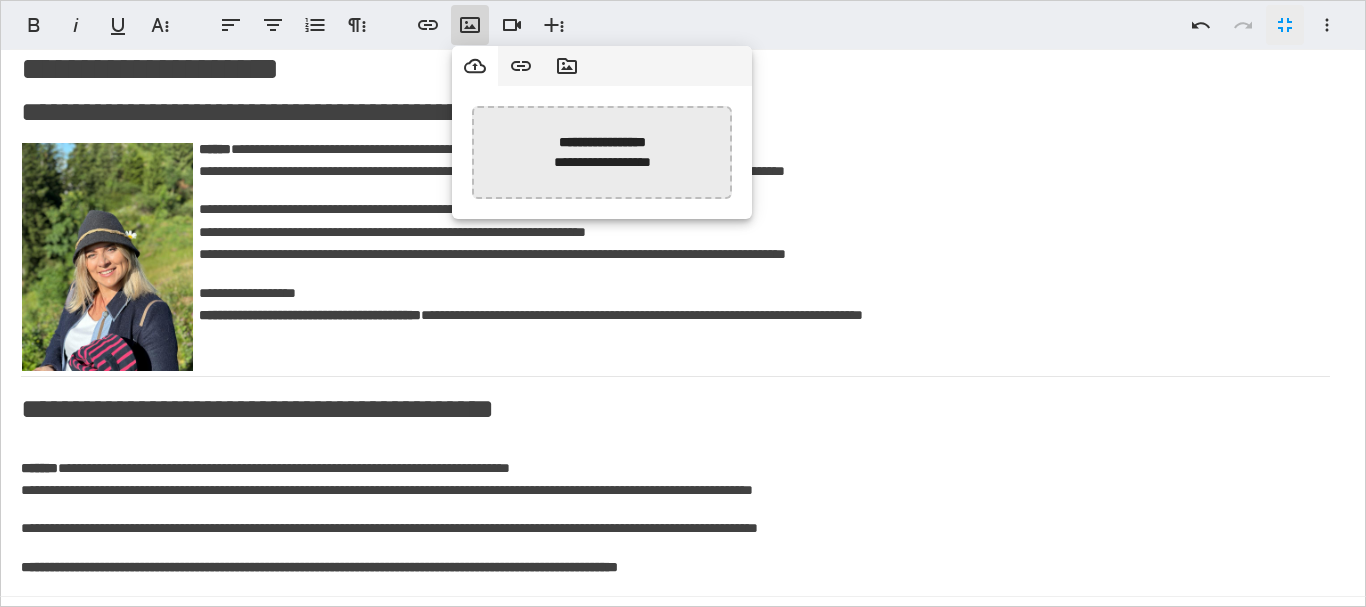 click at bounding box center [90, 152] 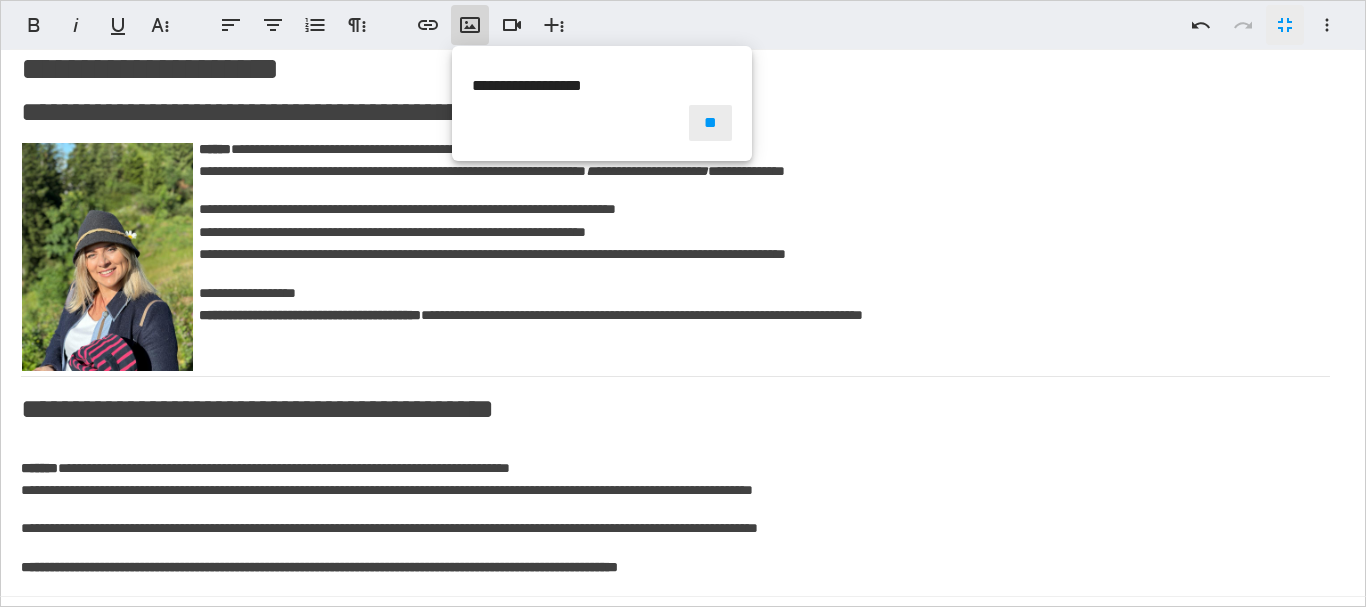 click on "**" at bounding box center [710, 123] 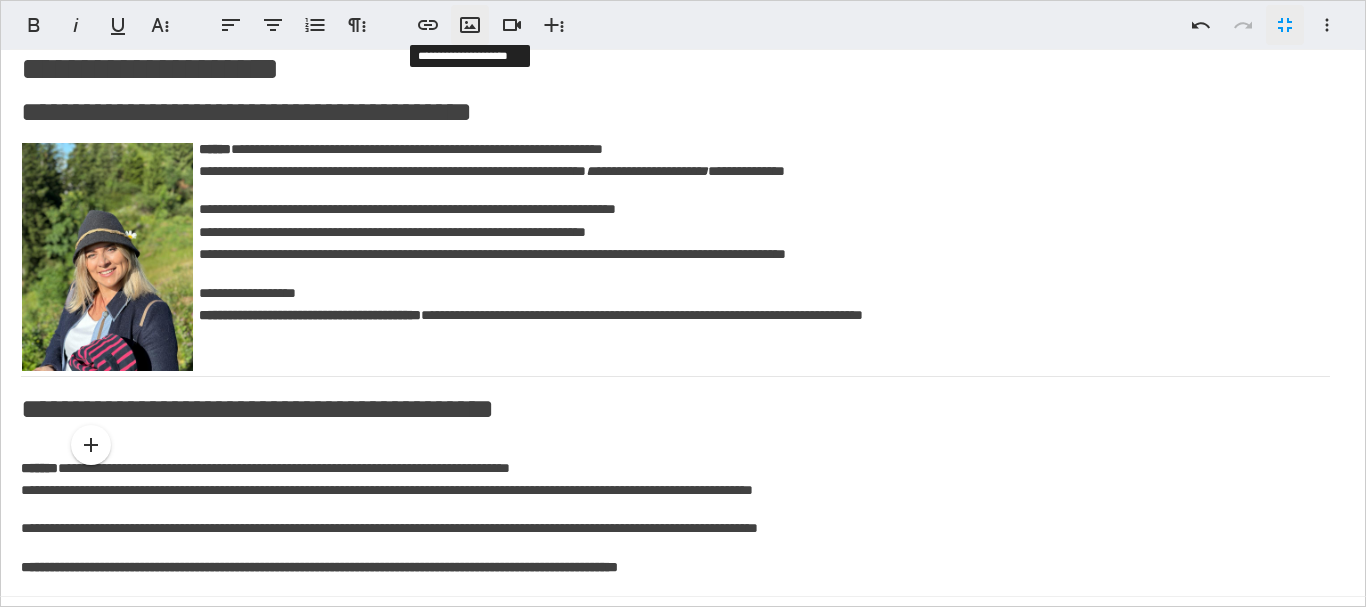 click 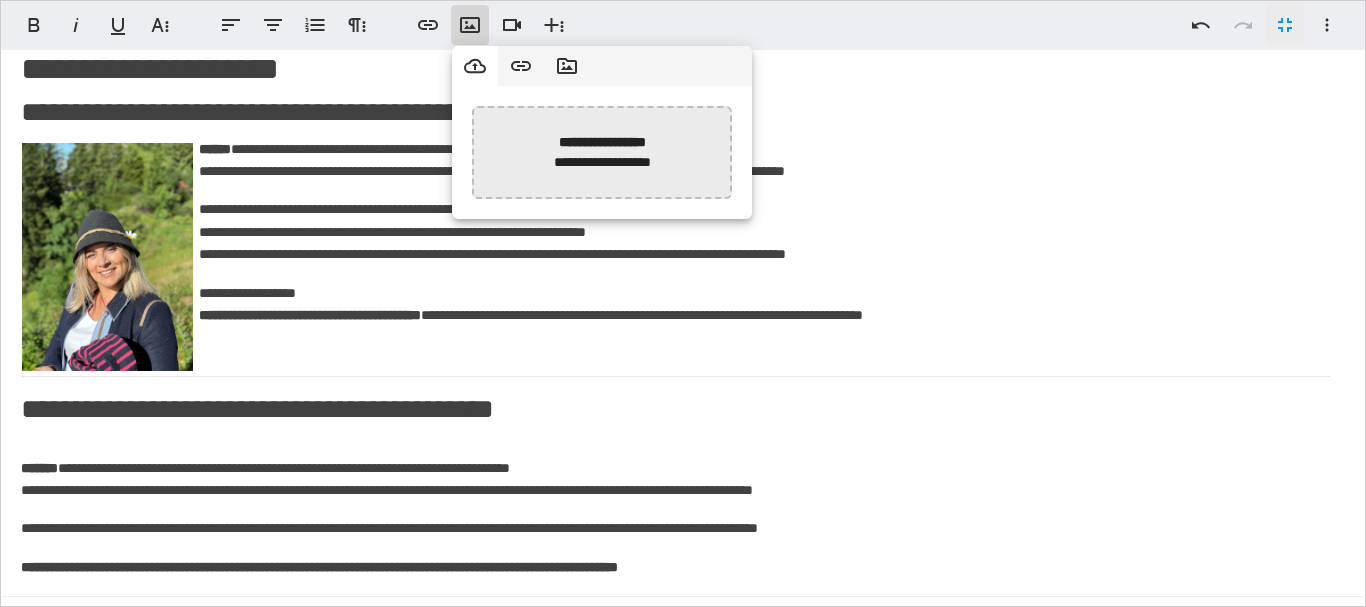 click at bounding box center [90, 152] 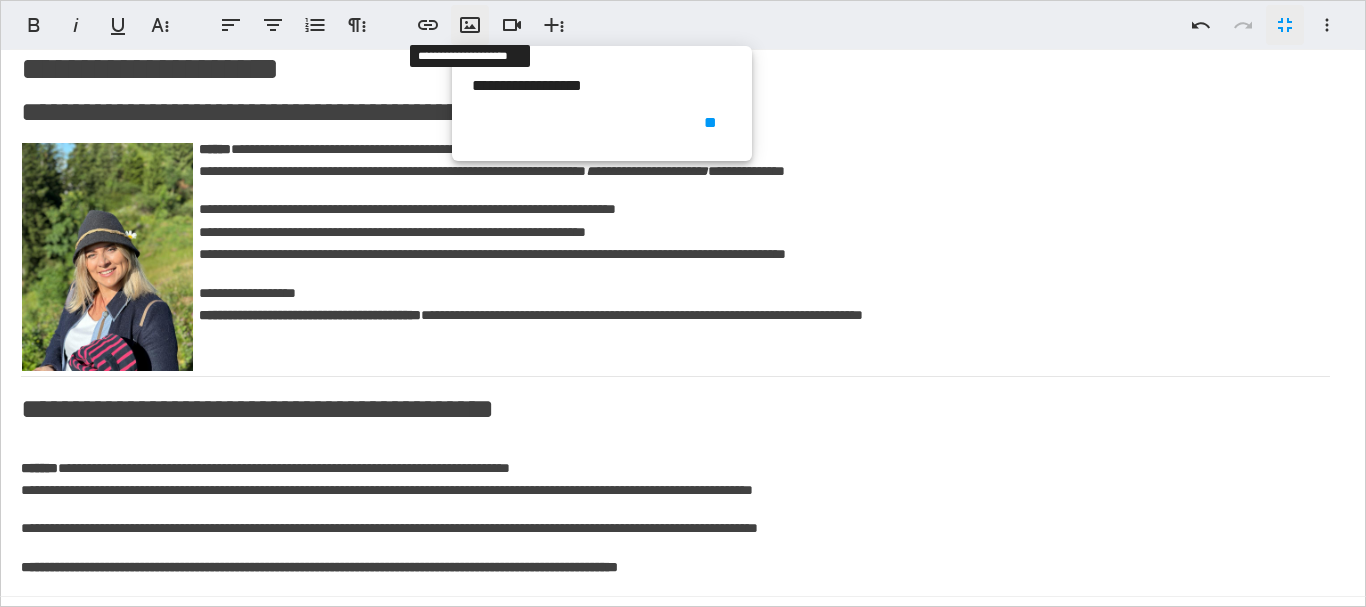 click 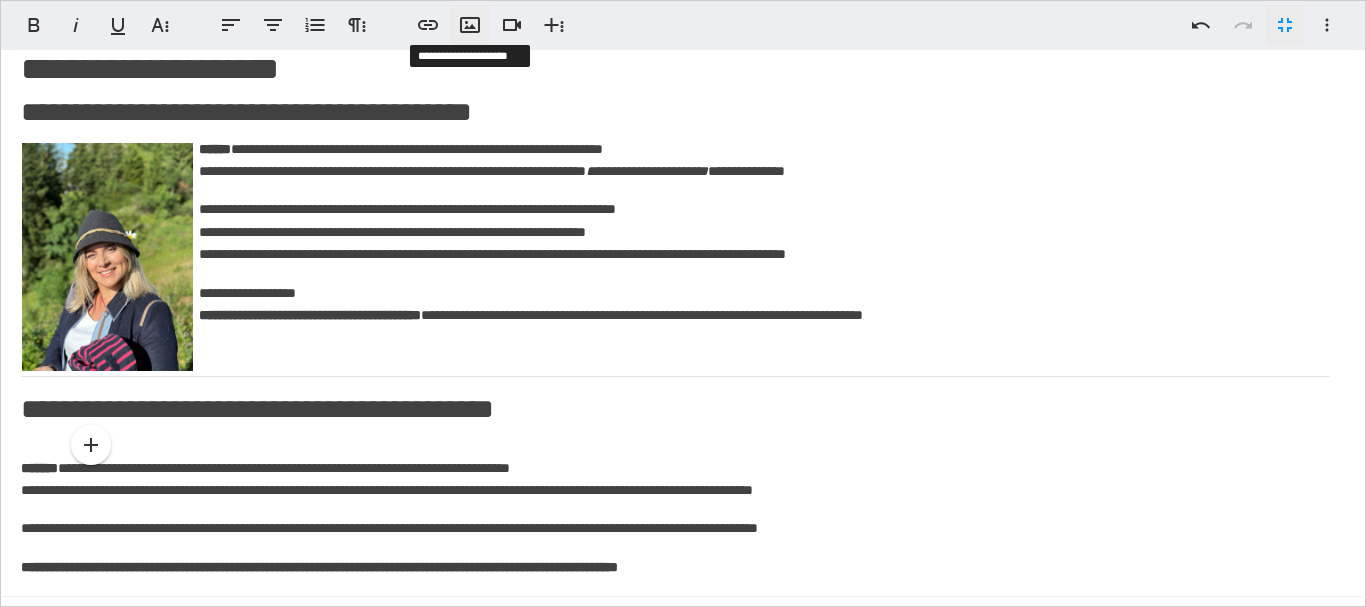 drag, startPoint x: 463, startPoint y: 24, endPoint x: 485, endPoint y: 38, distance: 26.076809 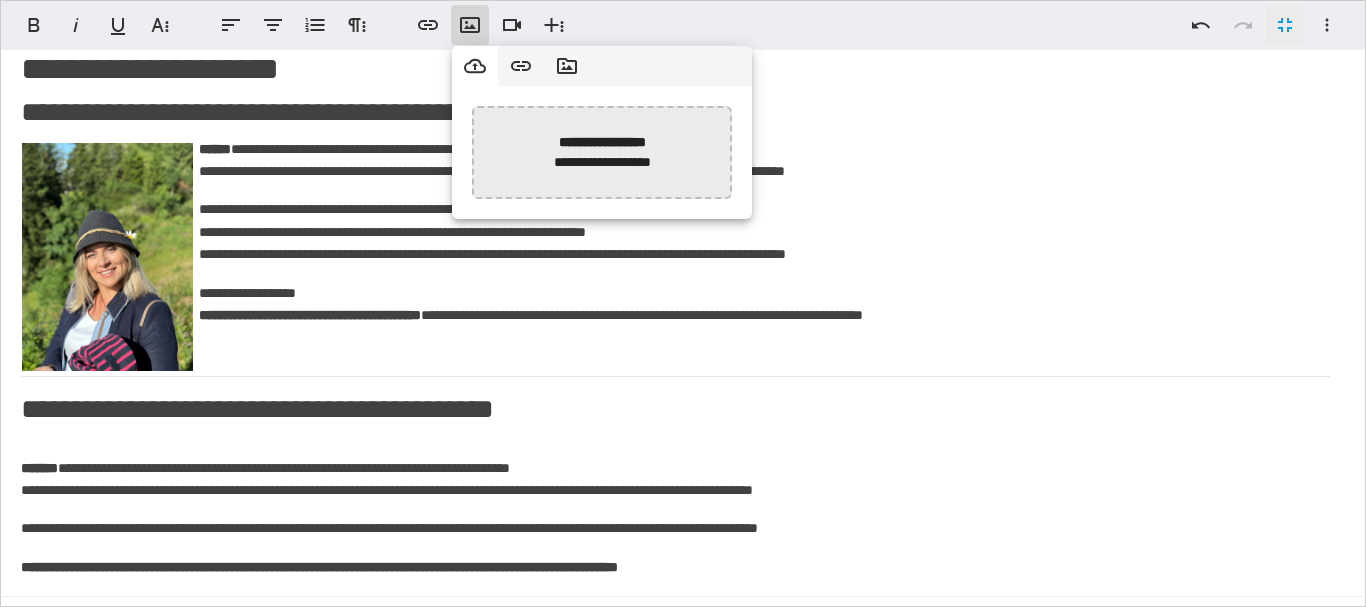 click at bounding box center [90, 152] 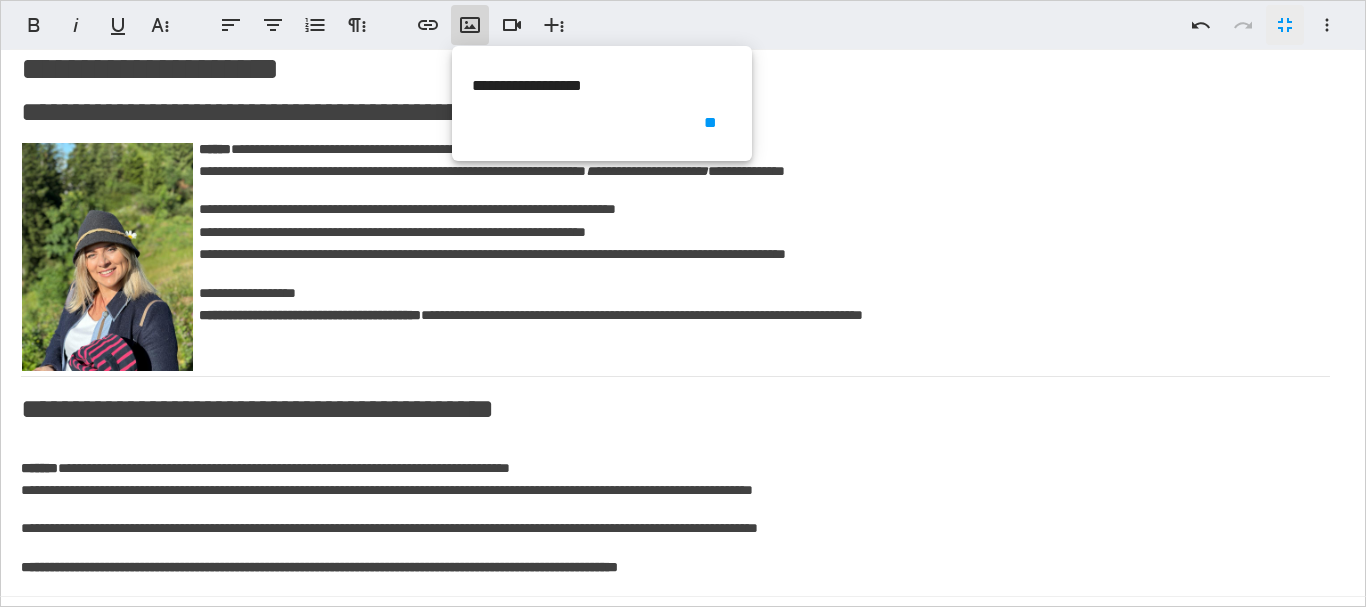 click 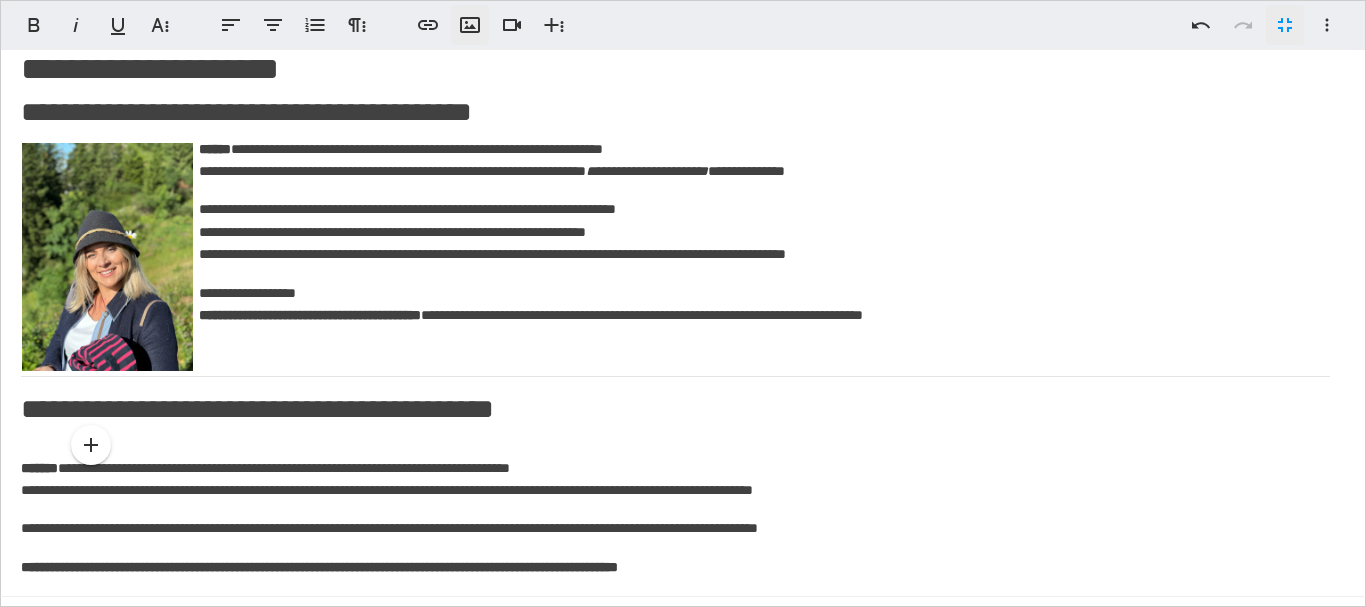 click 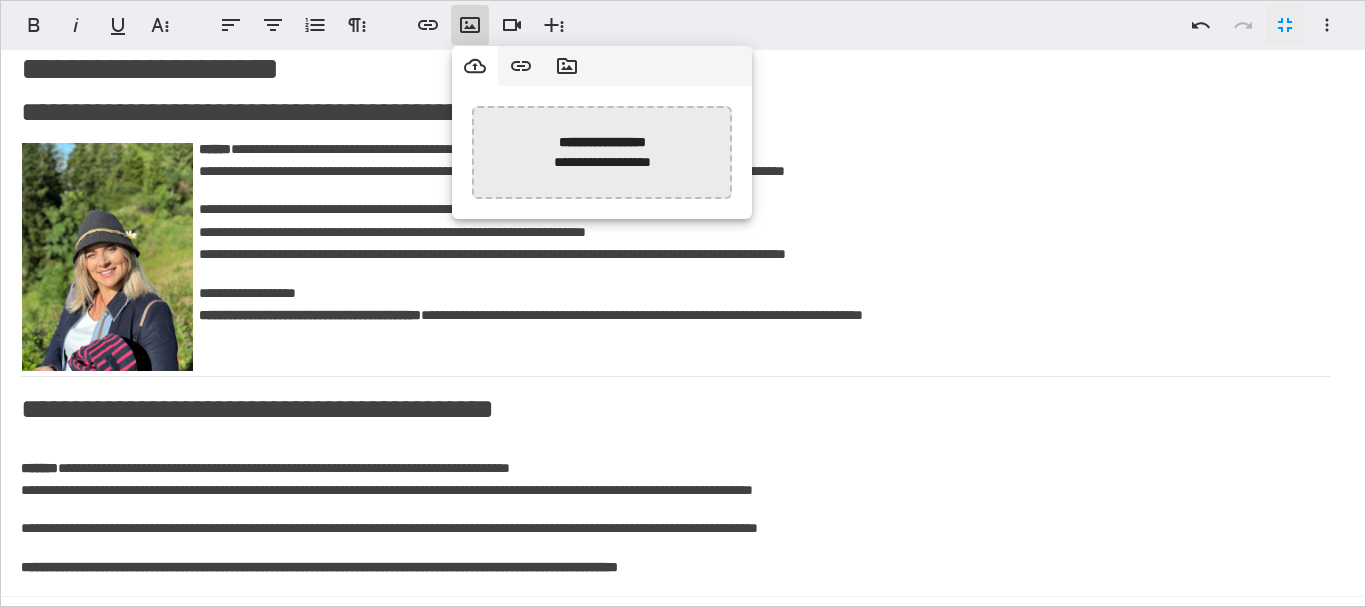 click at bounding box center [90, 152] 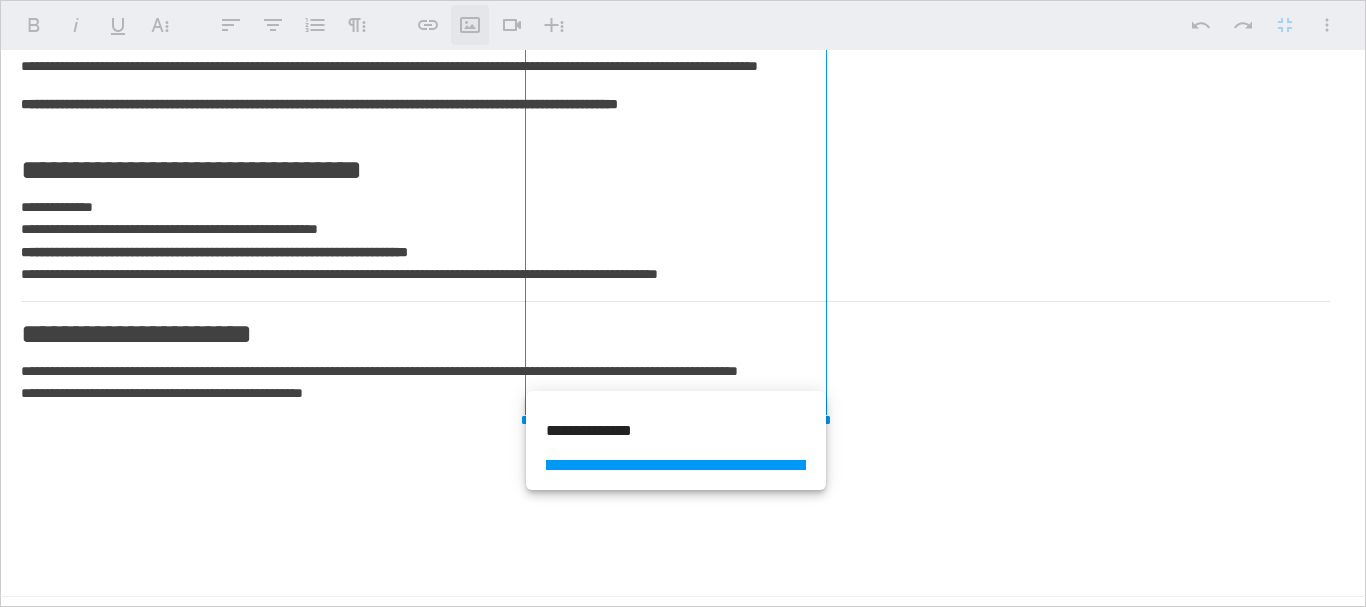 scroll, scrollTop: 1700, scrollLeft: 0, axis: vertical 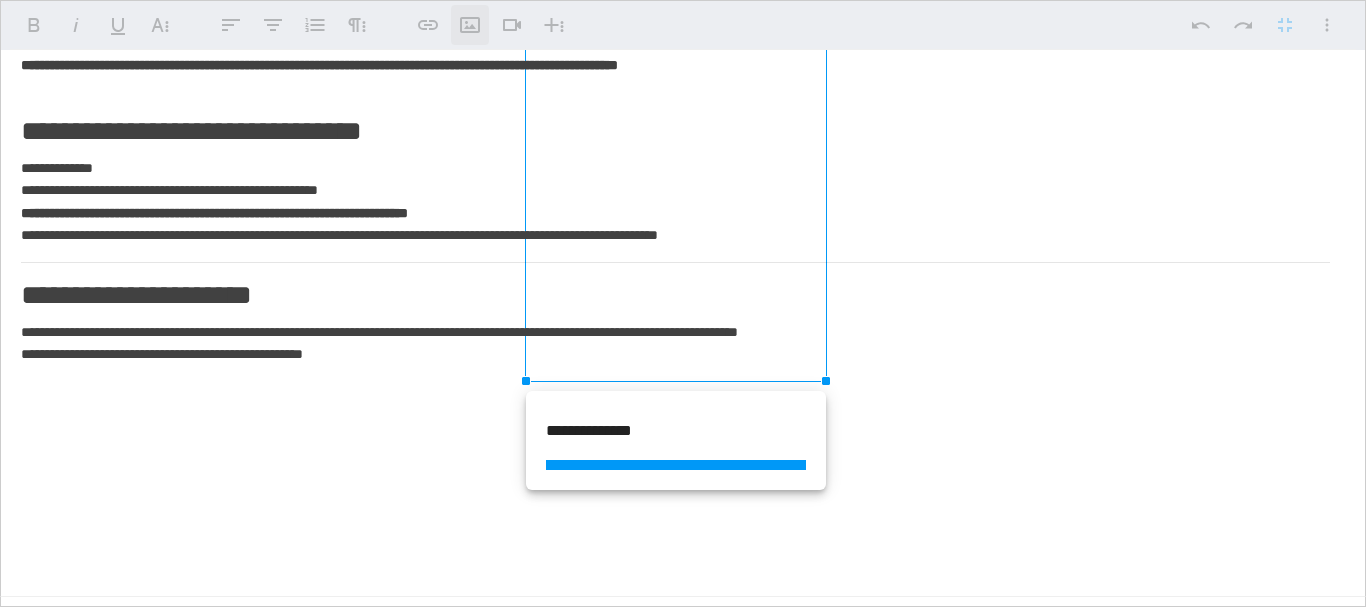 click at bounding box center (676, -58) 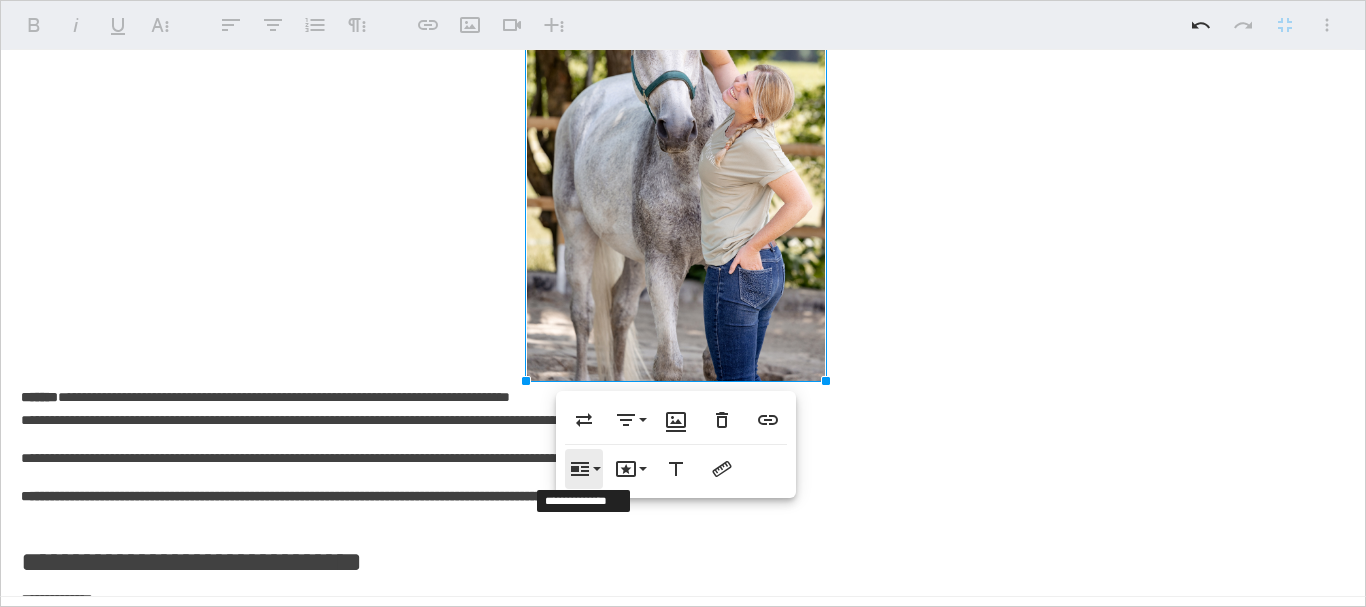 click 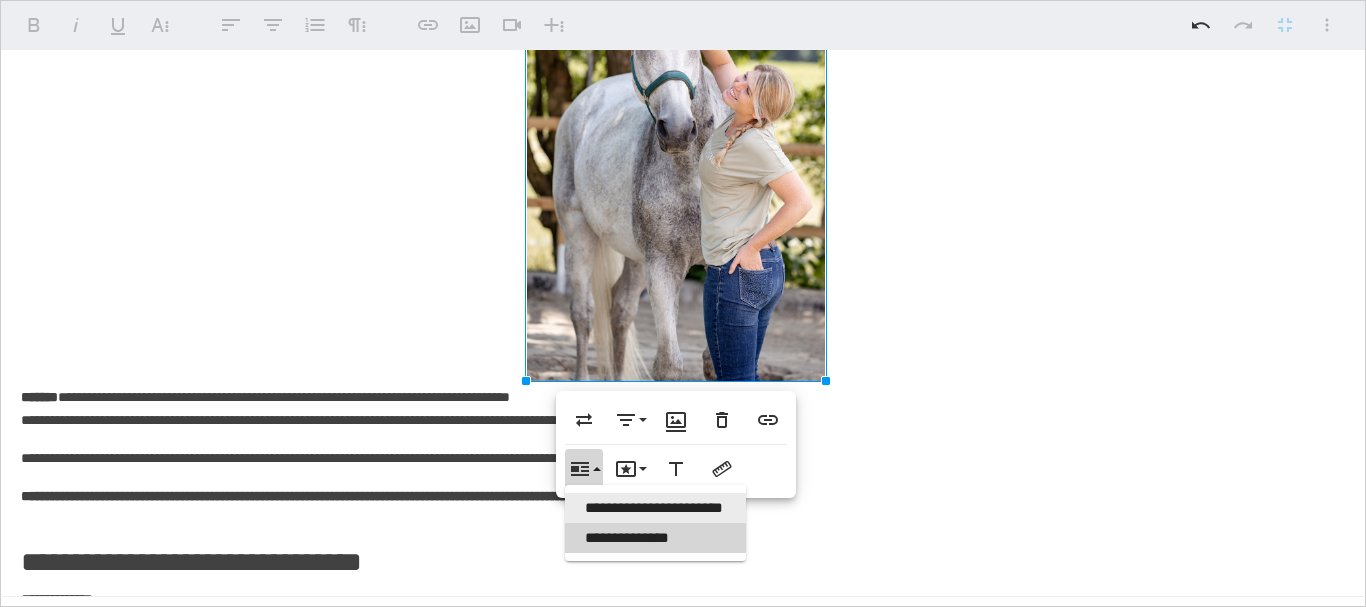 scroll, scrollTop: 0, scrollLeft: 0, axis: both 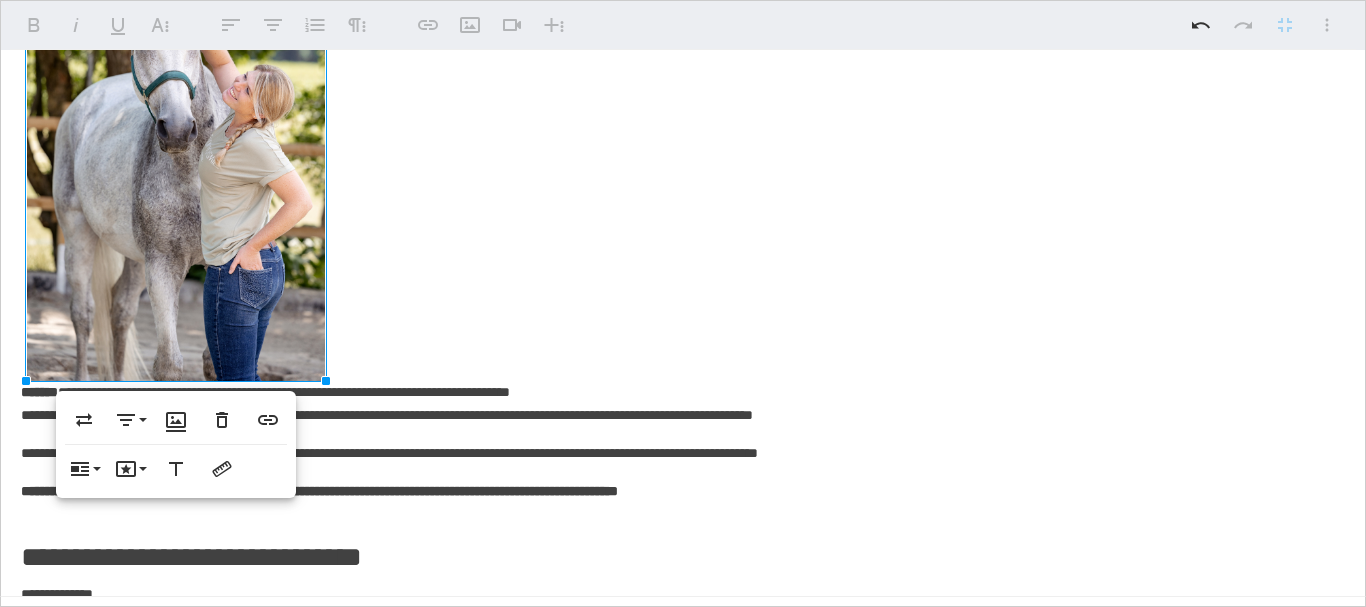 click on "**********" at bounding box center [675, -411] 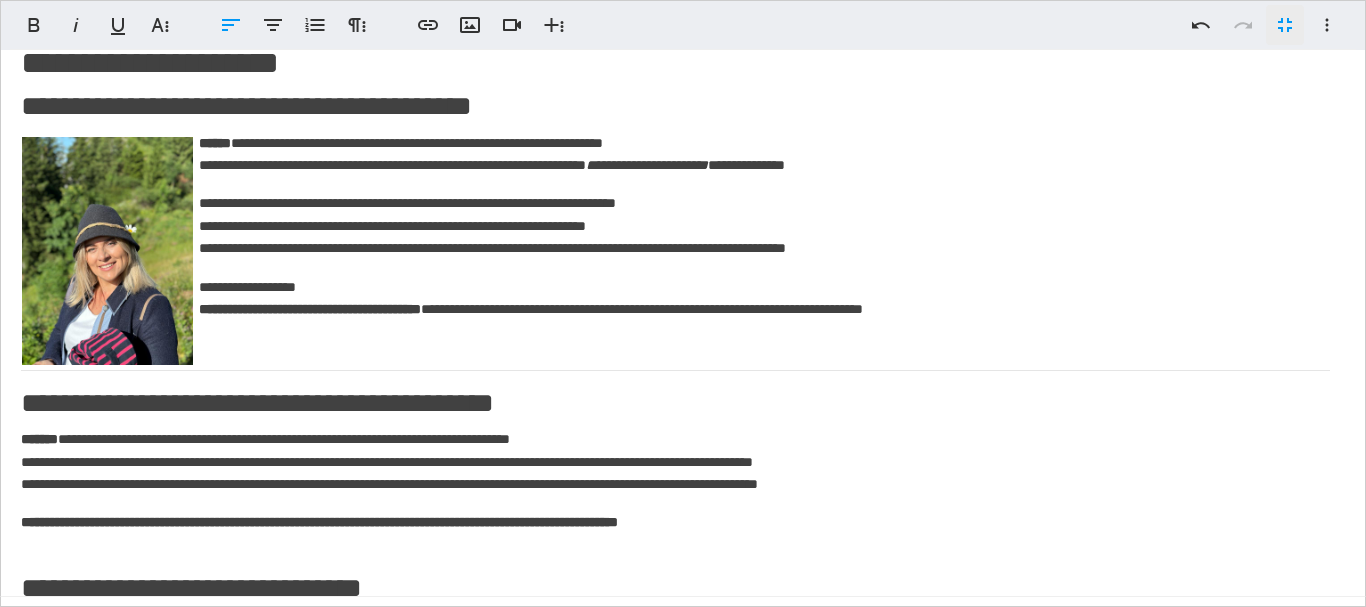 scroll, scrollTop: 1169, scrollLeft: 0, axis: vertical 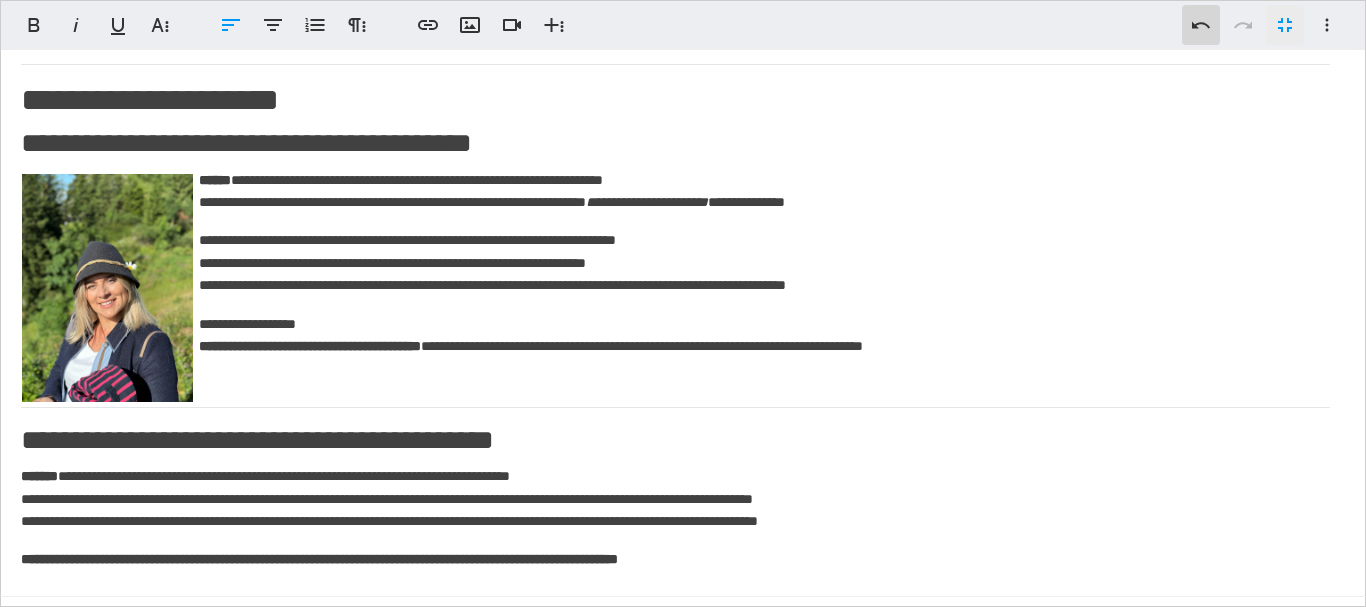 click 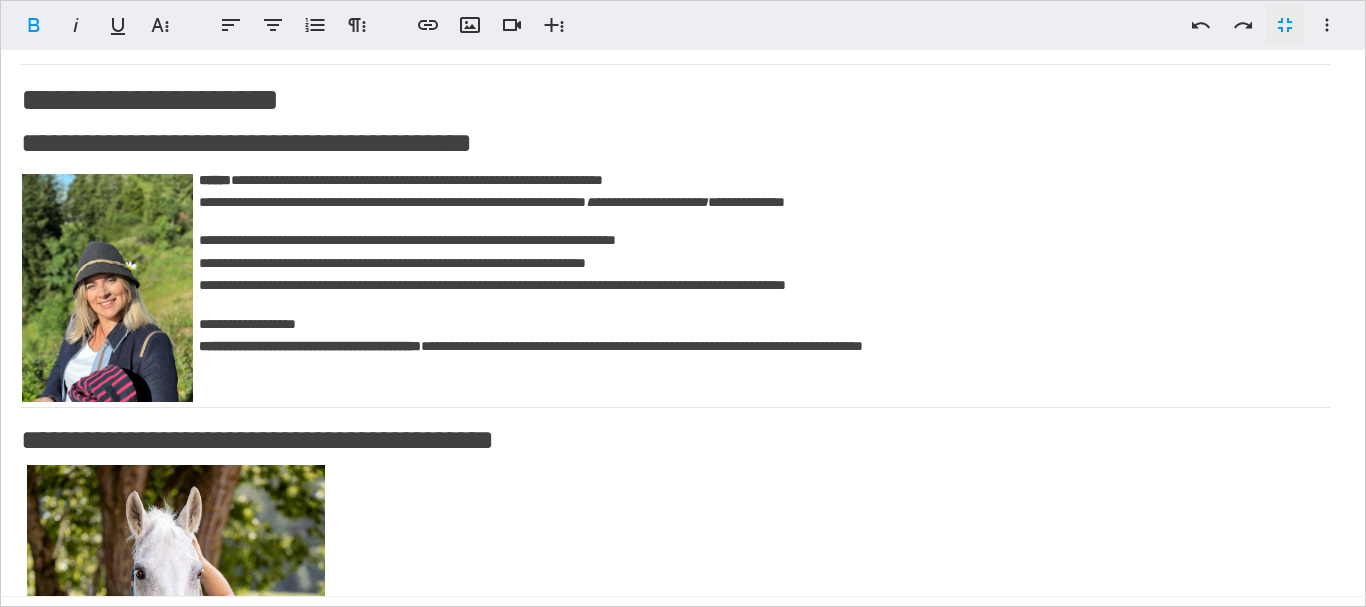 scroll, scrollTop: 1469, scrollLeft: 0, axis: vertical 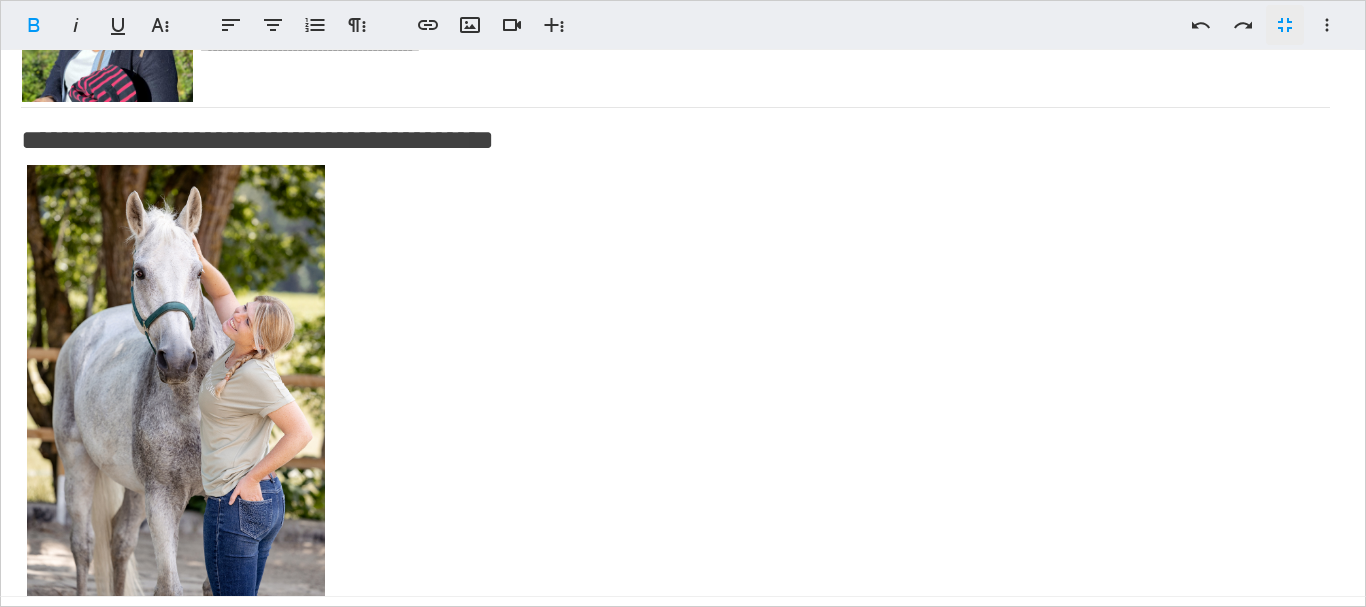 click on "**********" at bounding box center (675, -200) 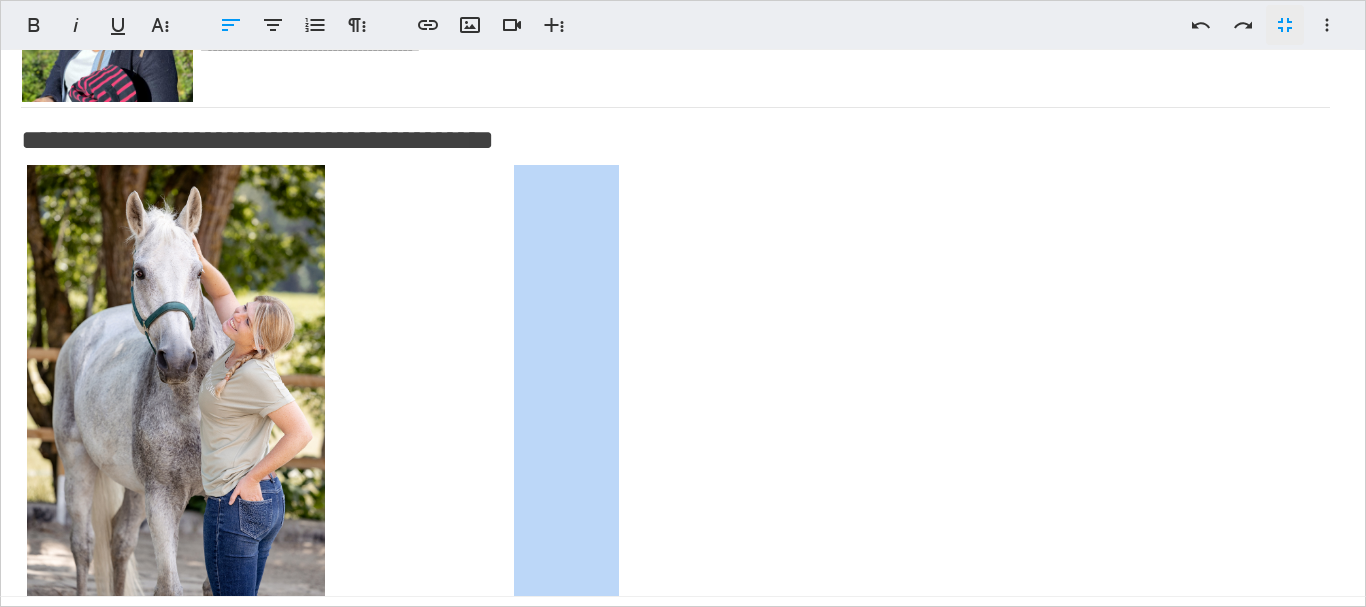 click on "**********" at bounding box center [675, -200] 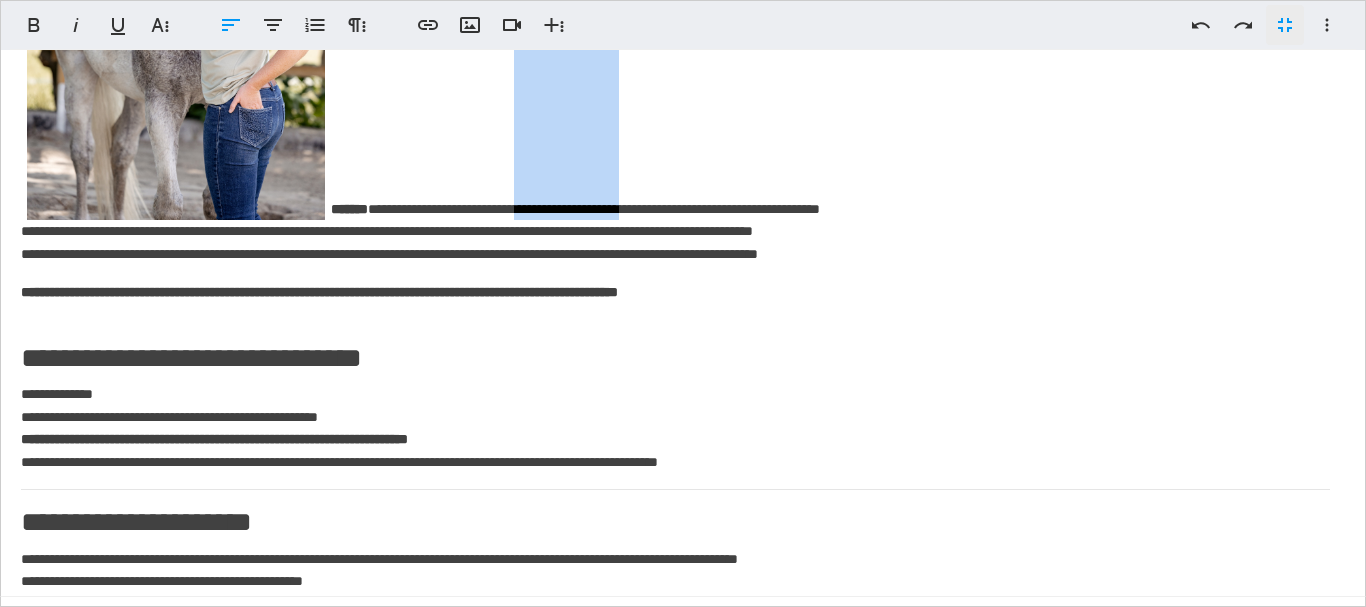 scroll, scrollTop: 1869, scrollLeft: 0, axis: vertical 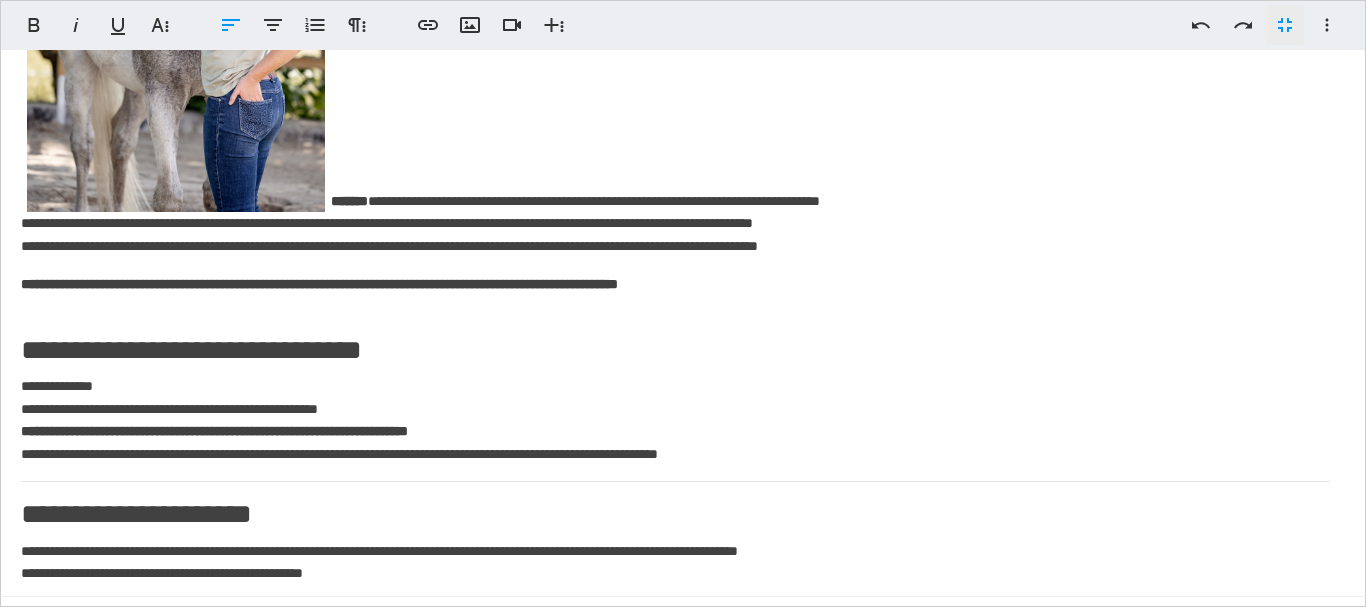 click on "**********" at bounding box center (675, 351) 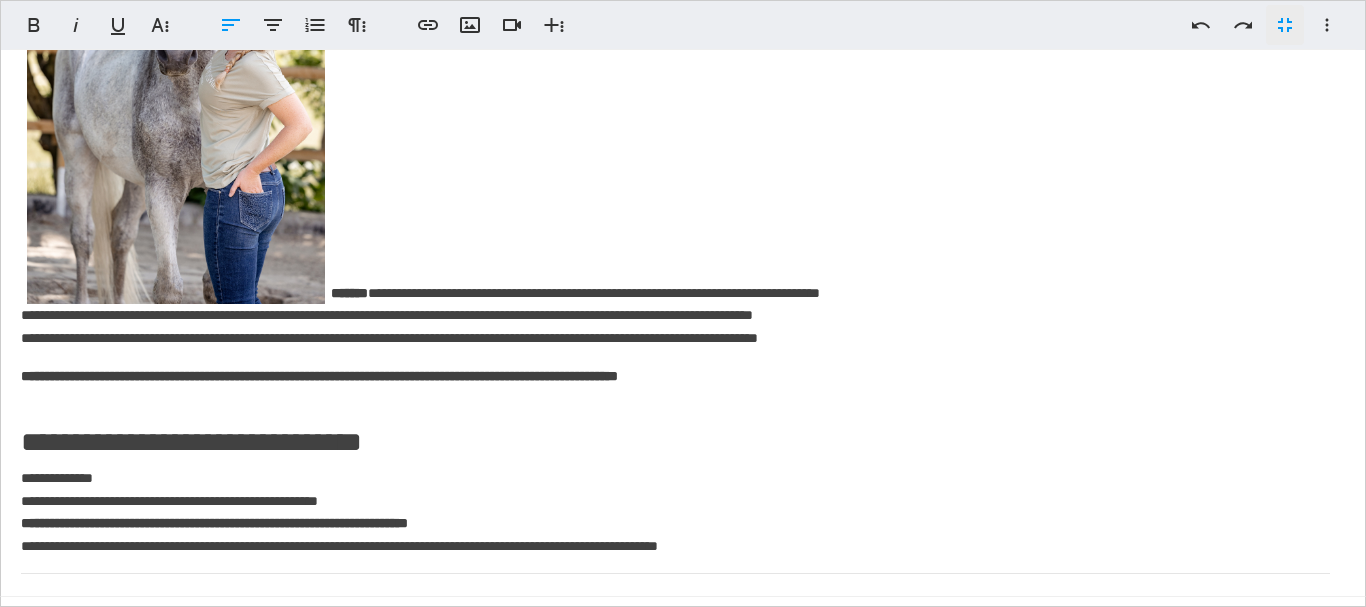 scroll, scrollTop: 1669, scrollLeft: 0, axis: vertical 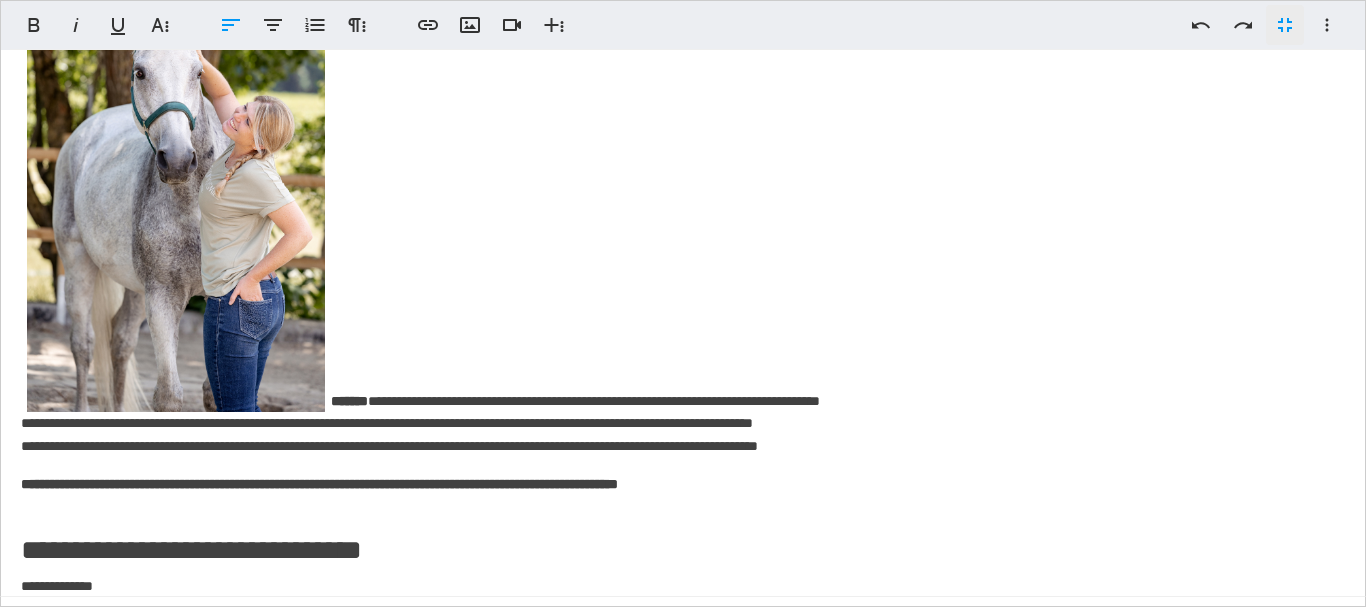 click at bounding box center (176, 188) 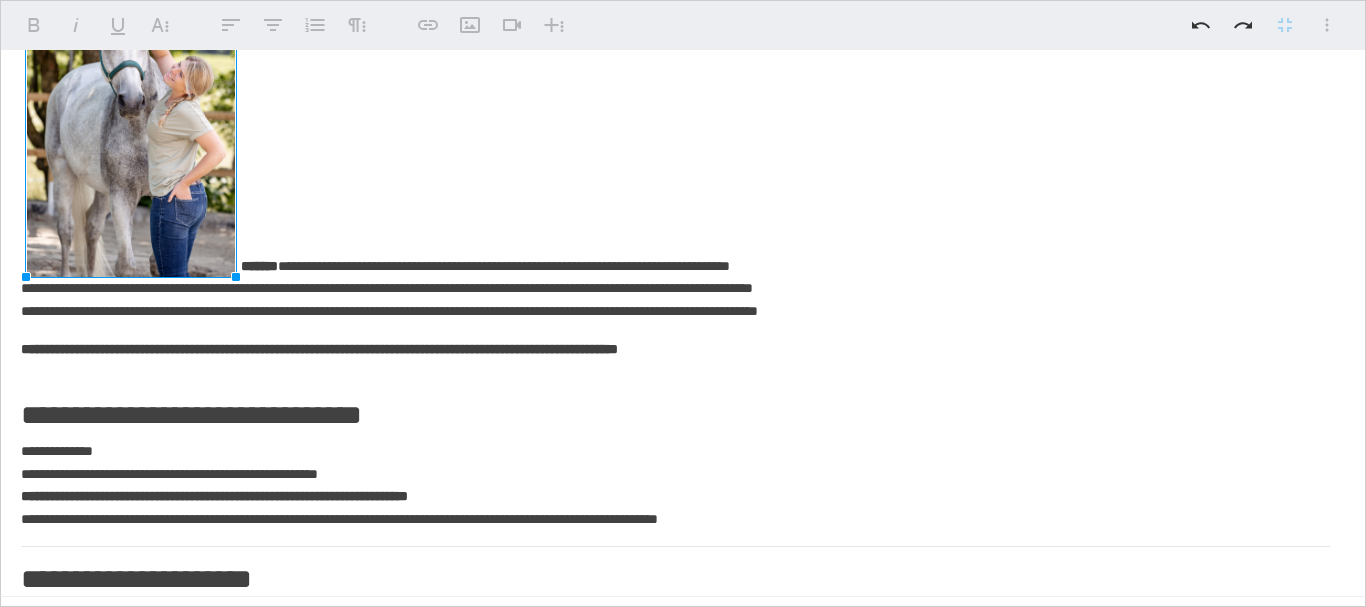 drag, startPoint x: 321, startPoint y: 408, endPoint x: 231, endPoint y: 267, distance: 167.27522 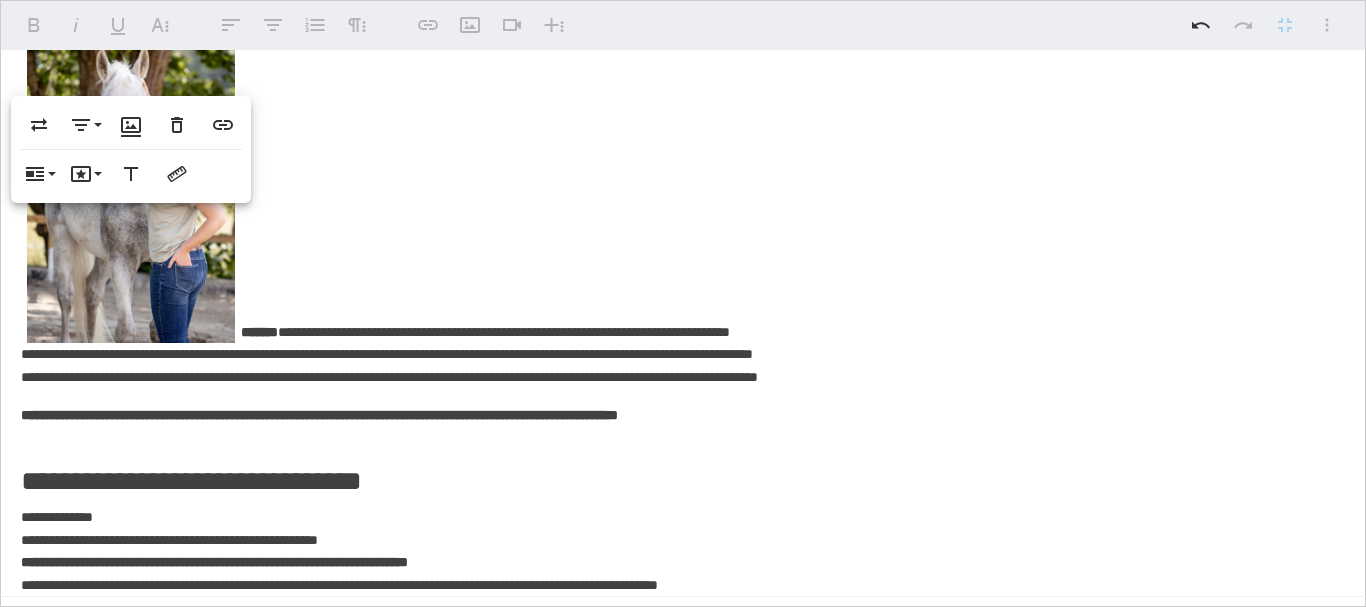 scroll, scrollTop: 1469, scrollLeft: 0, axis: vertical 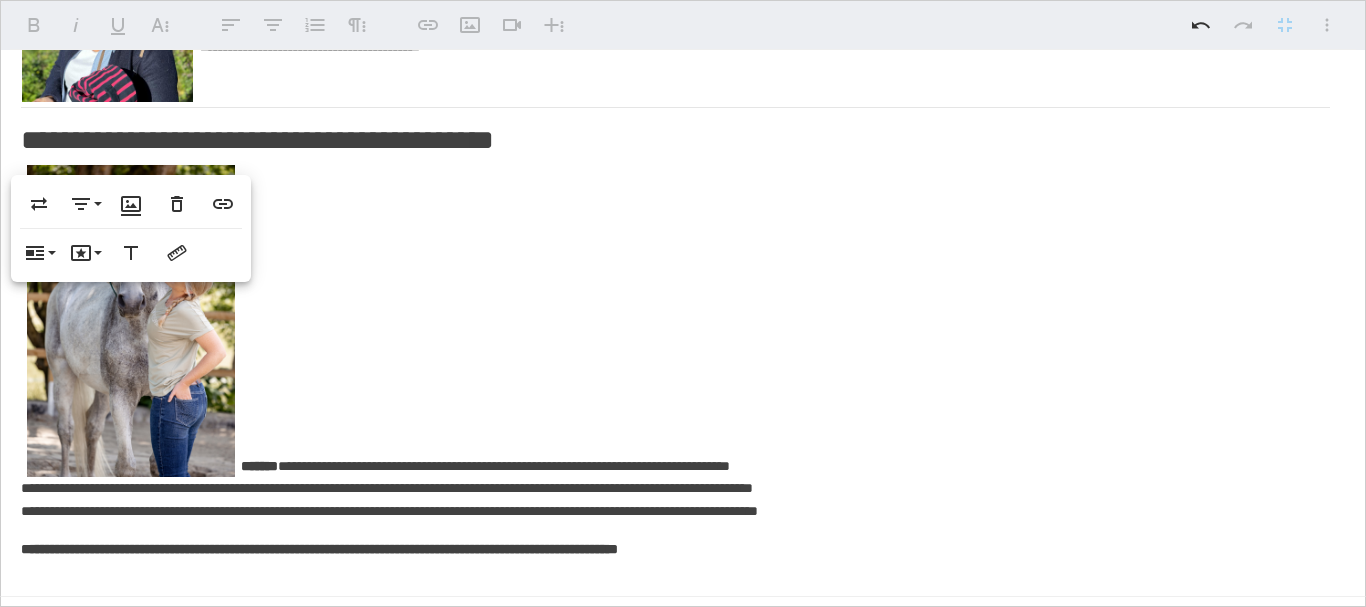 click on "**********" at bounding box center (675, -267) 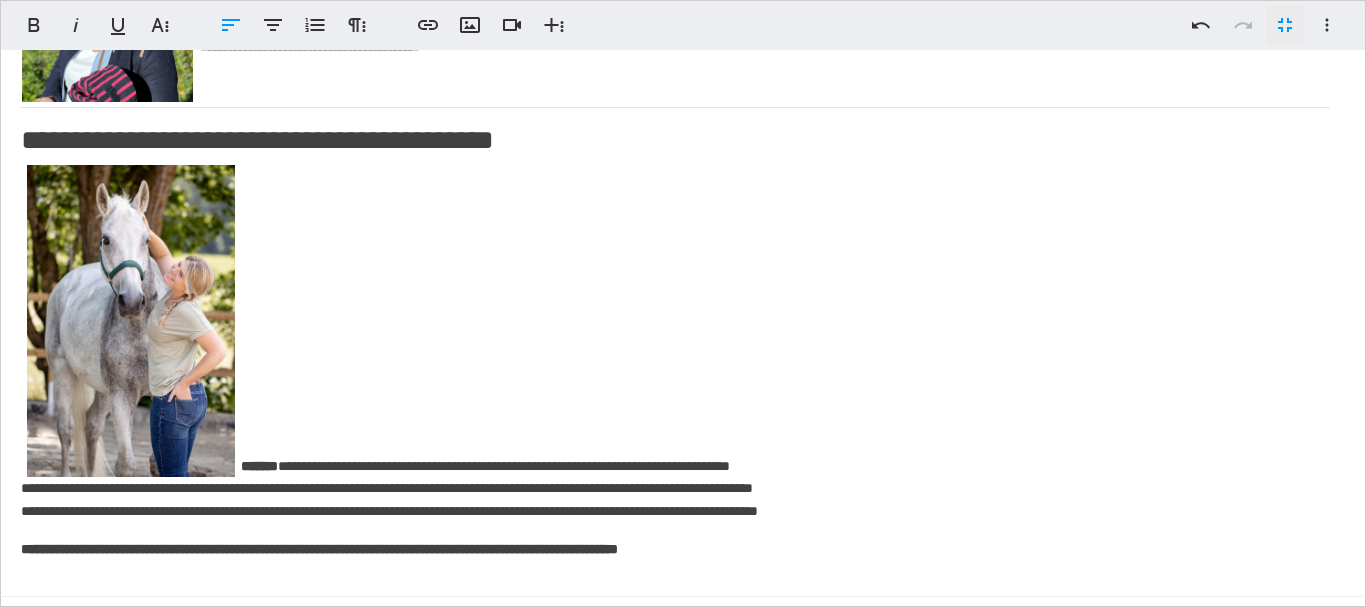 click on "**********" at bounding box center [675, -267] 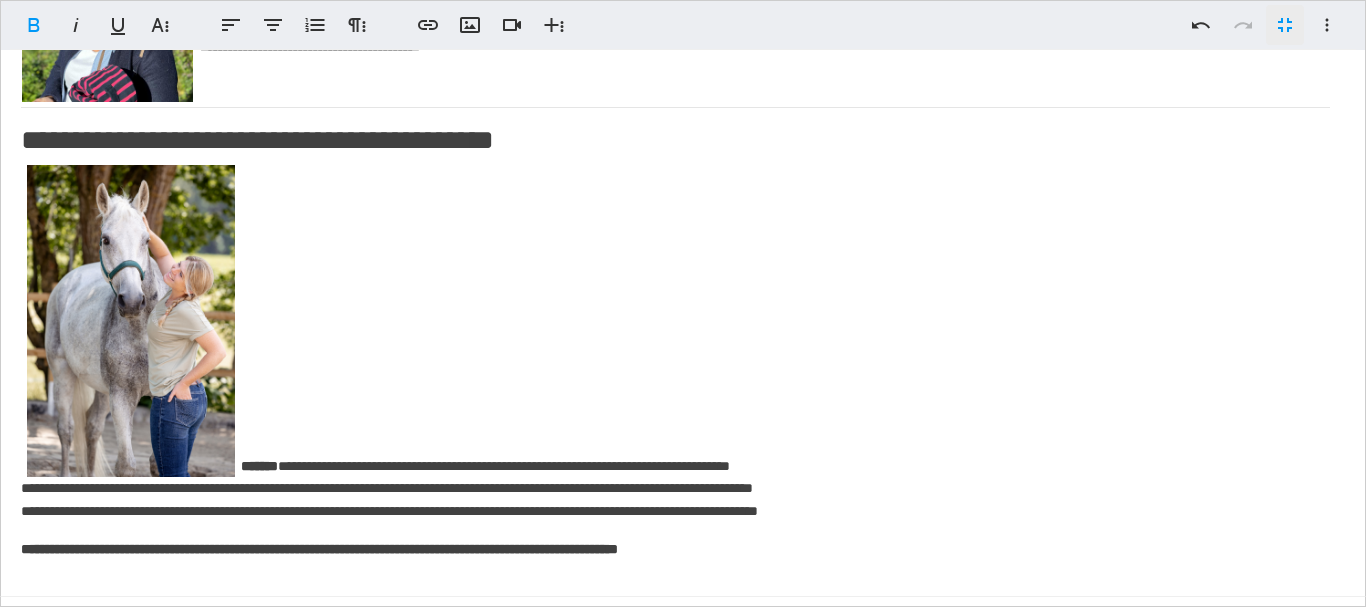 click on "**********" at bounding box center [675, -267] 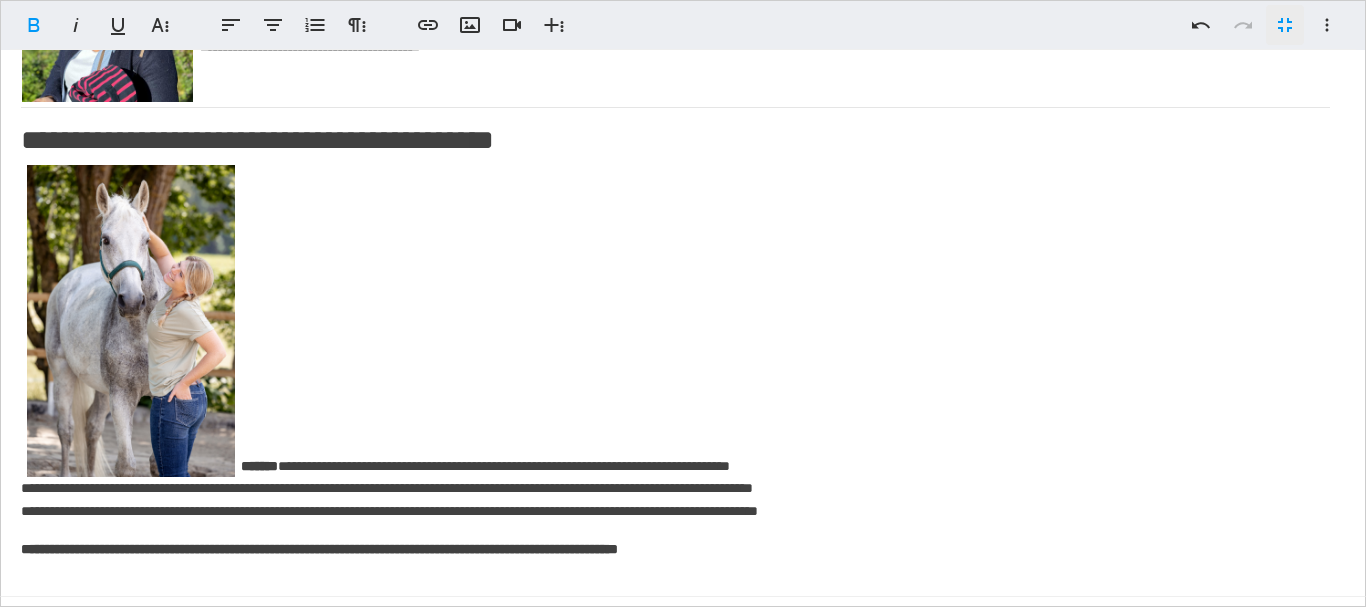 click at bounding box center (131, 321) 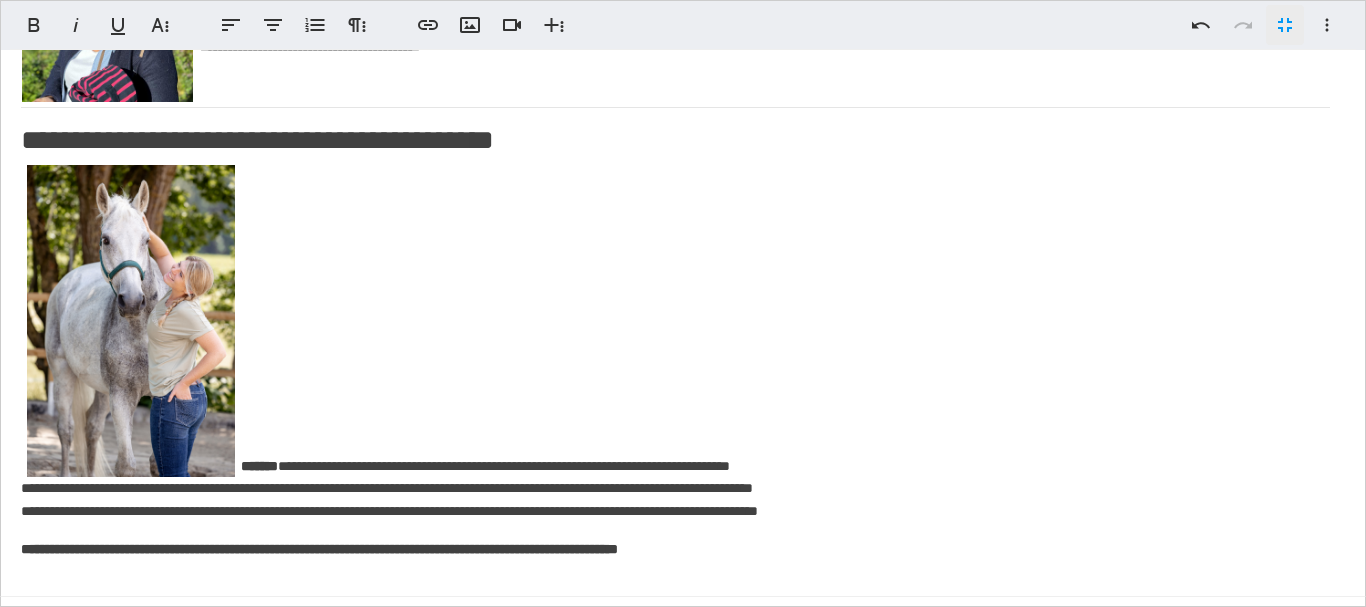 click at bounding box center (131, 321) 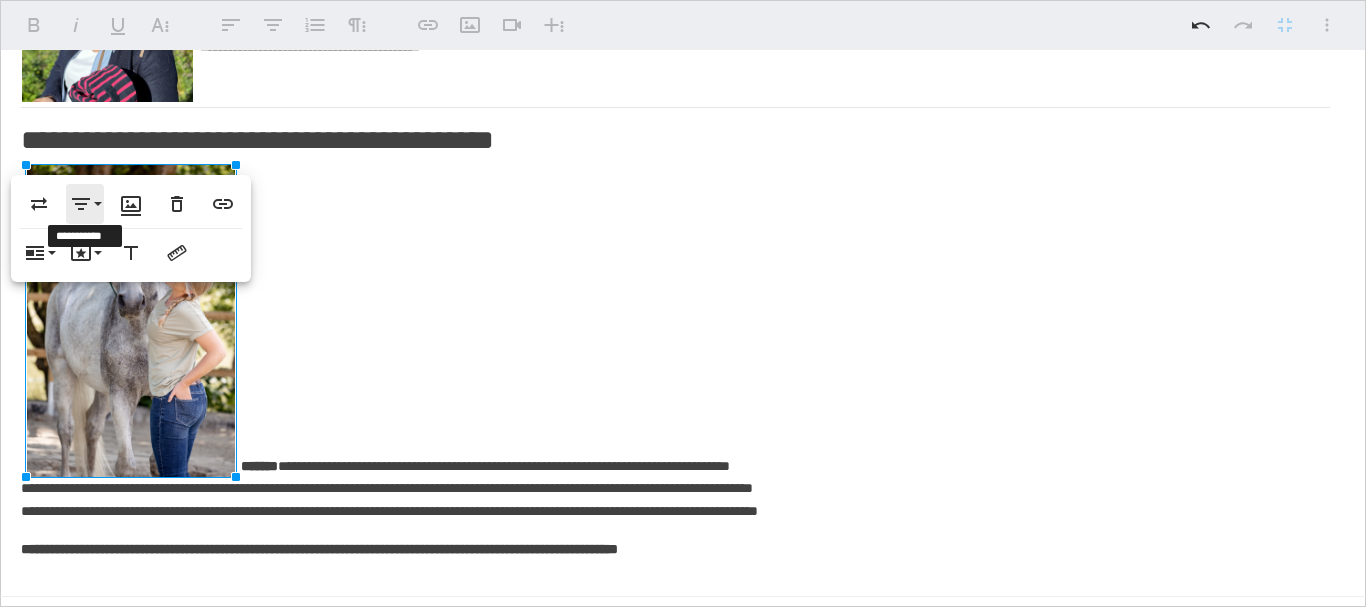 click on "**********" at bounding box center (85, 204) 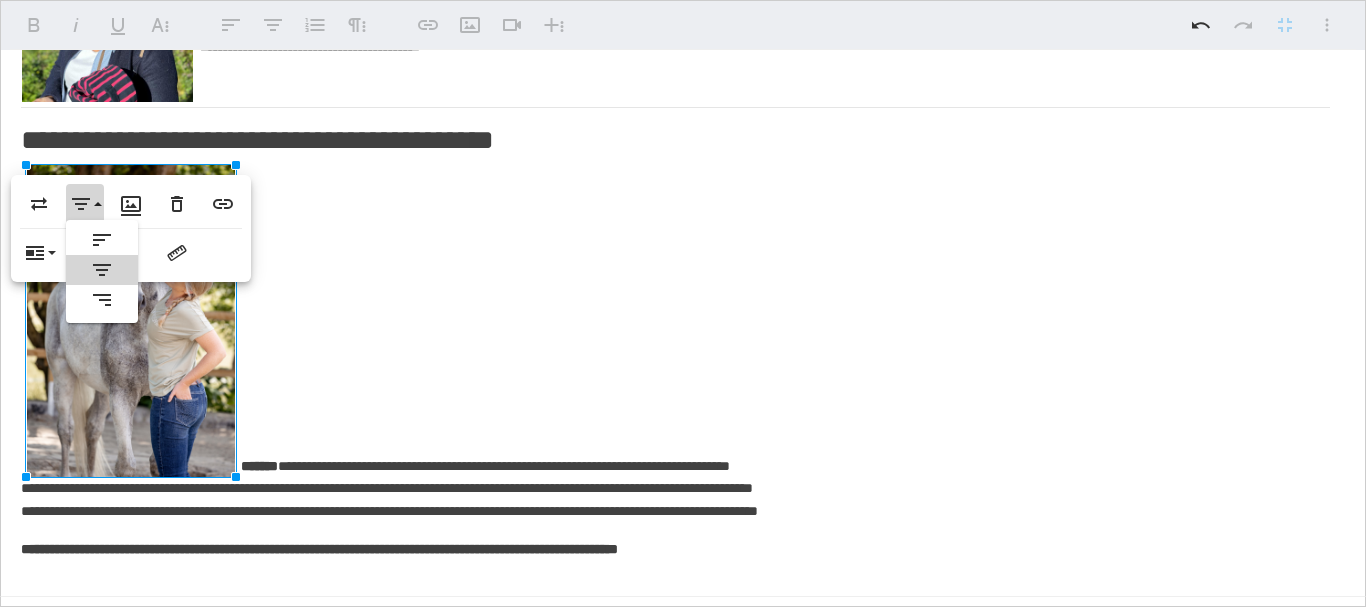 scroll, scrollTop: 0, scrollLeft: 0, axis: both 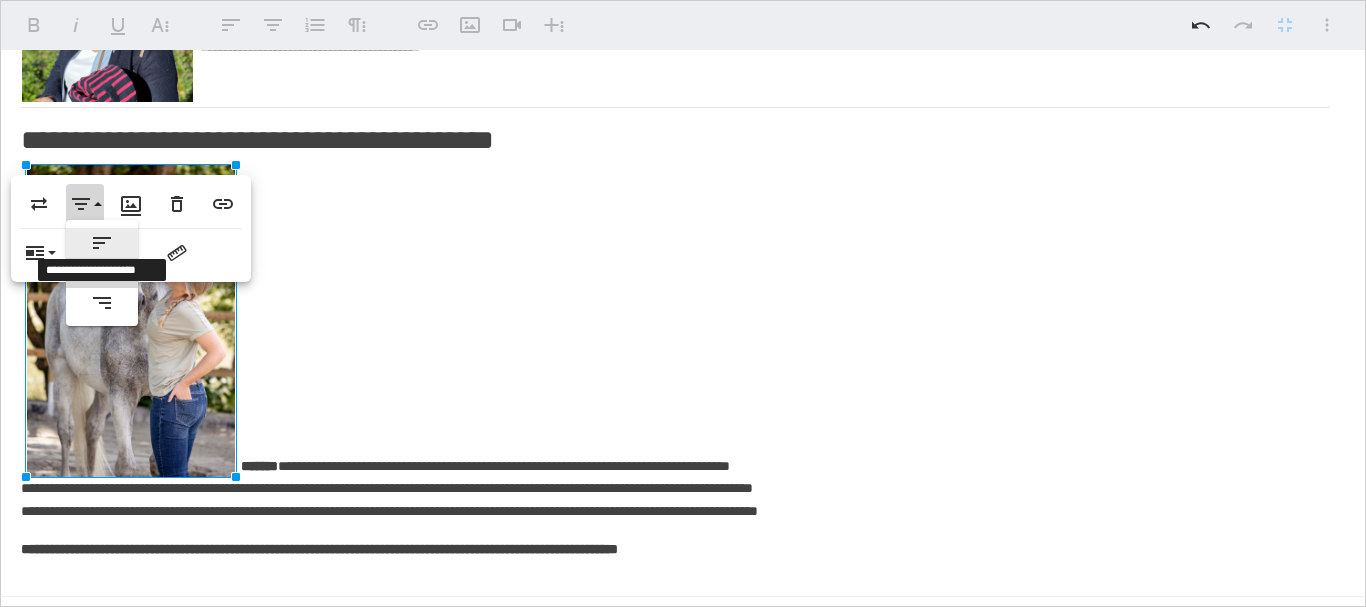click 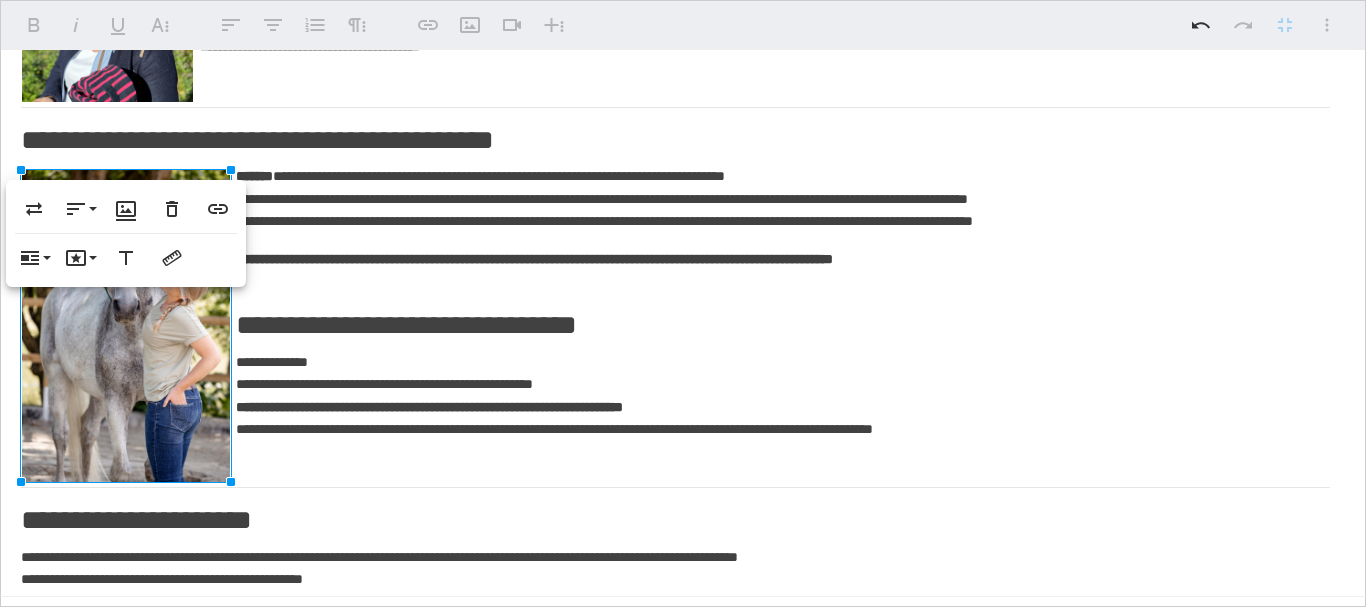 click on "**********" at bounding box center (675, -396) 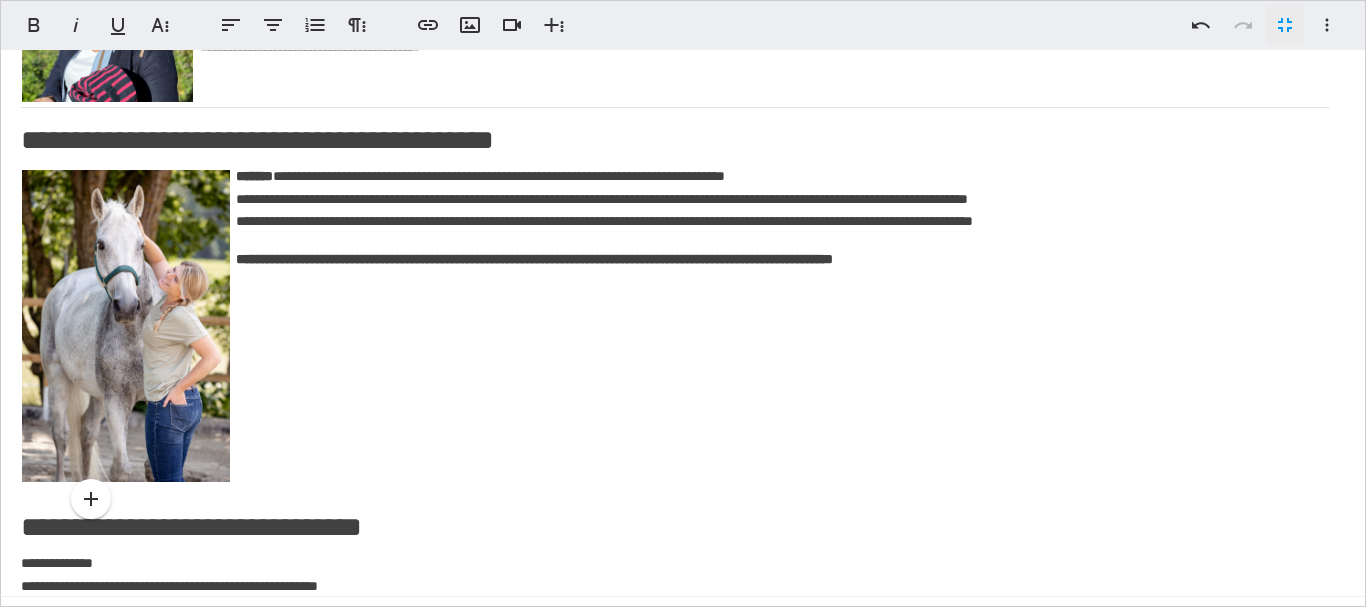 click at bounding box center (126, 326) 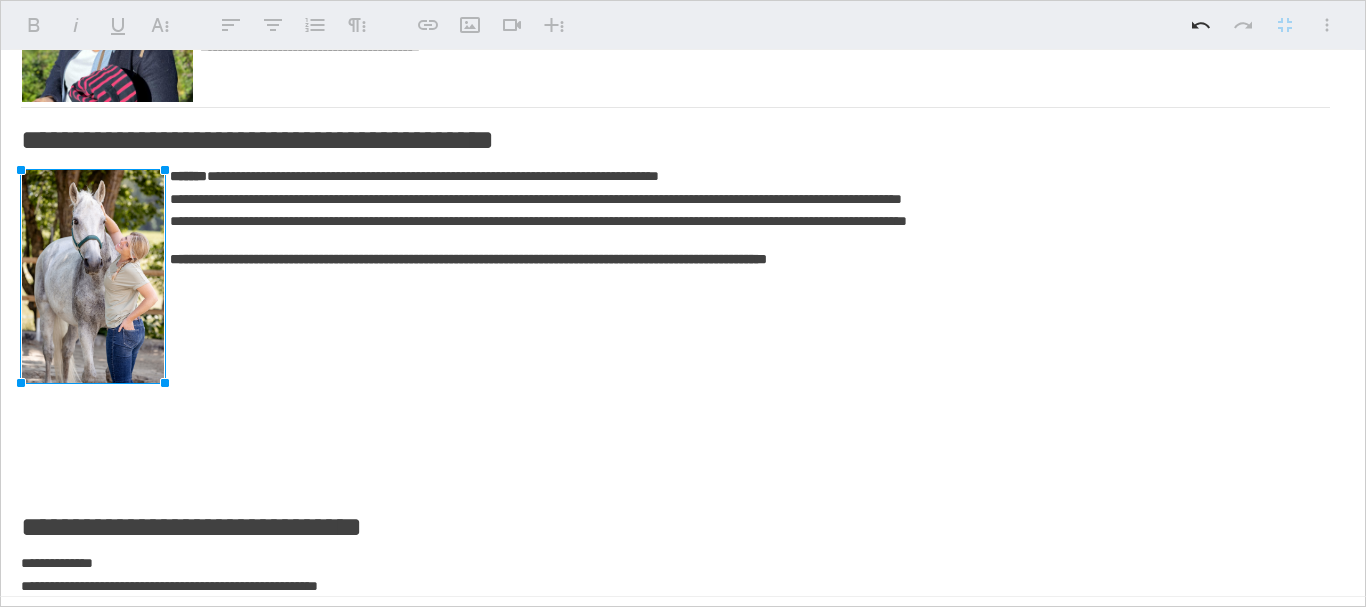 drag, startPoint x: 230, startPoint y: 485, endPoint x: 164, endPoint y: 371, distance: 131.72699 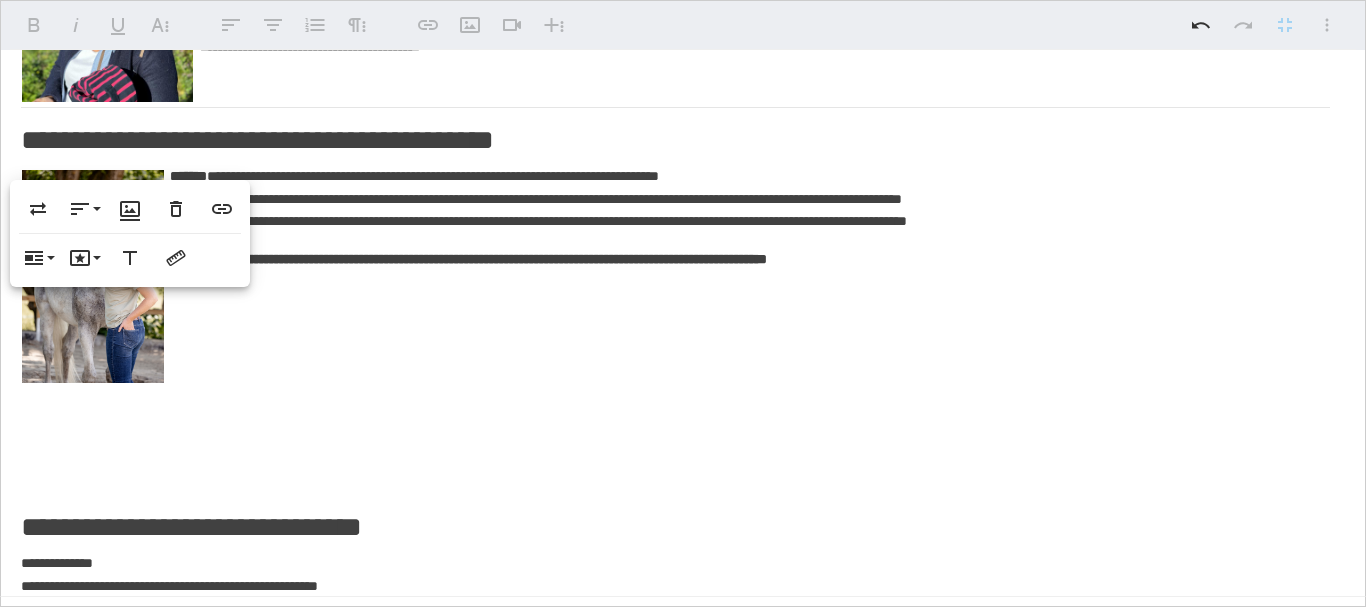 click on "**********" at bounding box center (675, -311) 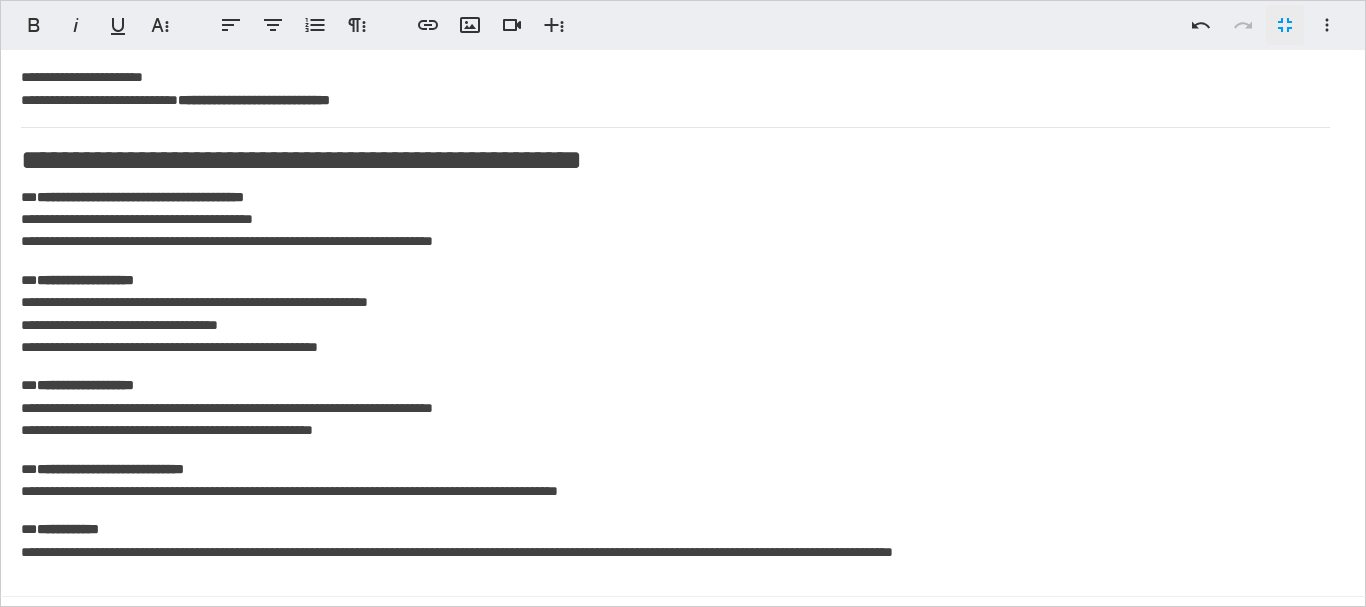 scroll, scrollTop: 269, scrollLeft: 0, axis: vertical 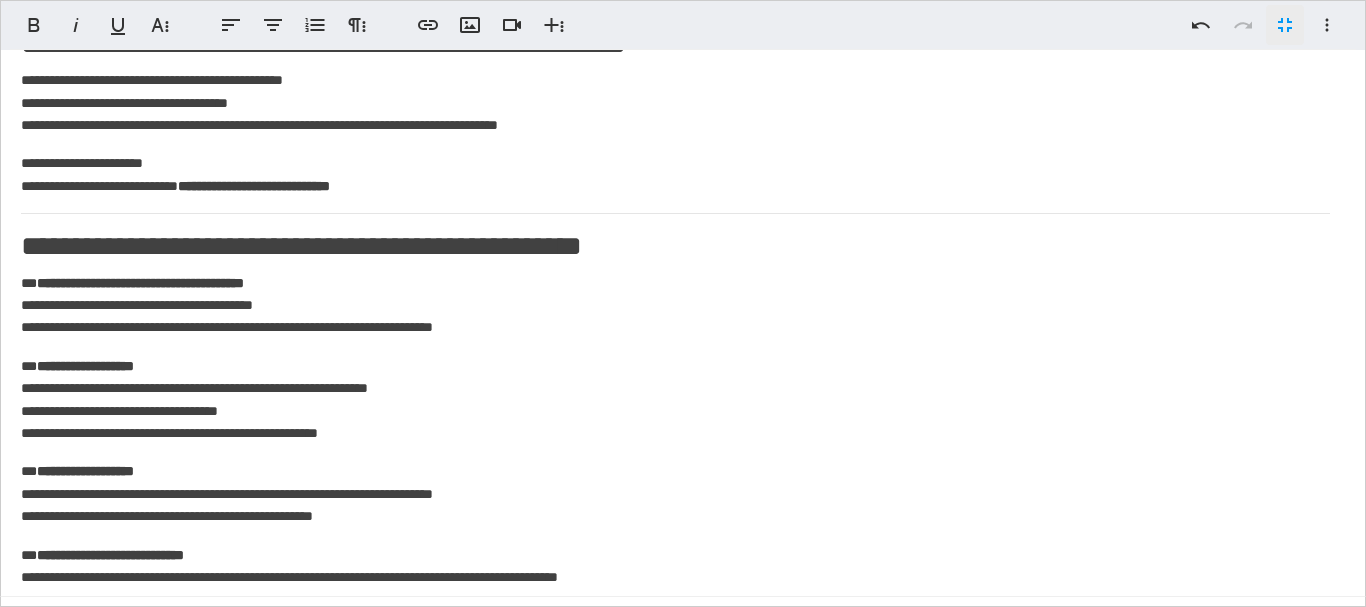 click on "**********" at bounding box center (675, 174) 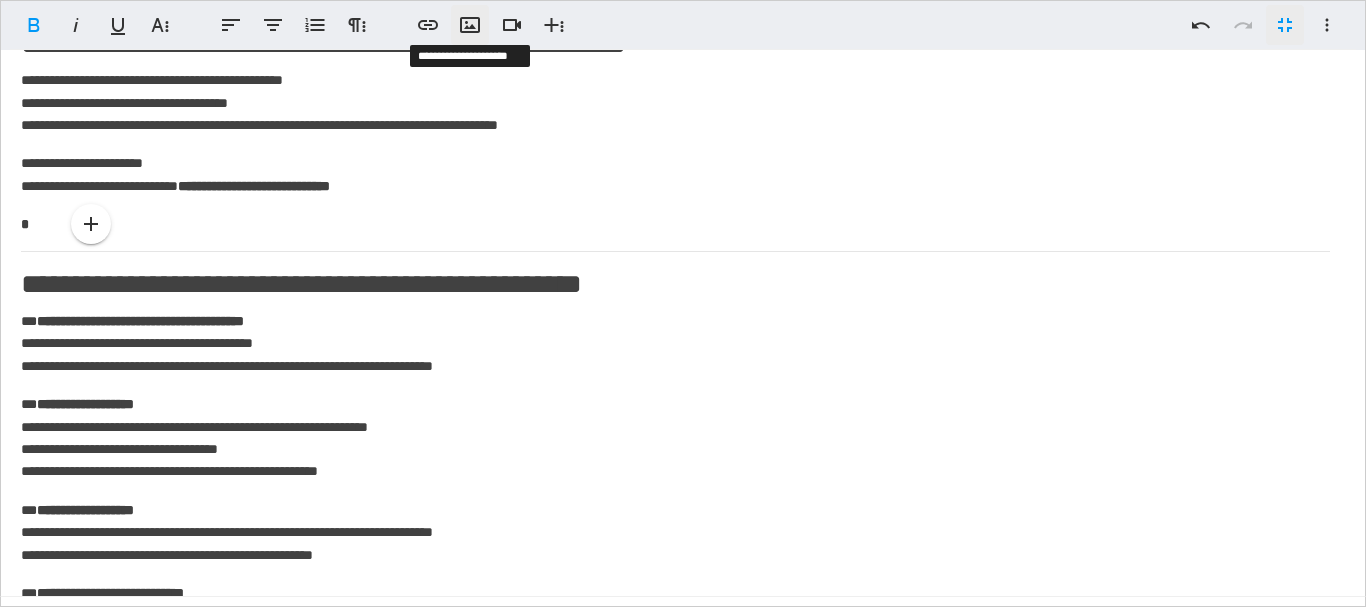 click 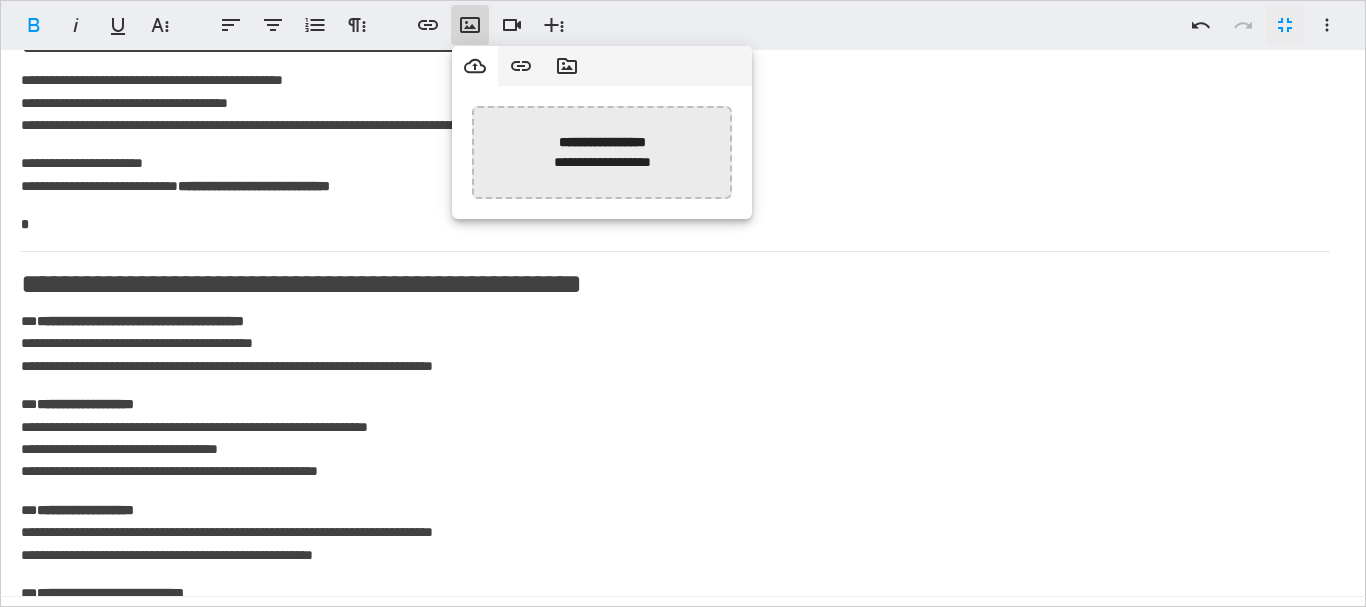 click at bounding box center (90, 152) 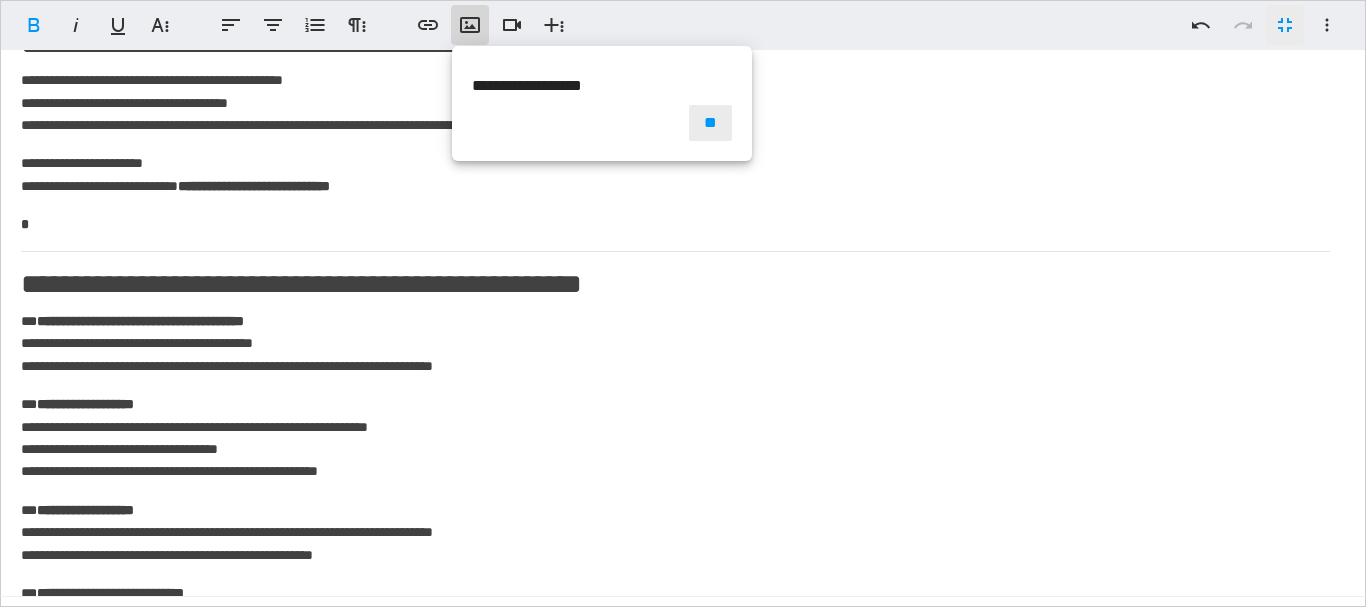 click on "**" at bounding box center (710, 123) 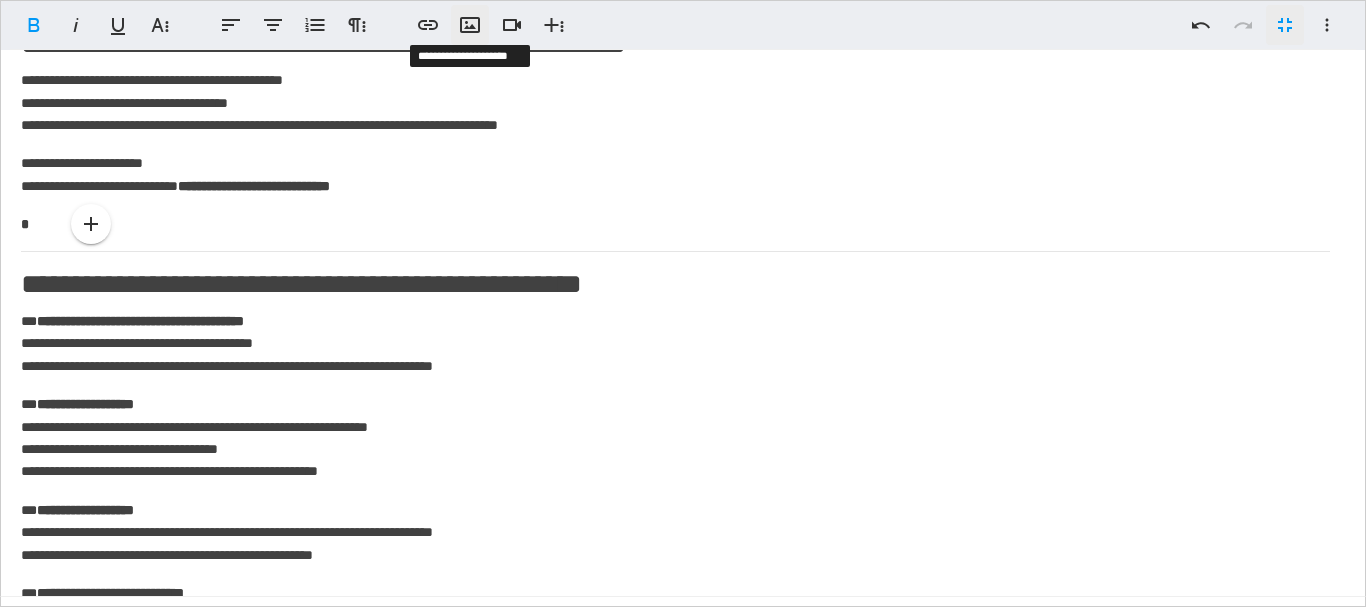 click 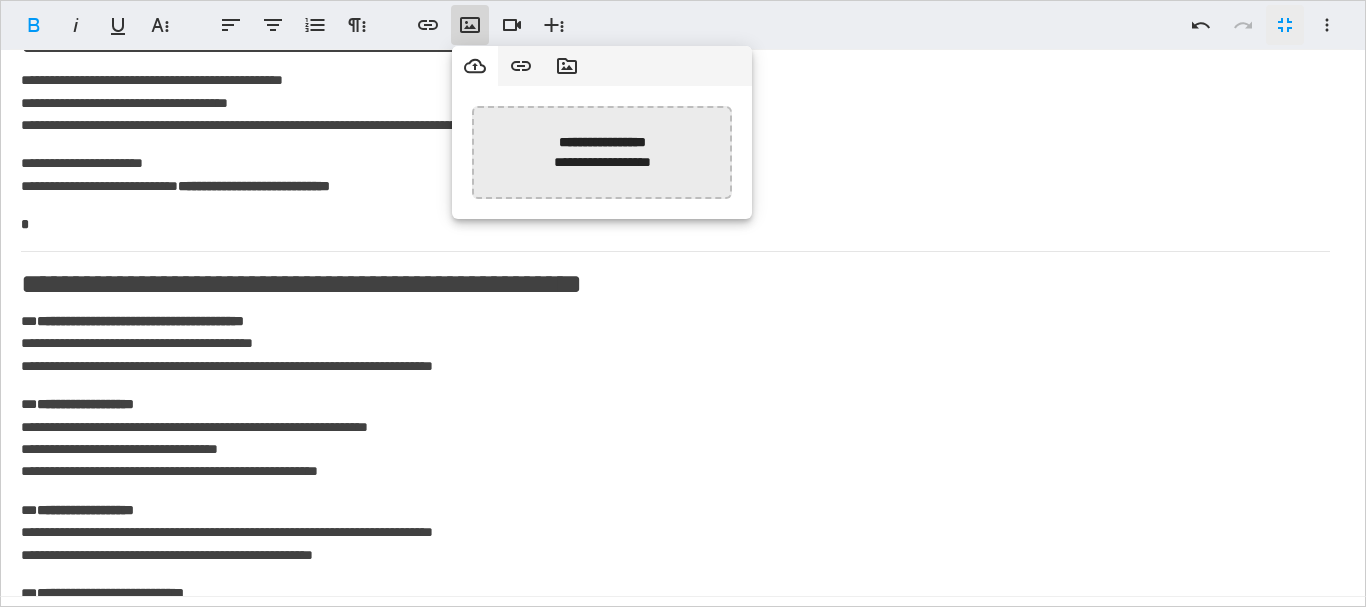 click at bounding box center (90, 152) 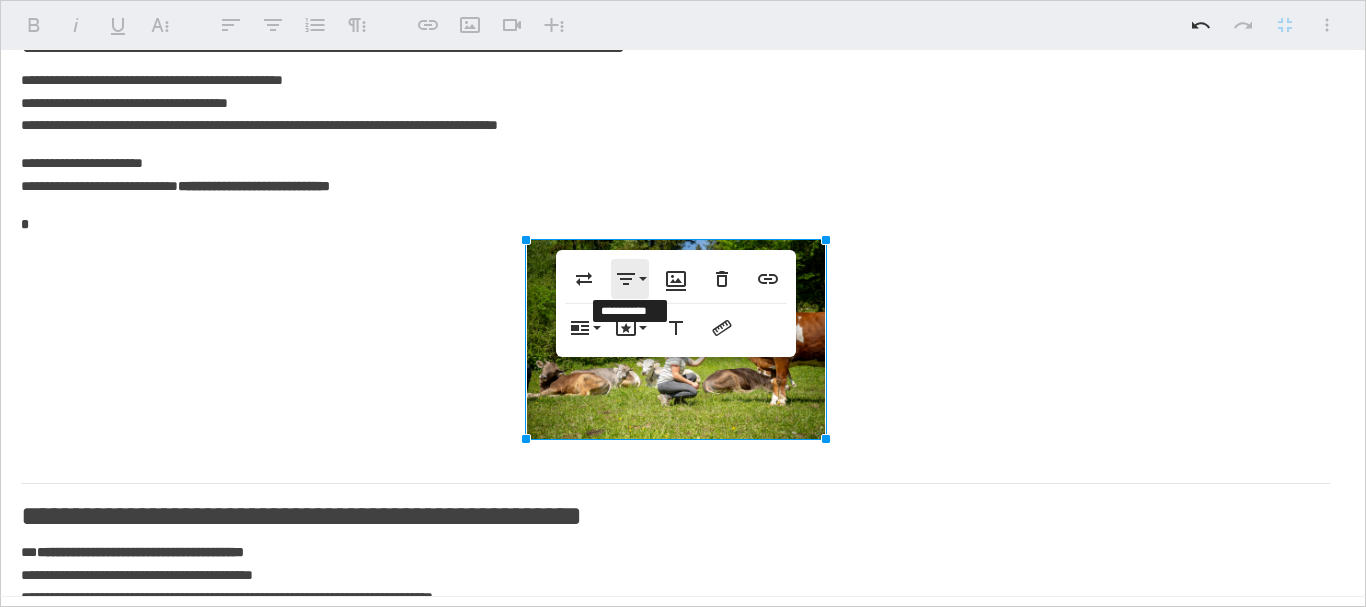 click on "**********" at bounding box center [630, 279] 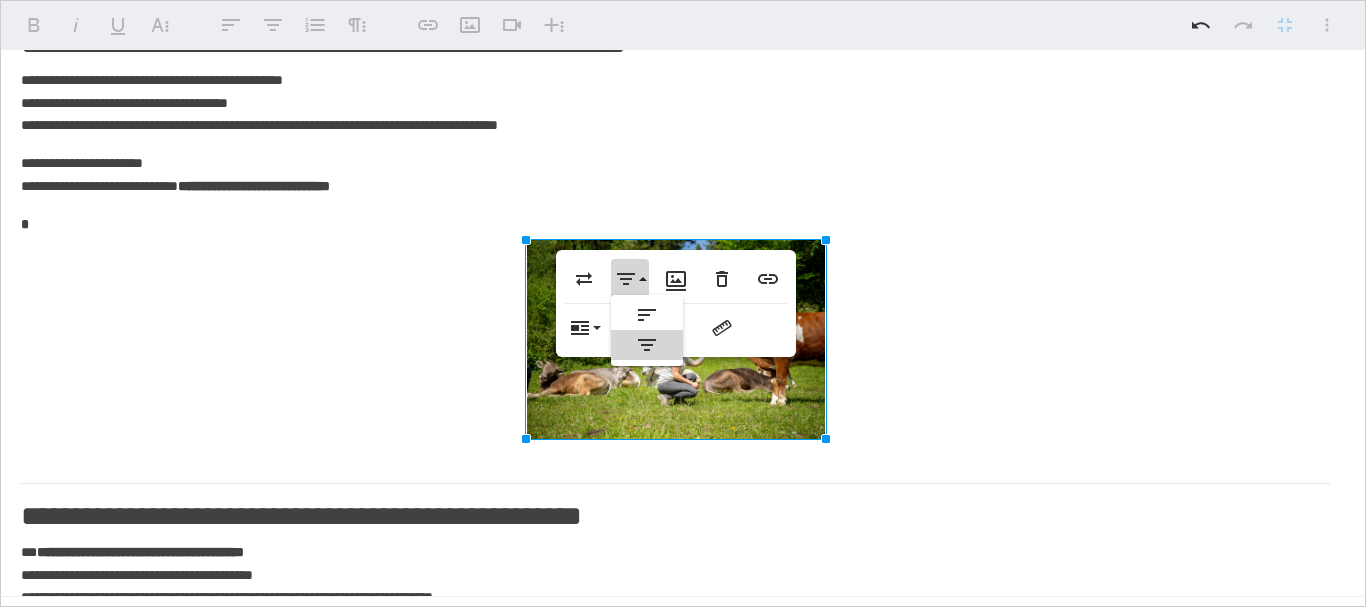 scroll, scrollTop: 0, scrollLeft: 0, axis: both 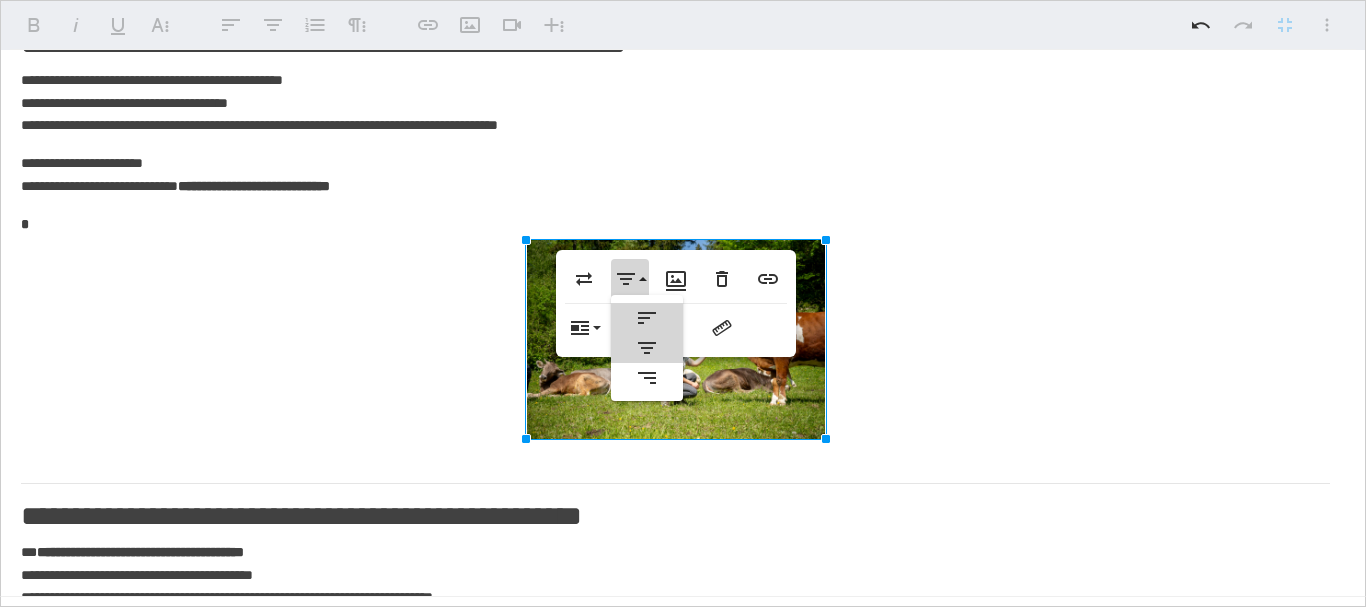 click on "**********" at bounding box center [647, 318] 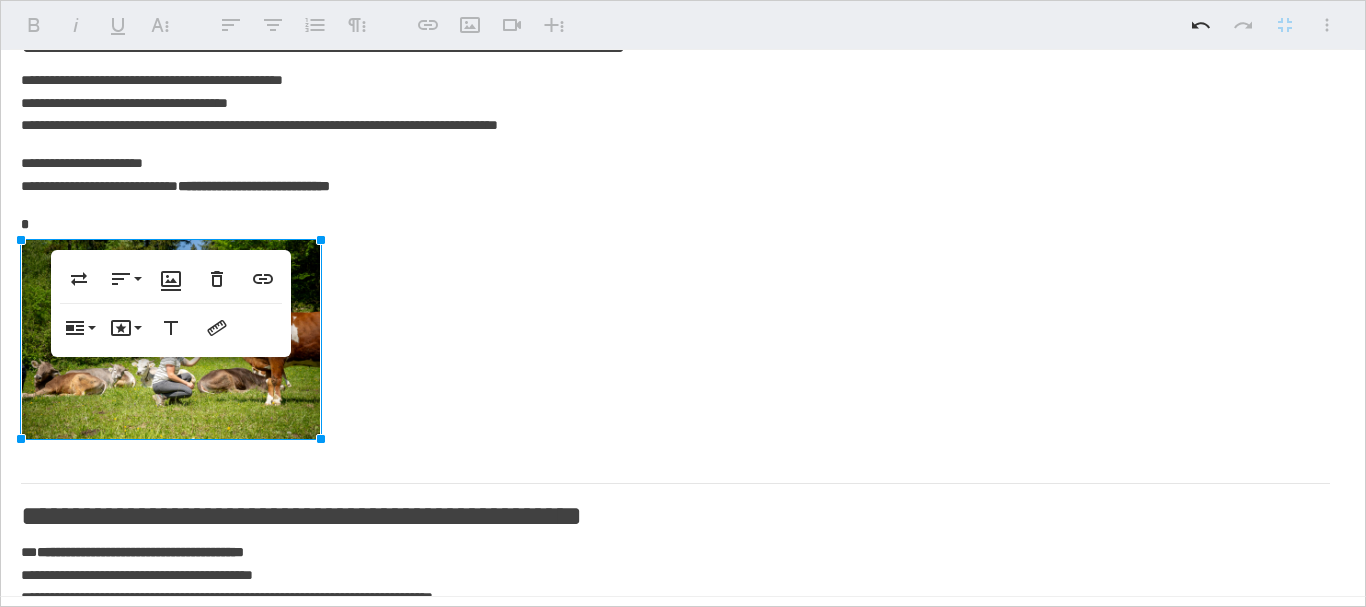 click on "*" at bounding box center (675, 328) 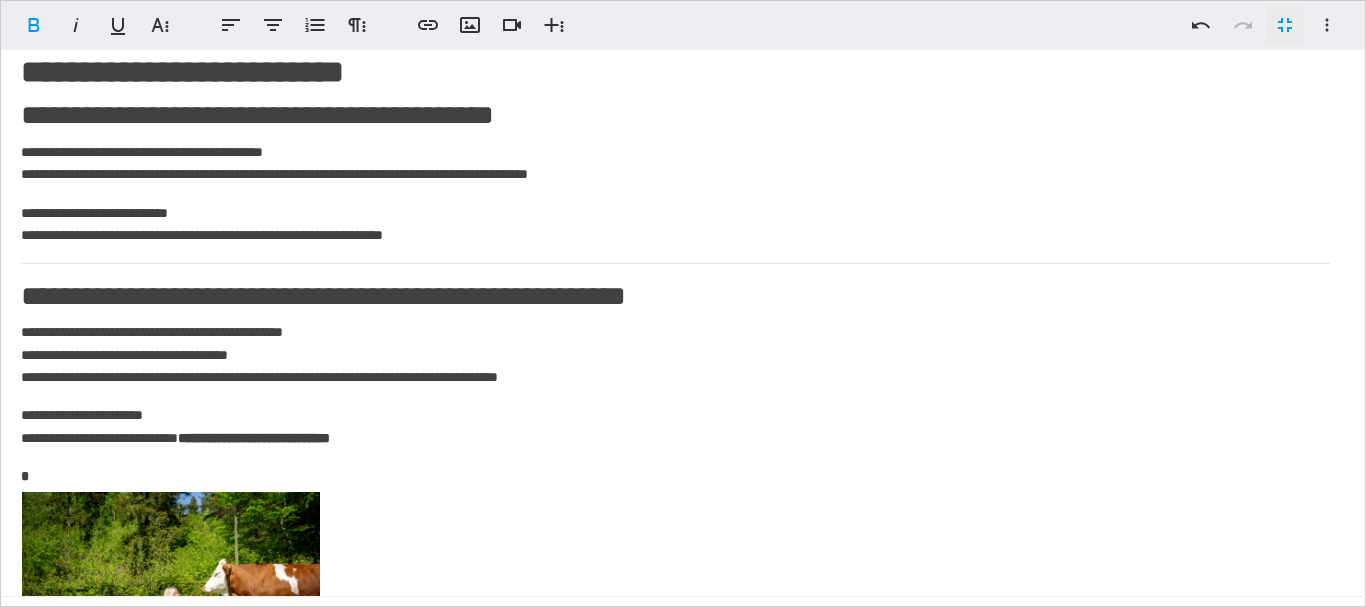 scroll, scrollTop: 0, scrollLeft: 0, axis: both 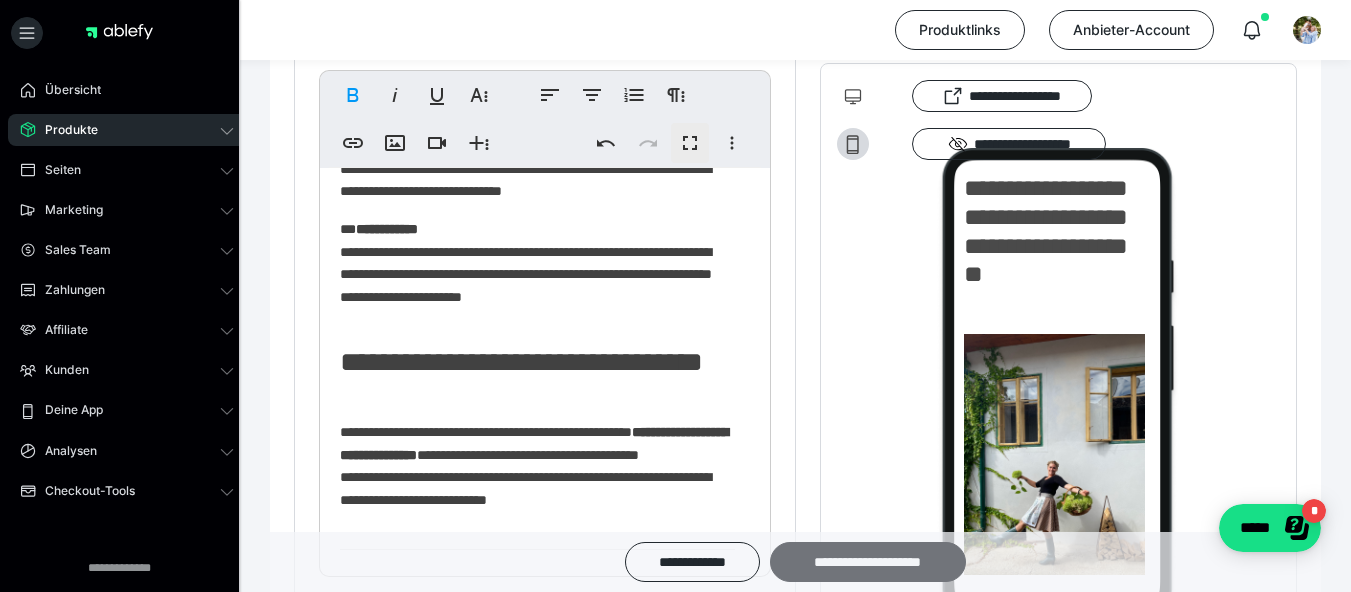click on "**********" at bounding box center (868, 562) 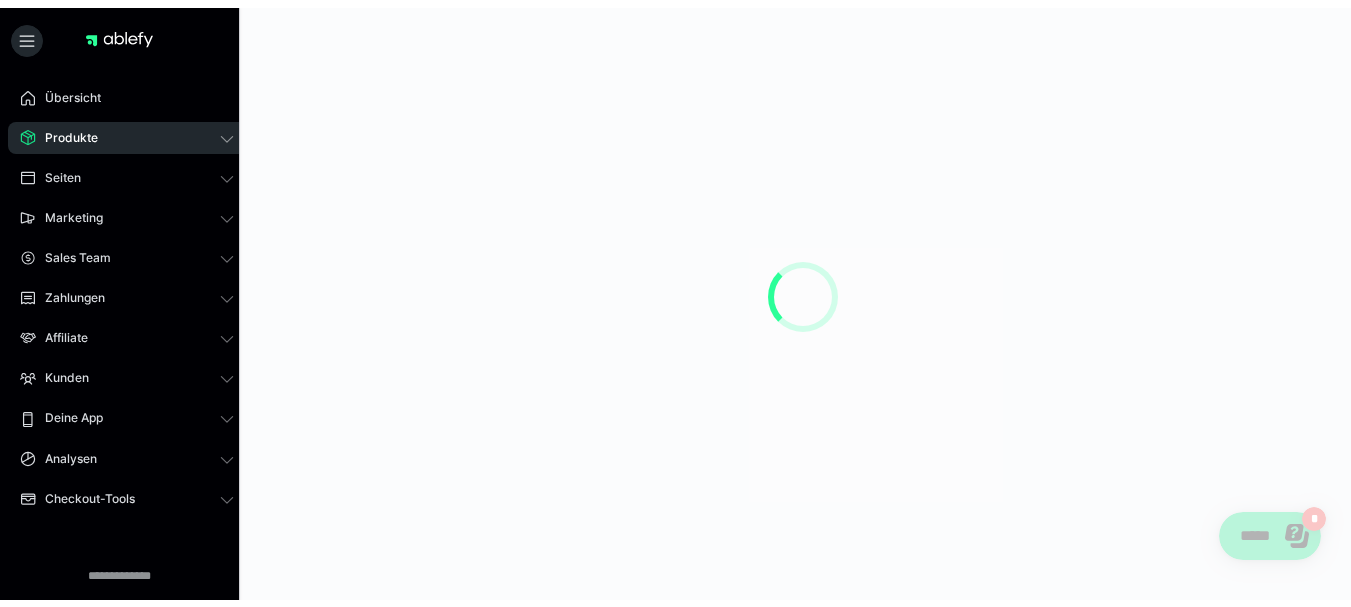 scroll, scrollTop: 0, scrollLeft: 0, axis: both 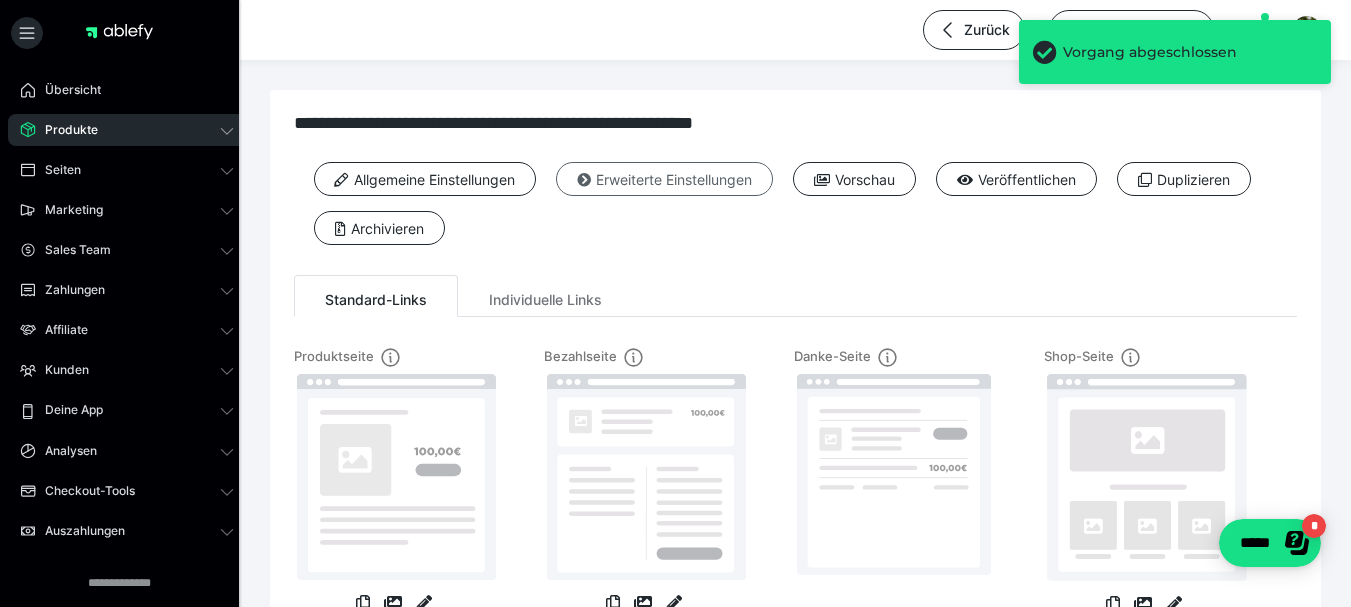 click on "Erweiterte Einstellungen" at bounding box center (664, 179) 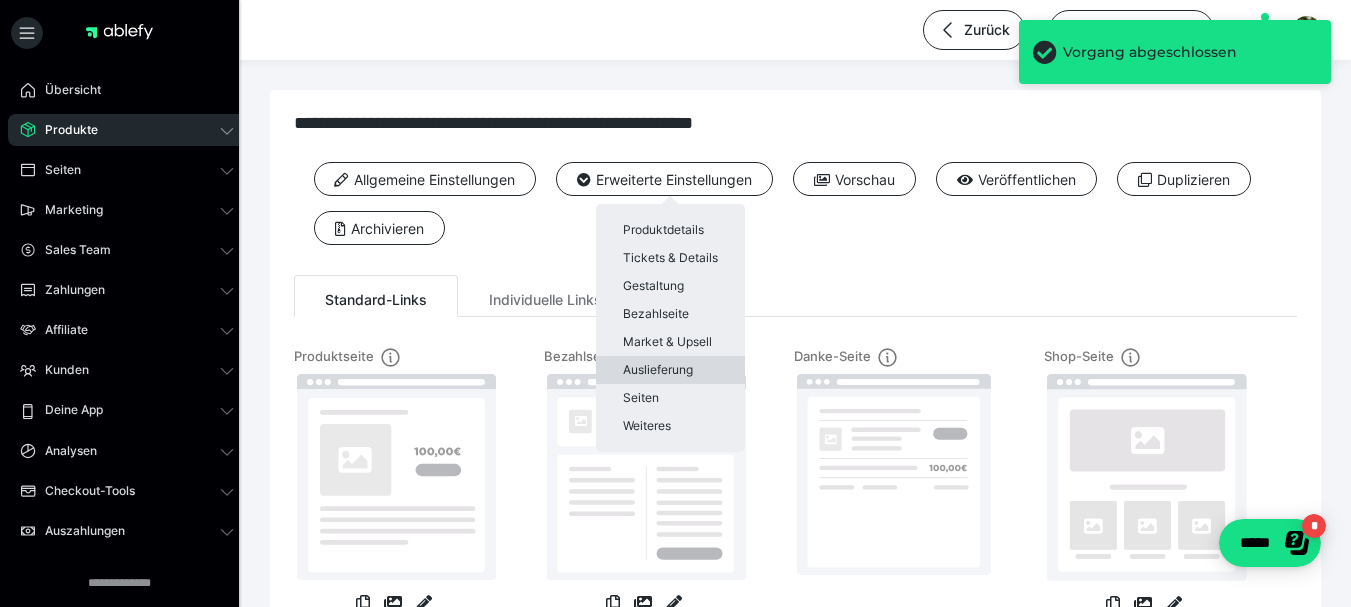 click on "Auslieferung" at bounding box center [670, 370] 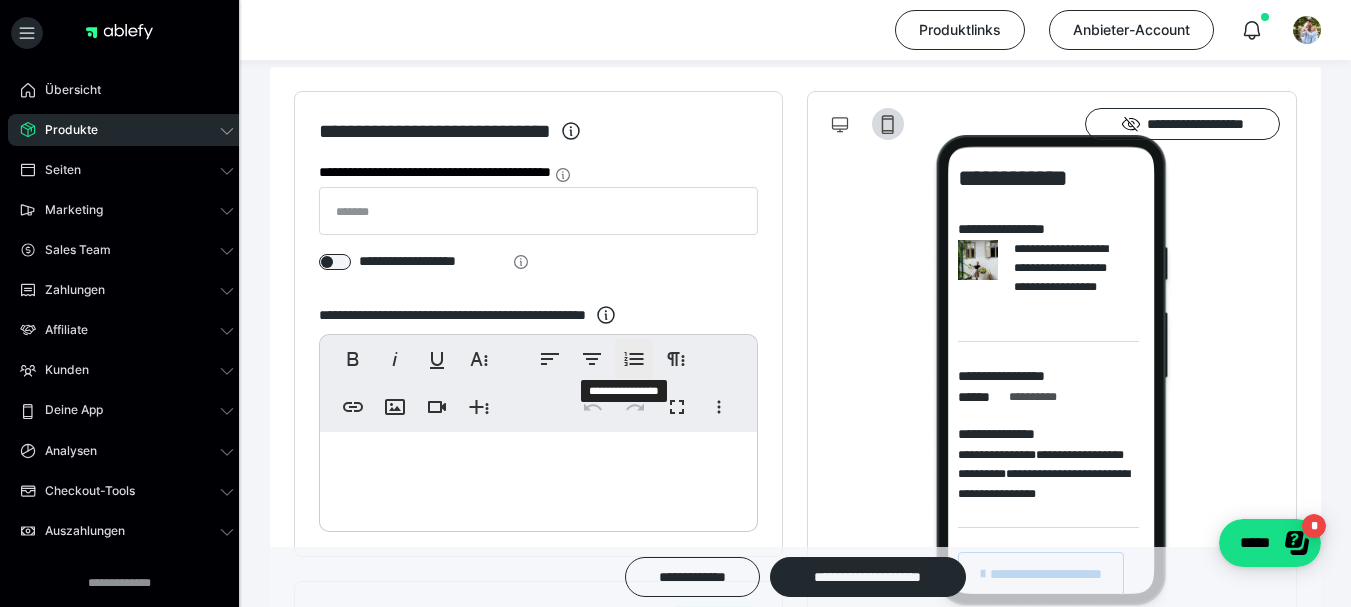 scroll, scrollTop: 300, scrollLeft: 0, axis: vertical 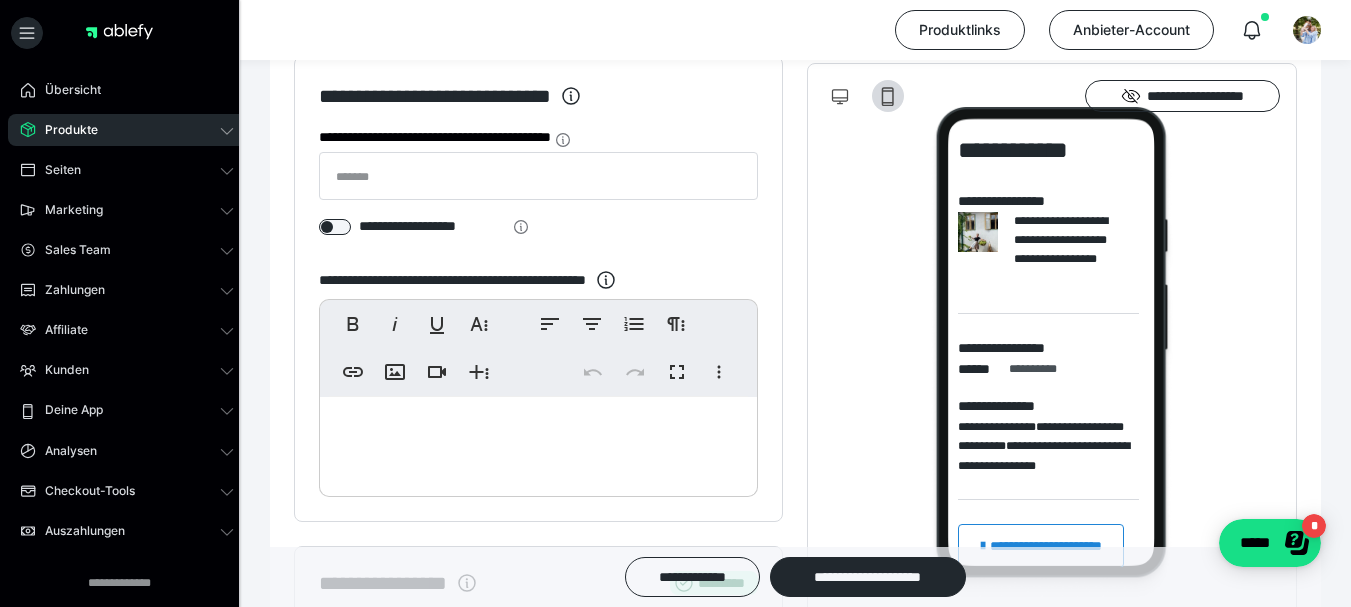 click at bounding box center [538, 442] 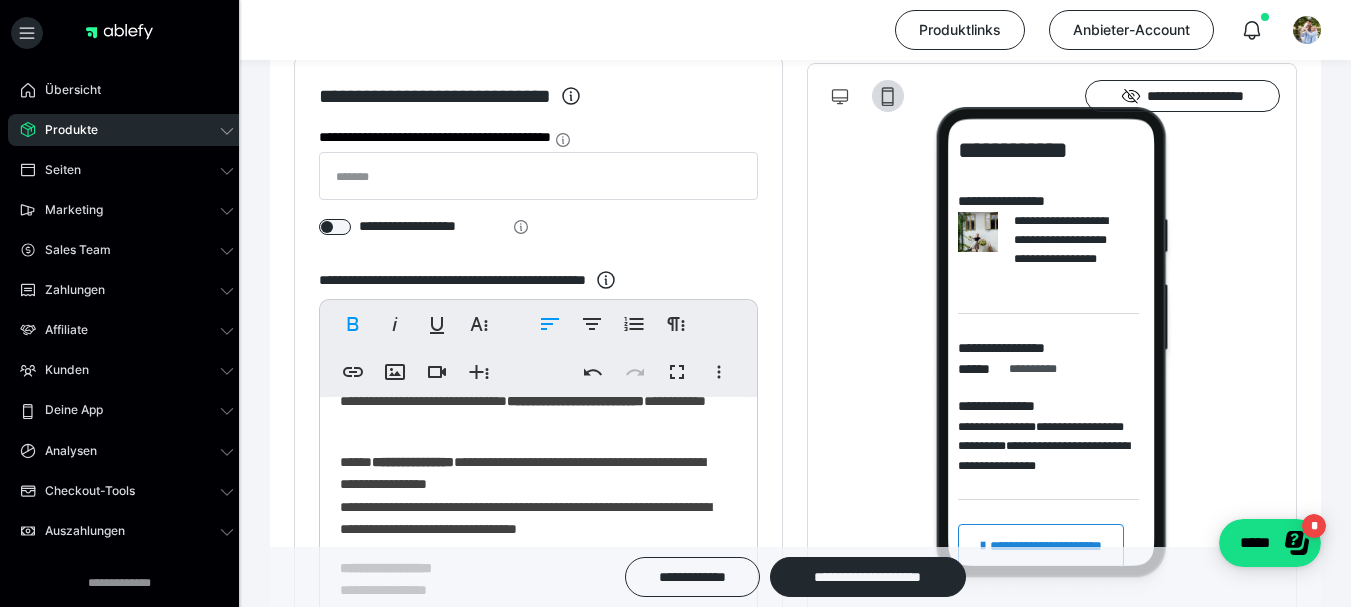 scroll, scrollTop: 0, scrollLeft: 0, axis: both 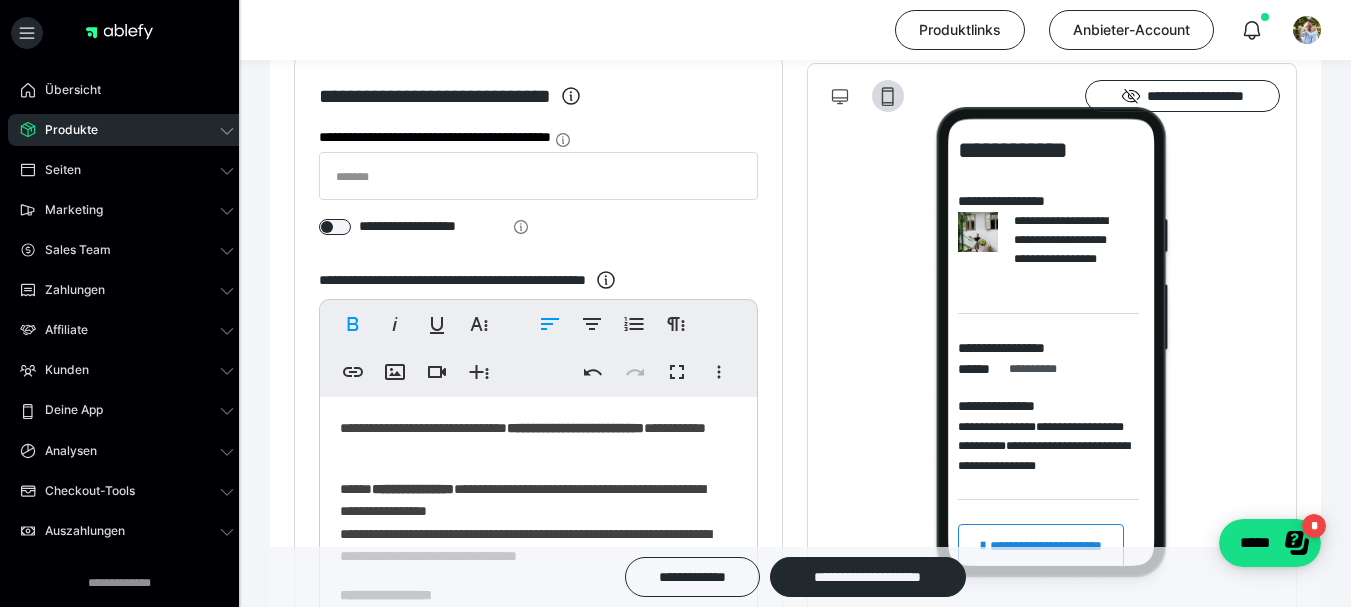 click on "**********" at bounding box center [538, 953] 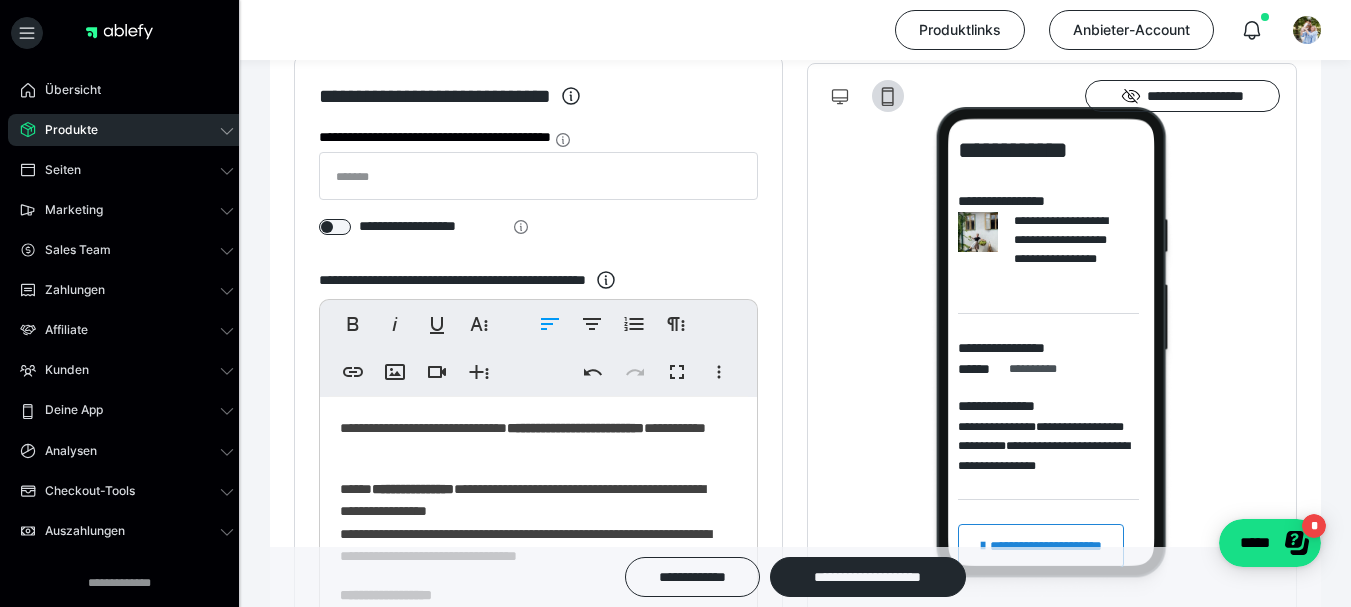 click on "**********" at bounding box center (538, 953) 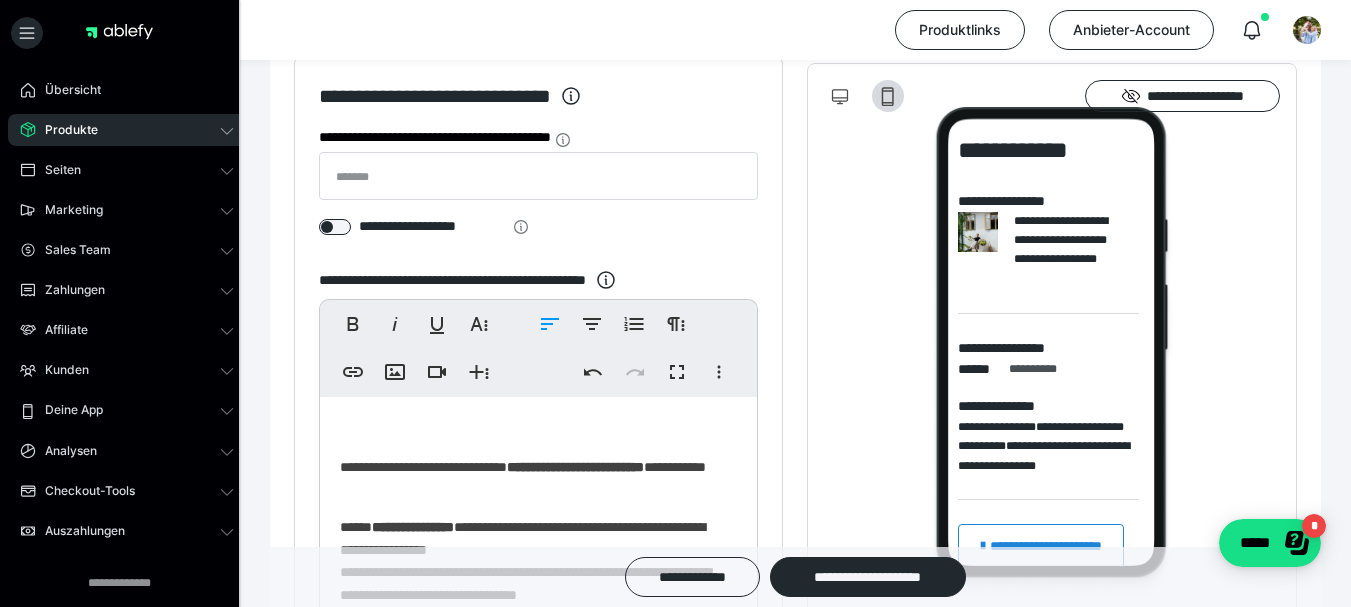 click on "**********" at bounding box center (538, 972) 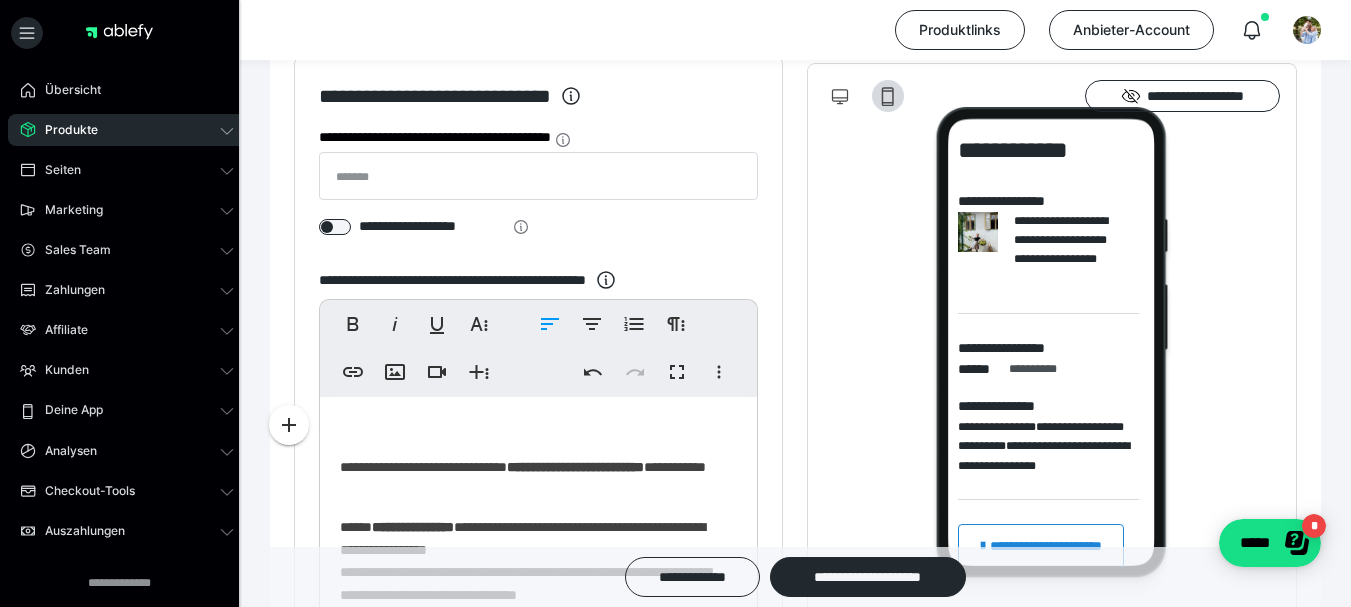 type 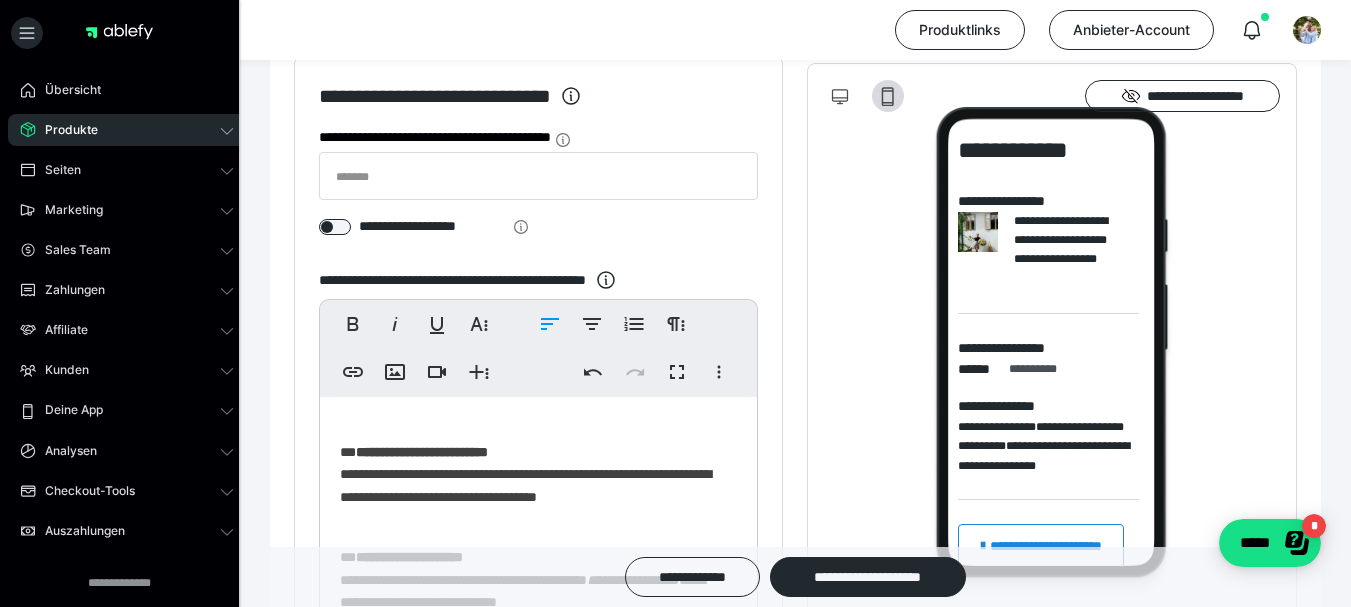 scroll, scrollTop: 752, scrollLeft: 0, axis: vertical 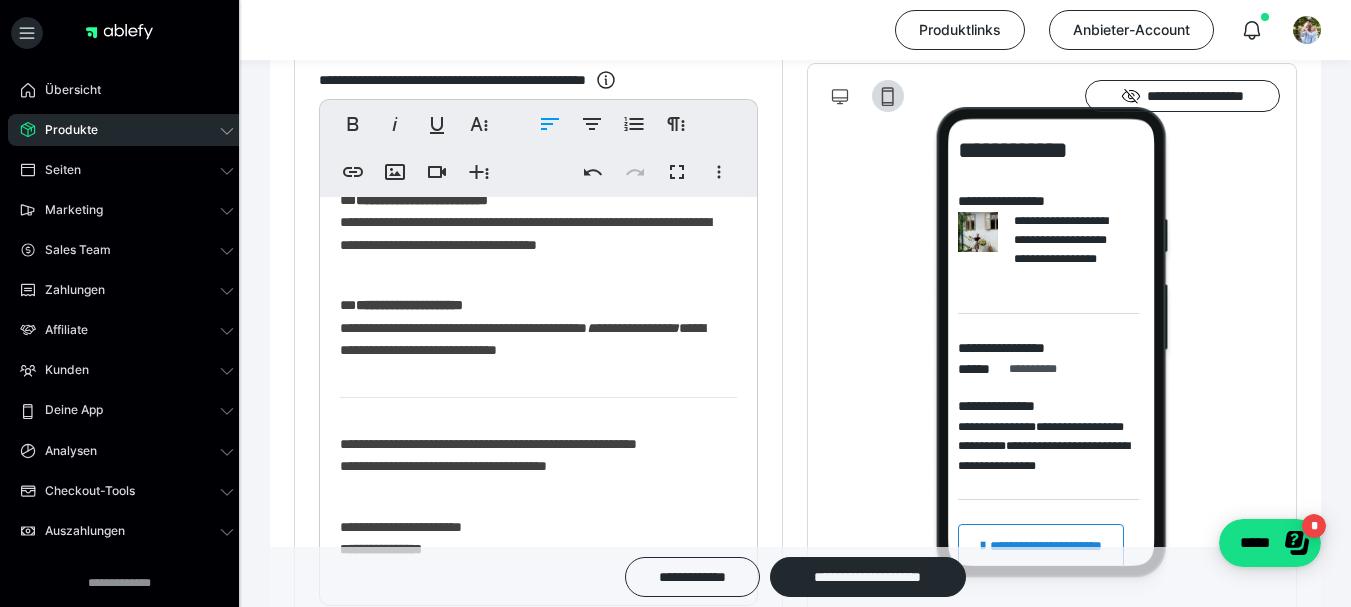click on "**********" at bounding box center (538, 20) 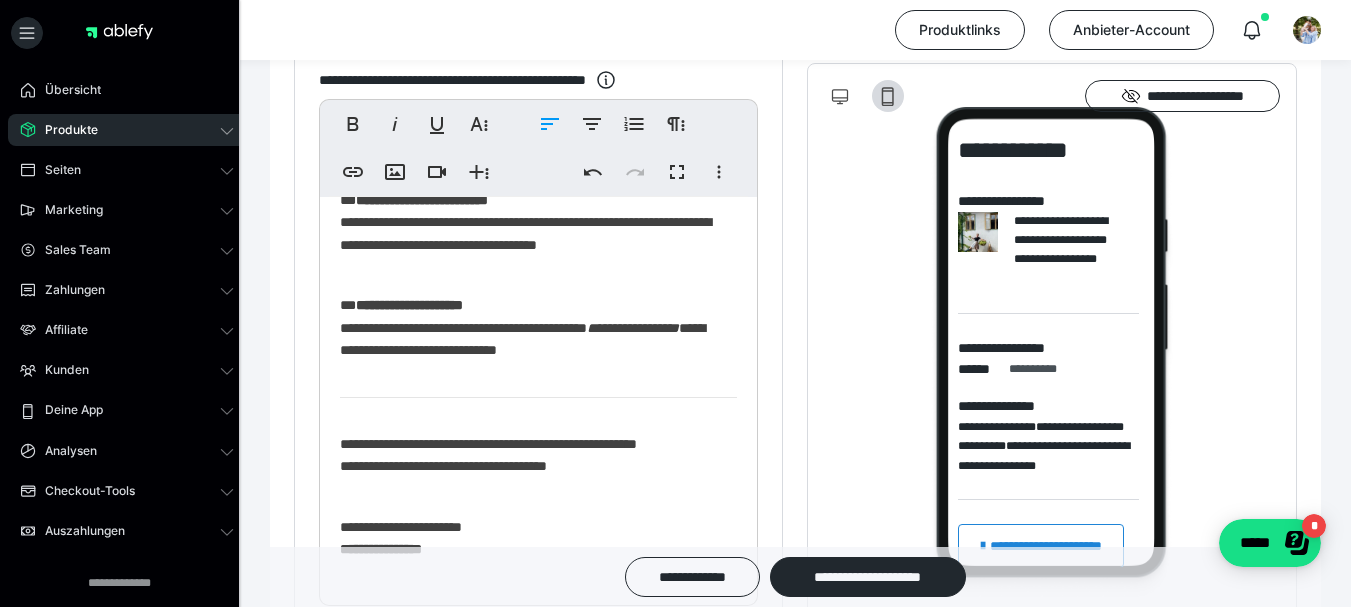 click on "**********" at bounding box center (538, 20) 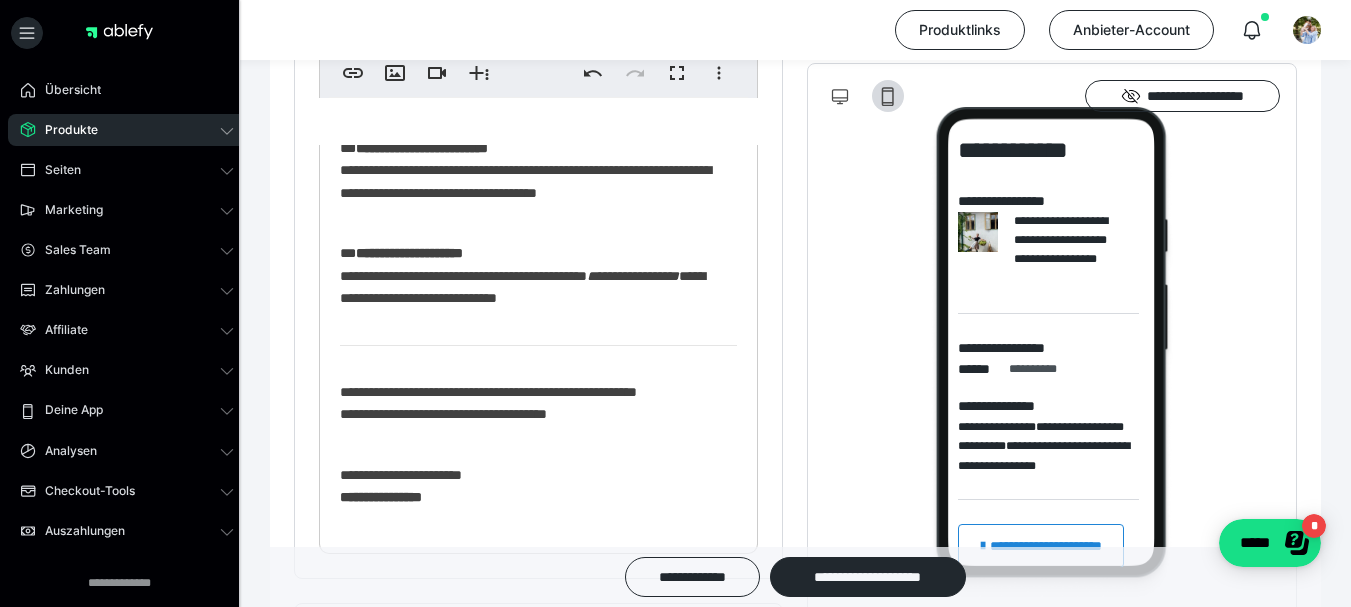 scroll, scrollTop: 600, scrollLeft: 0, axis: vertical 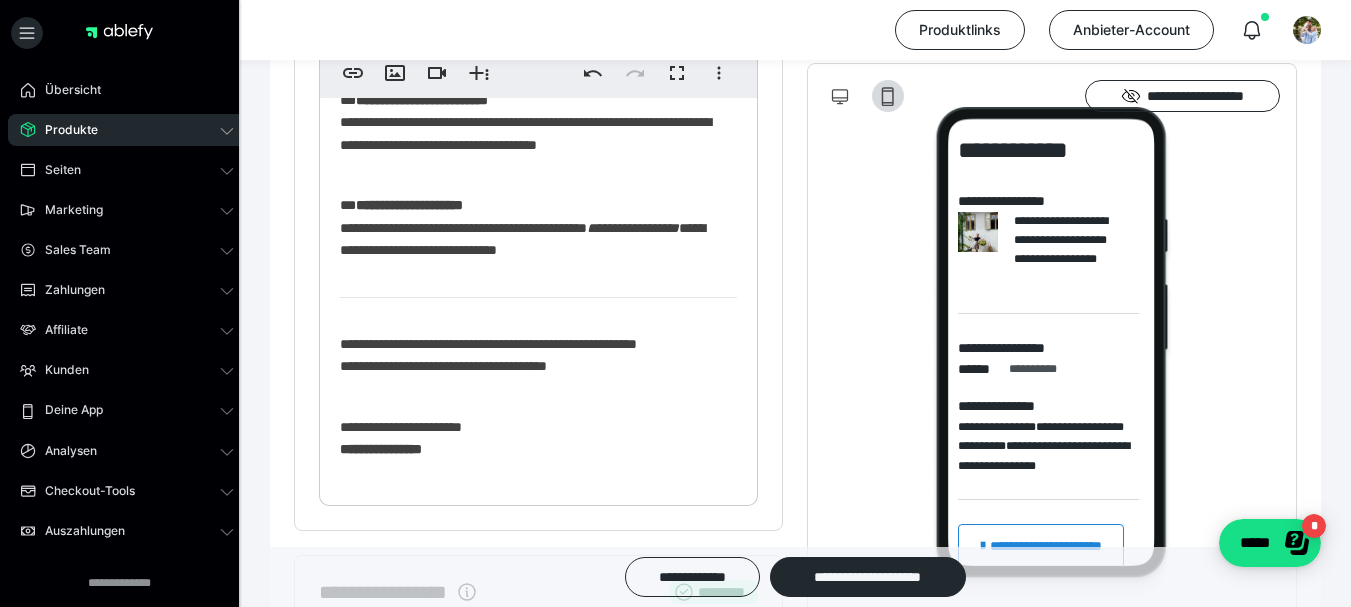 click on "**********" at bounding box center [531, 366] 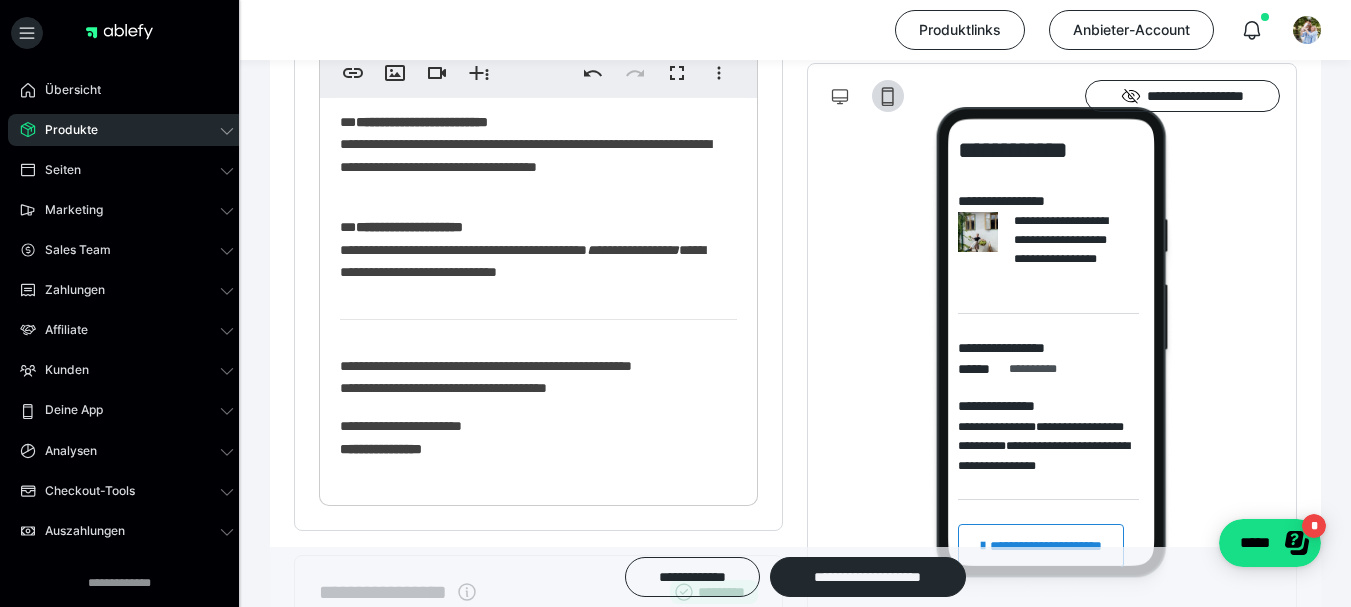 scroll, scrollTop: 730, scrollLeft: 0, axis: vertical 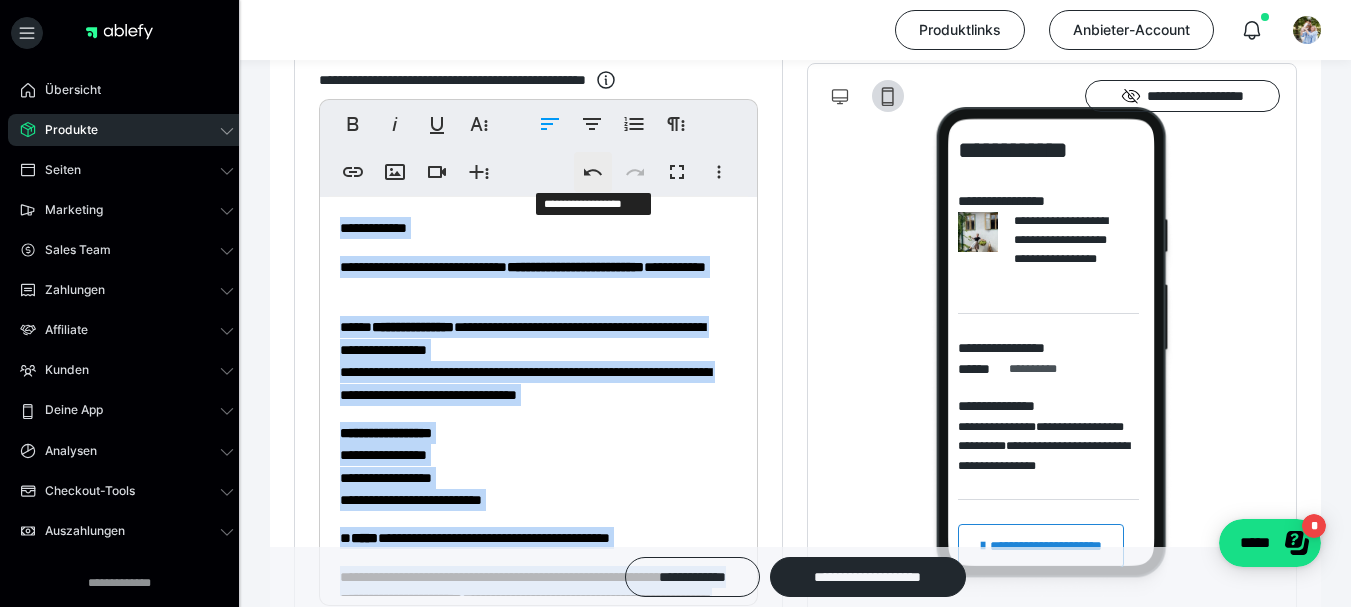 copy on "**********" 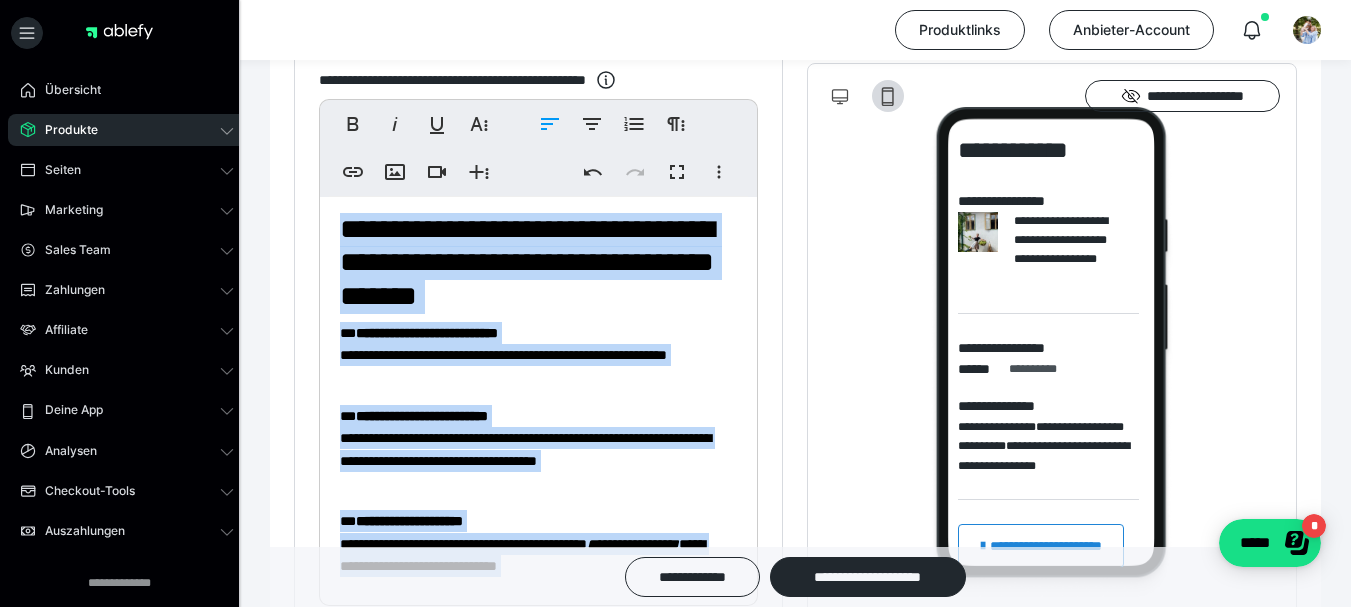 scroll, scrollTop: 791, scrollLeft: 0, axis: vertical 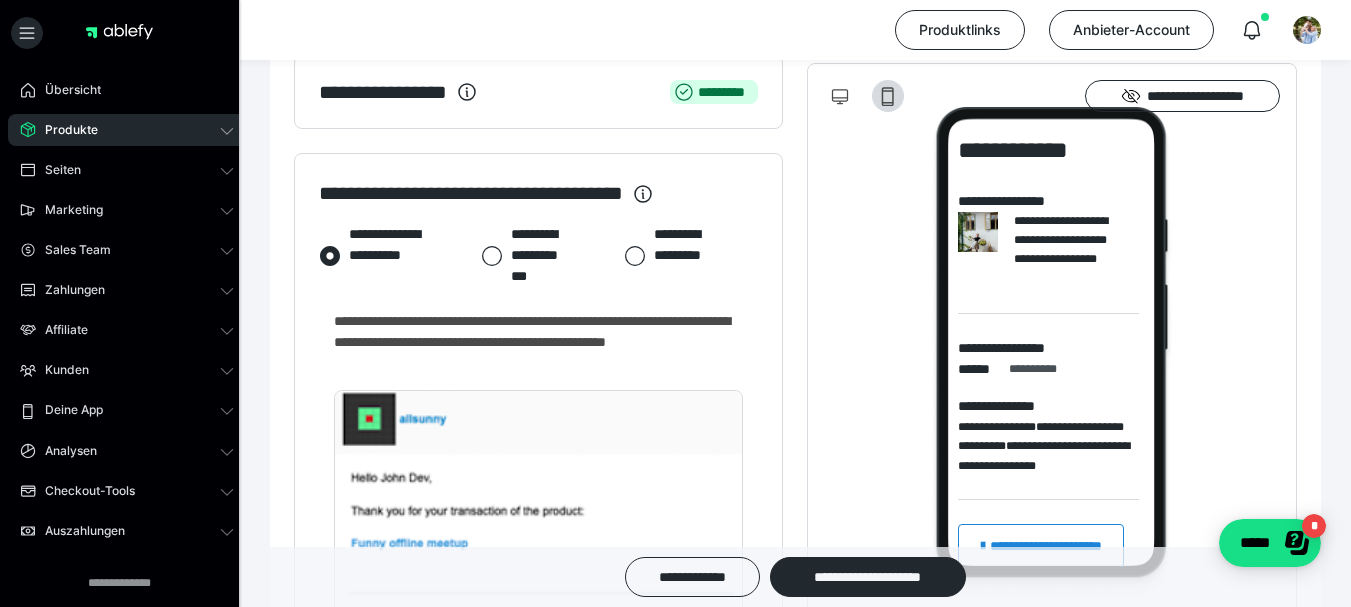 click 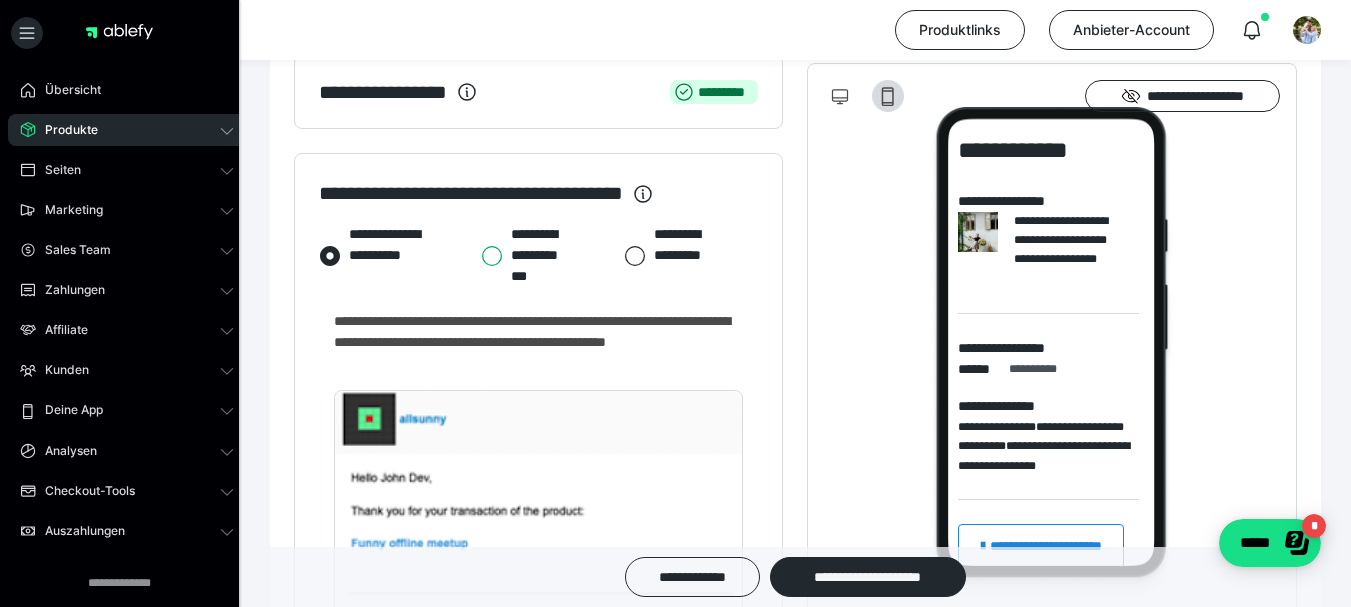 click on "**********" at bounding box center (481, 256) 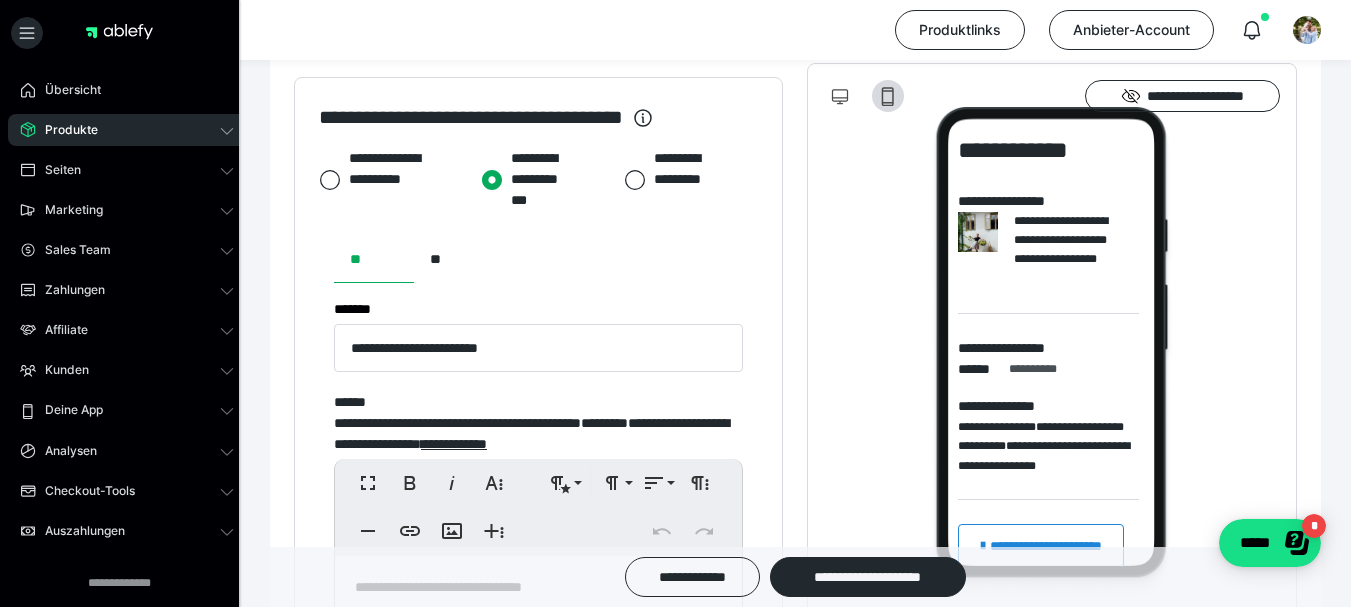 scroll, scrollTop: 1500, scrollLeft: 0, axis: vertical 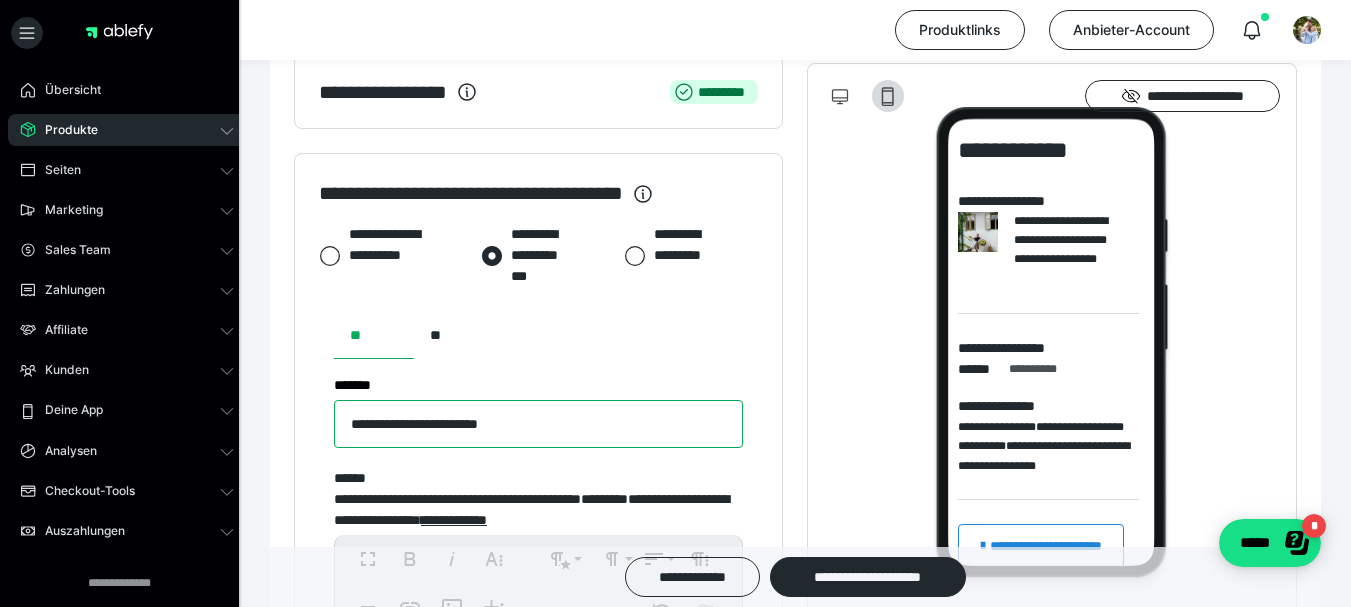 drag, startPoint x: 540, startPoint y: 434, endPoint x: 336, endPoint y: 427, distance: 204.12006 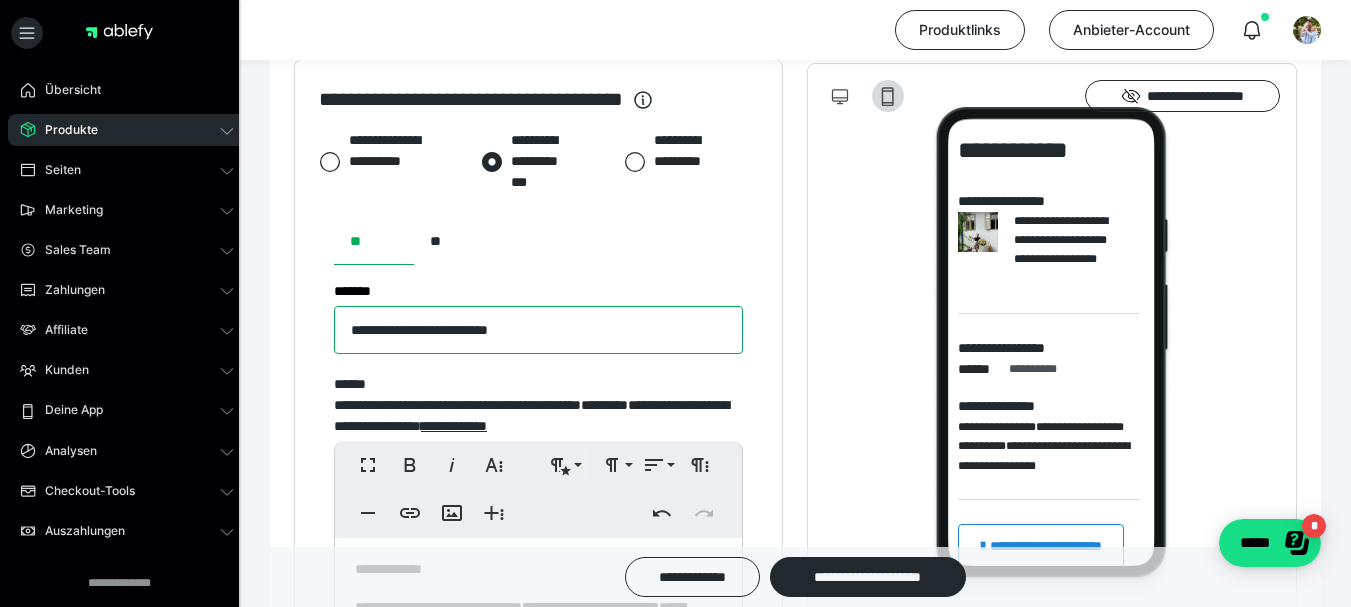 scroll, scrollTop: 1300, scrollLeft: 0, axis: vertical 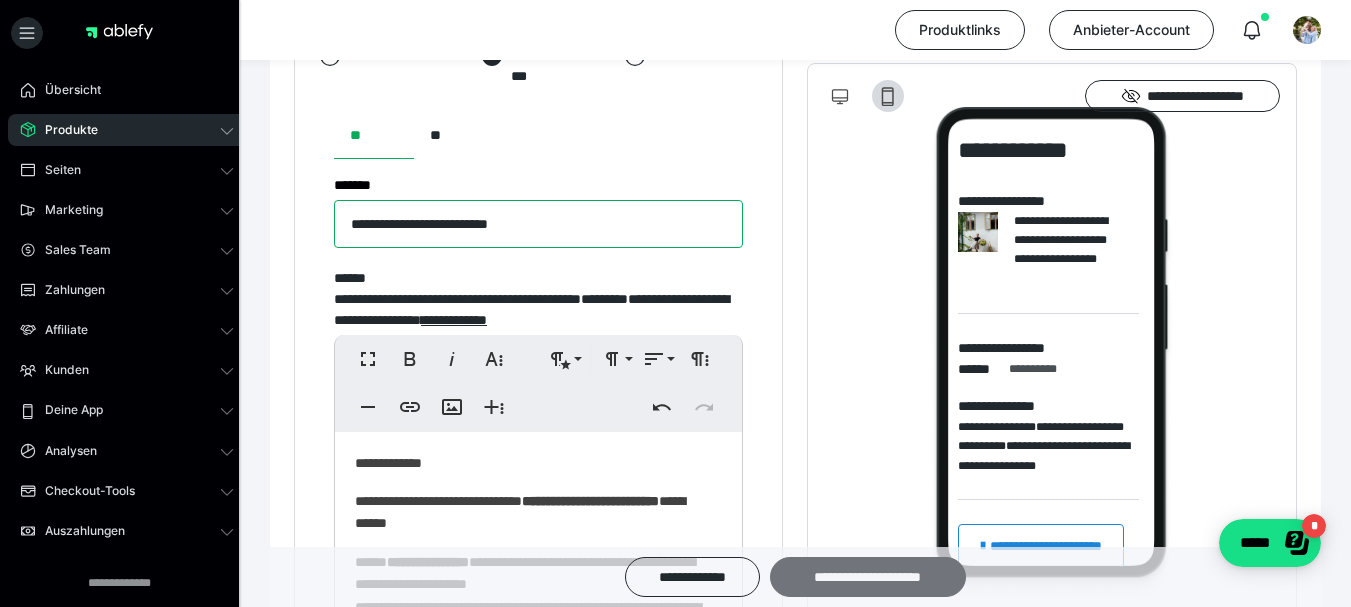type on "**********" 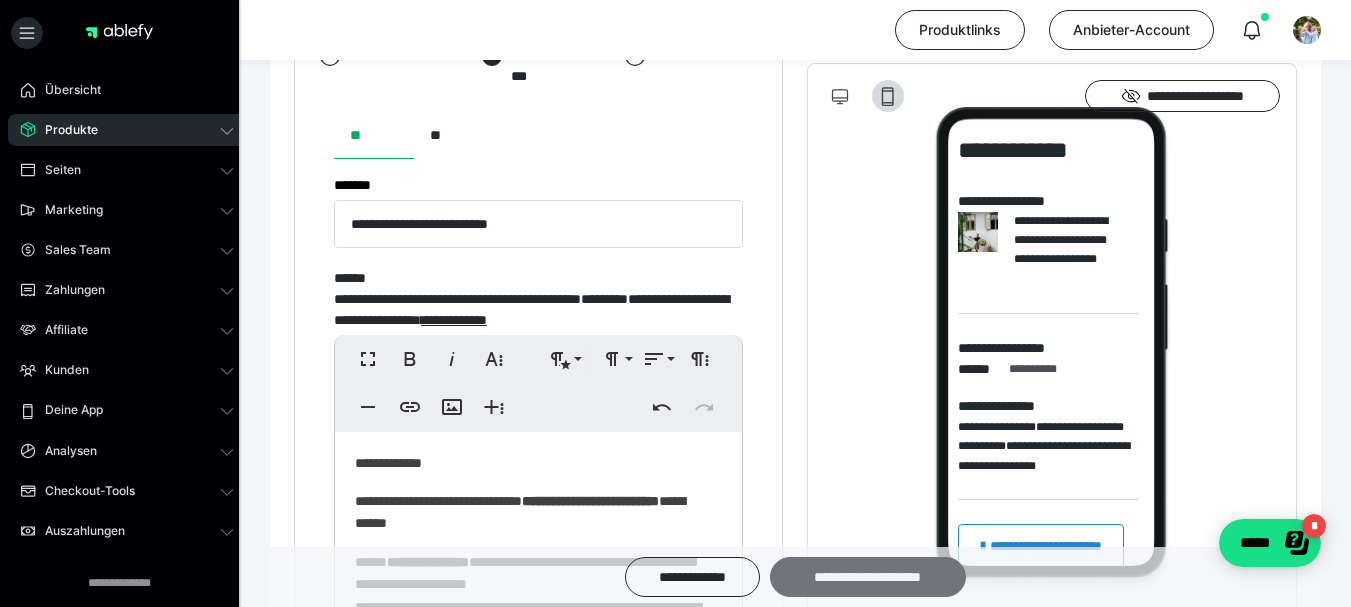 click on "**********" at bounding box center (868, 577) 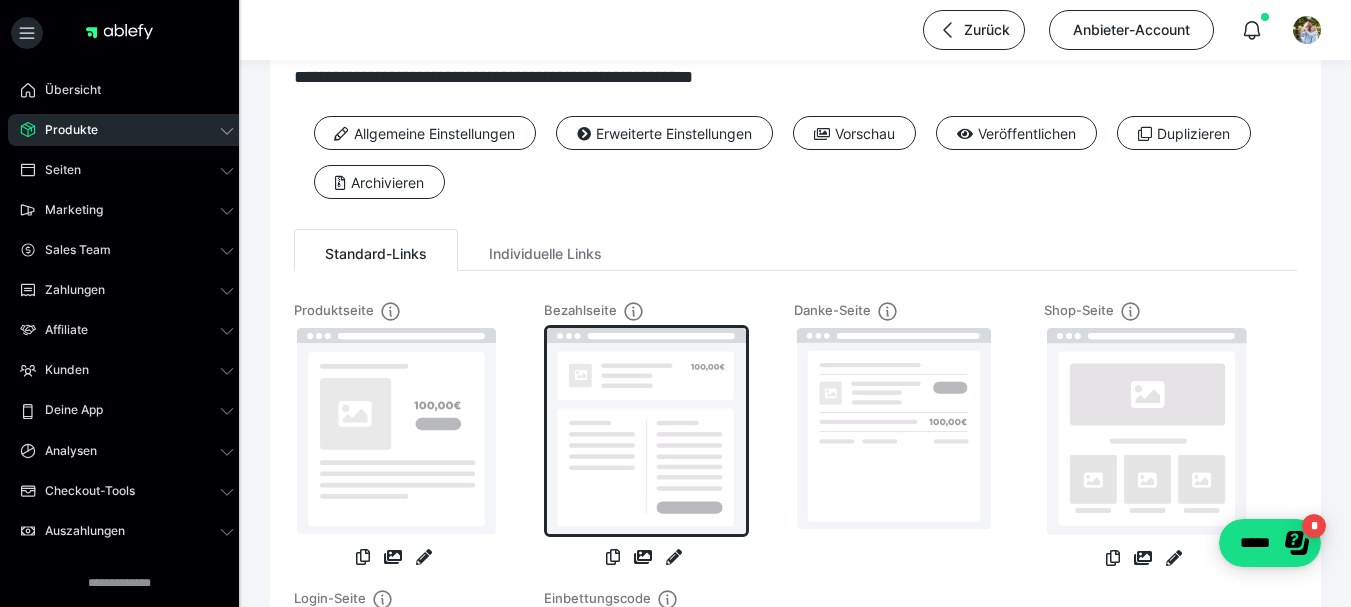 scroll, scrollTop: 0, scrollLeft: 0, axis: both 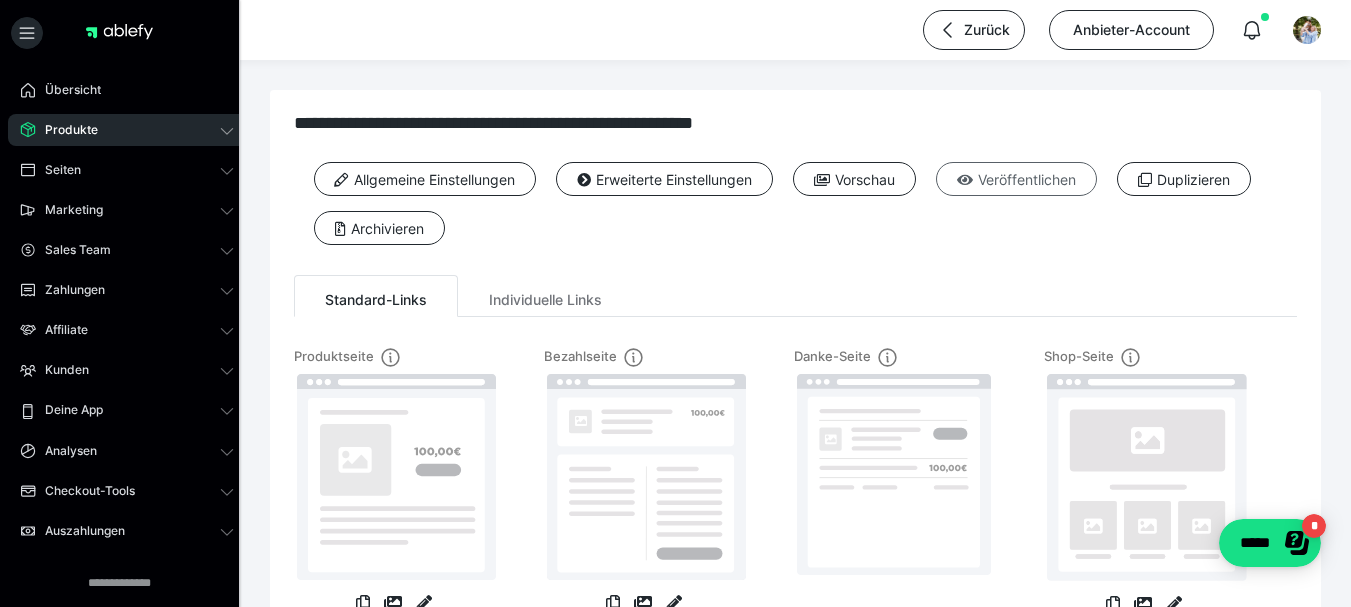 click on "Veröffentlichen" at bounding box center [1016, 179] 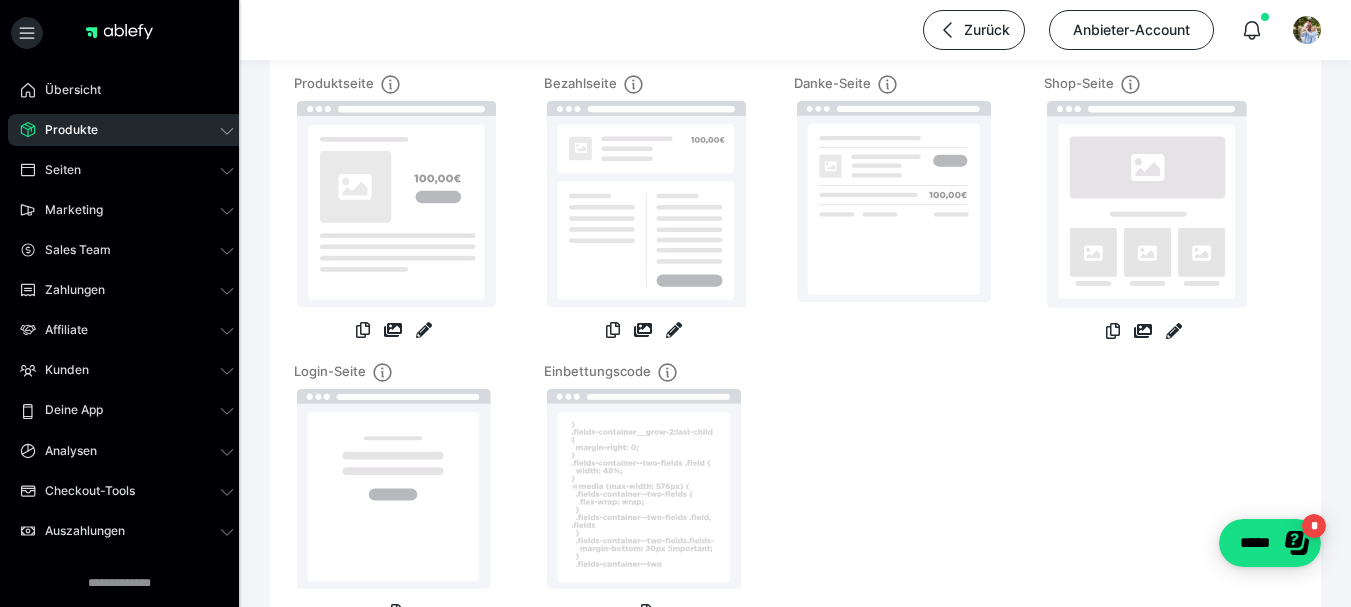 scroll, scrollTop: 300, scrollLeft: 0, axis: vertical 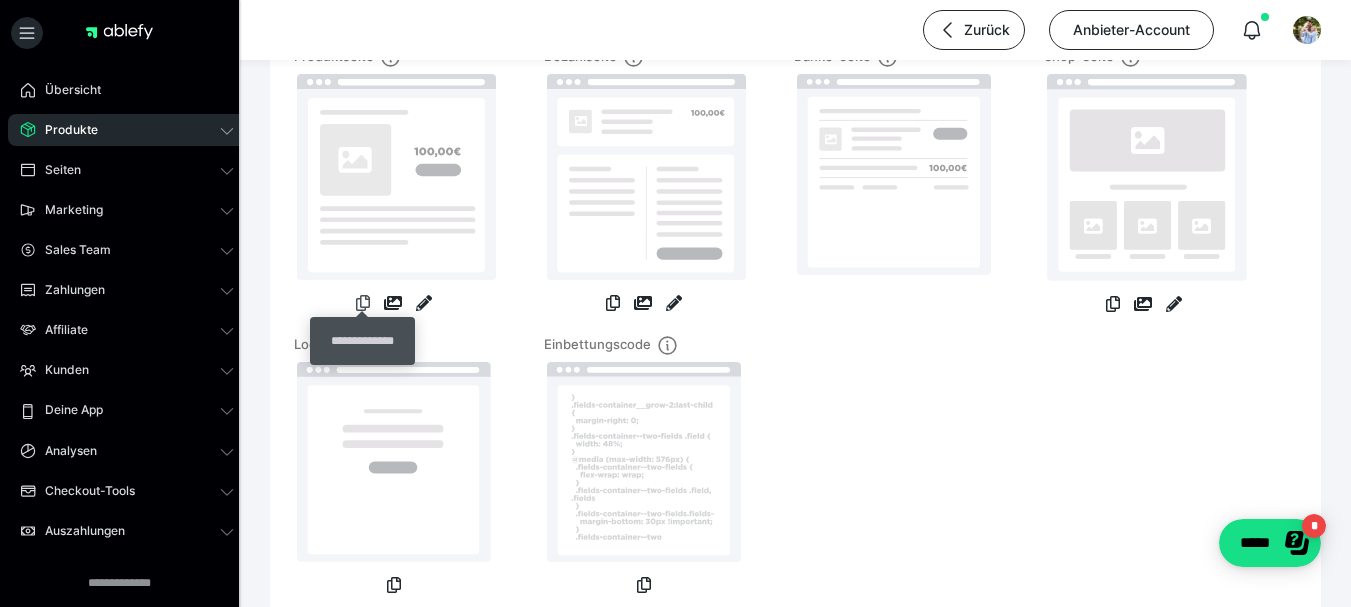 click at bounding box center (363, 303) 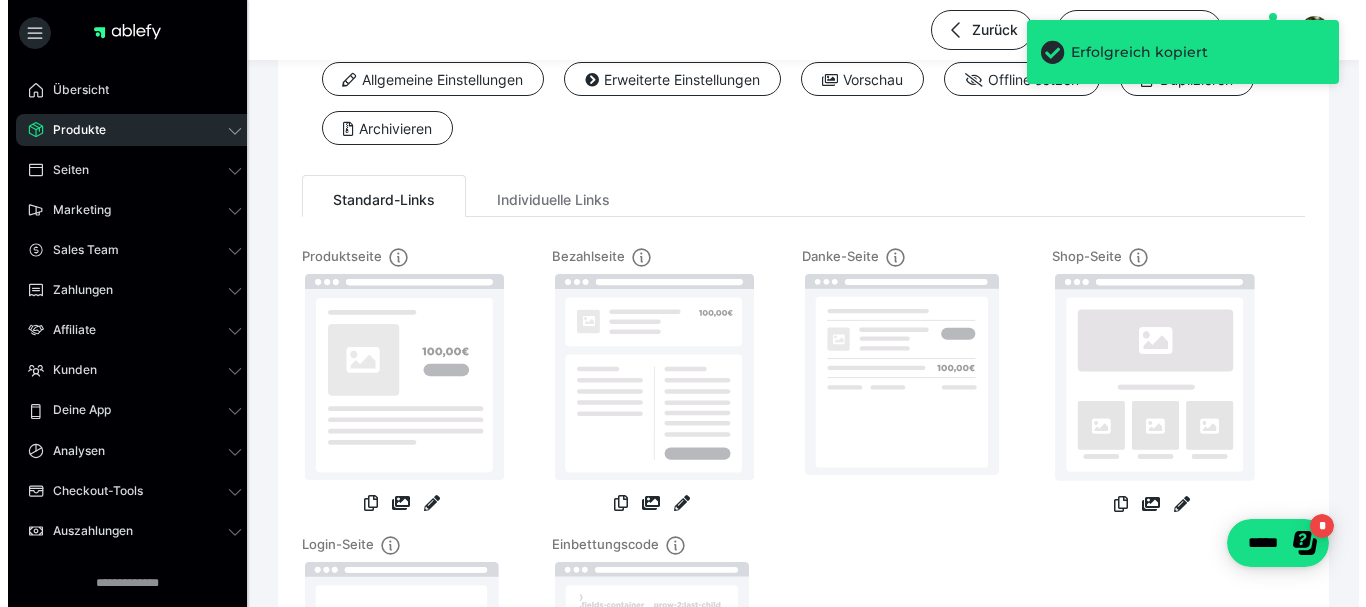 scroll, scrollTop: 0, scrollLeft: 0, axis: both 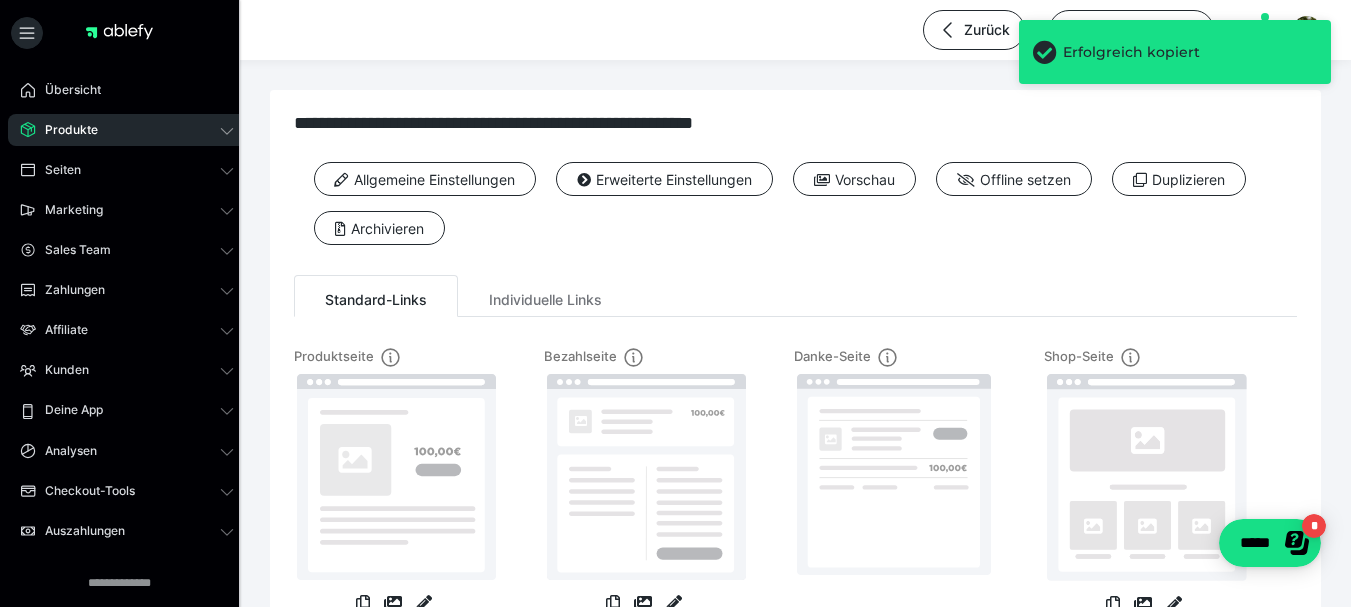 click on "Erweiterte Einstellungen" at bounding box center (664, 179) 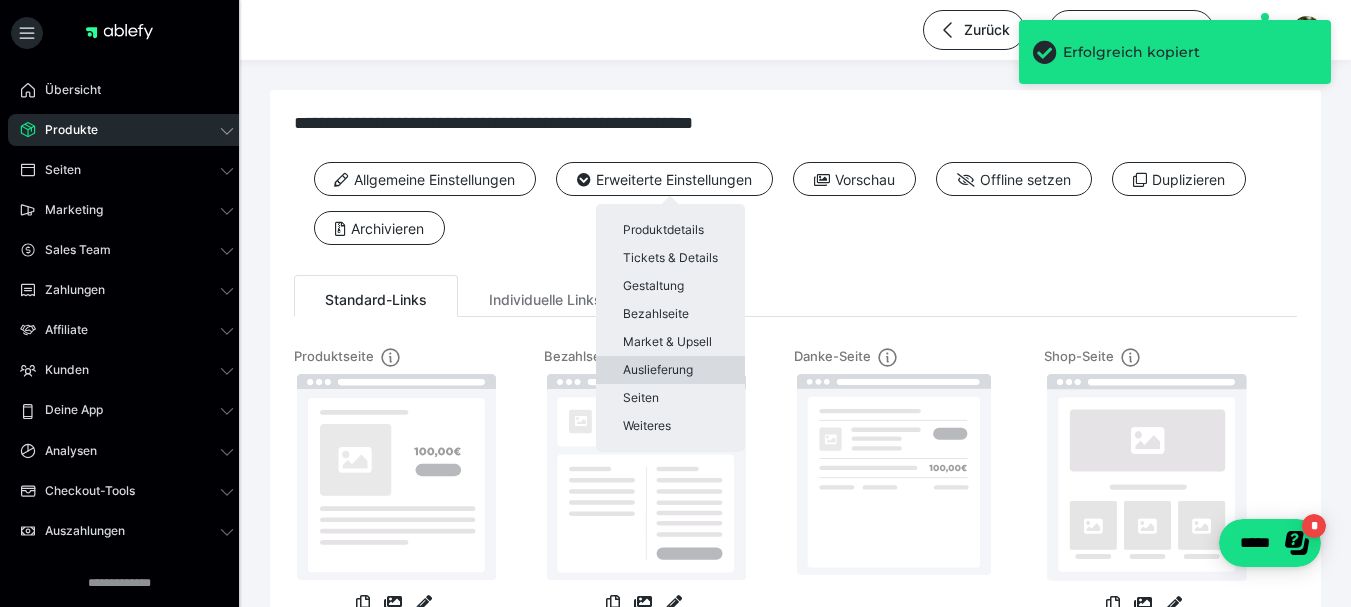click on "Auslieferung" at bounding box center [670, 370] 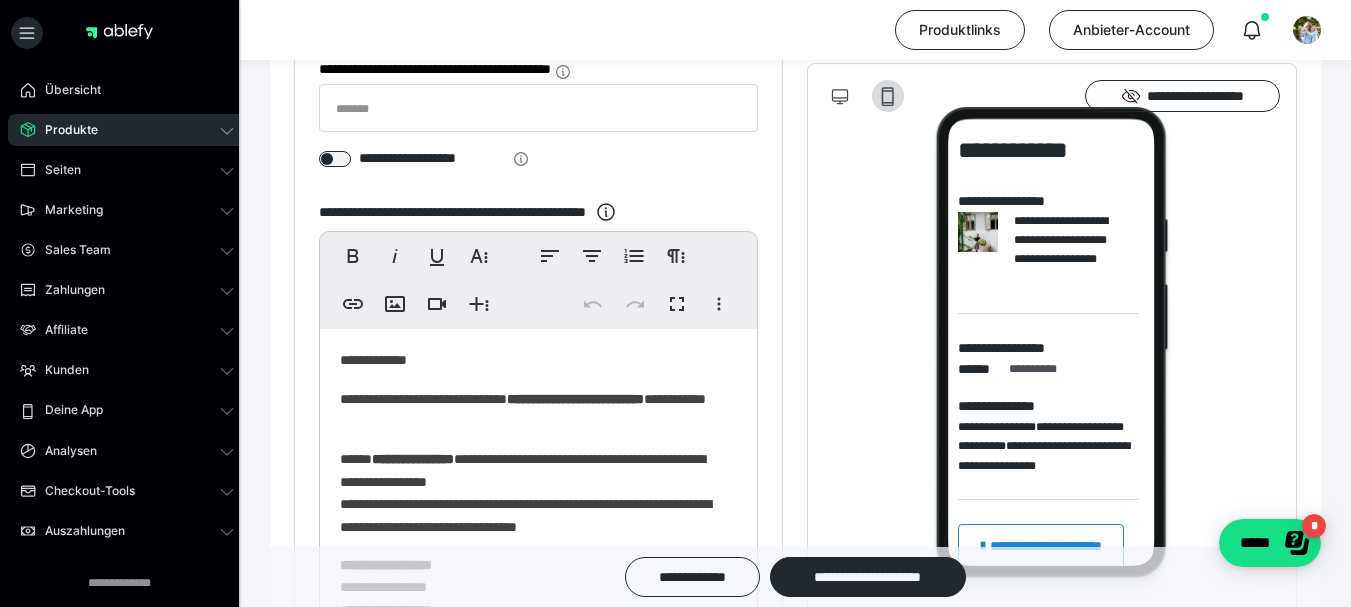scroll, scrollTop: 400, scrollLeft: 0, axis: vertical 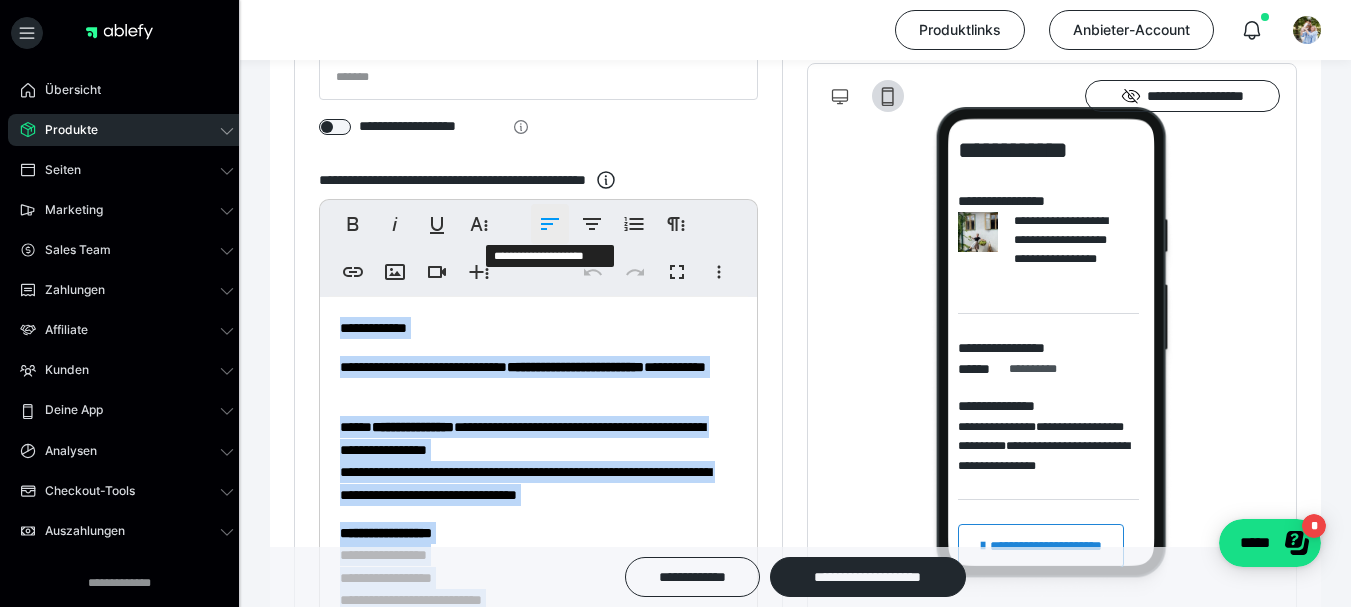 copy on "**********" 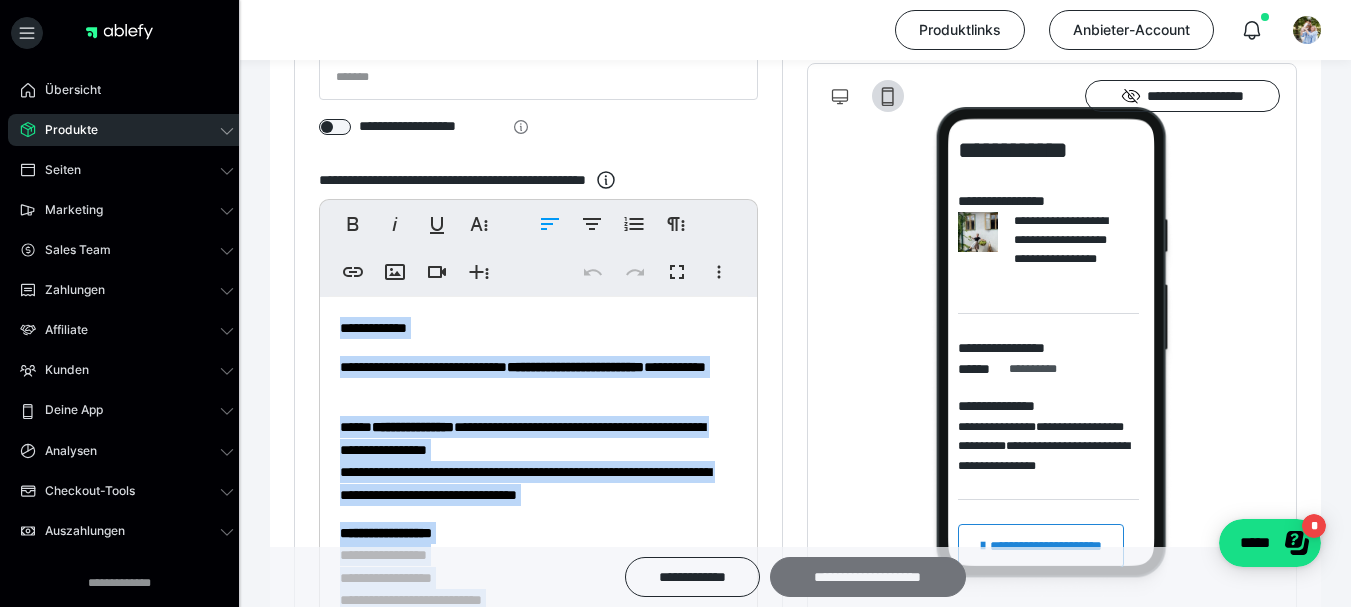 click on "**********" at bounding box center (868, 577) 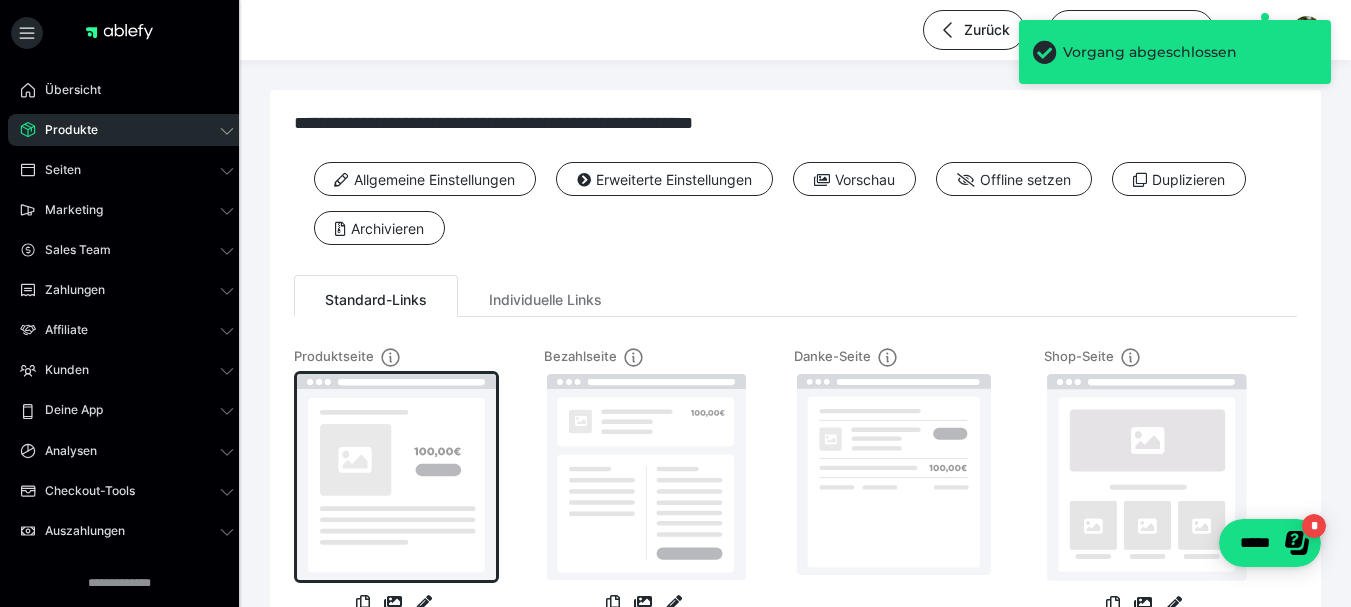 scroll, scrollTop: 200, scrollLeft: 0, axis: vertical 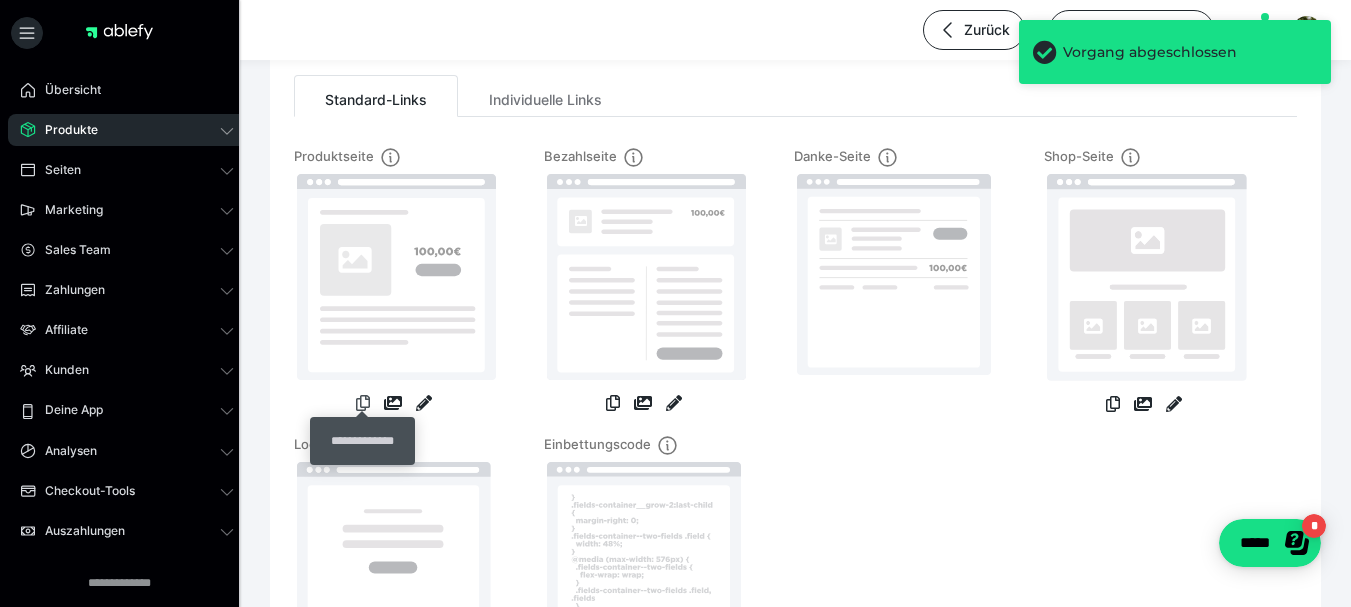 click at bounding box center (363, 403) 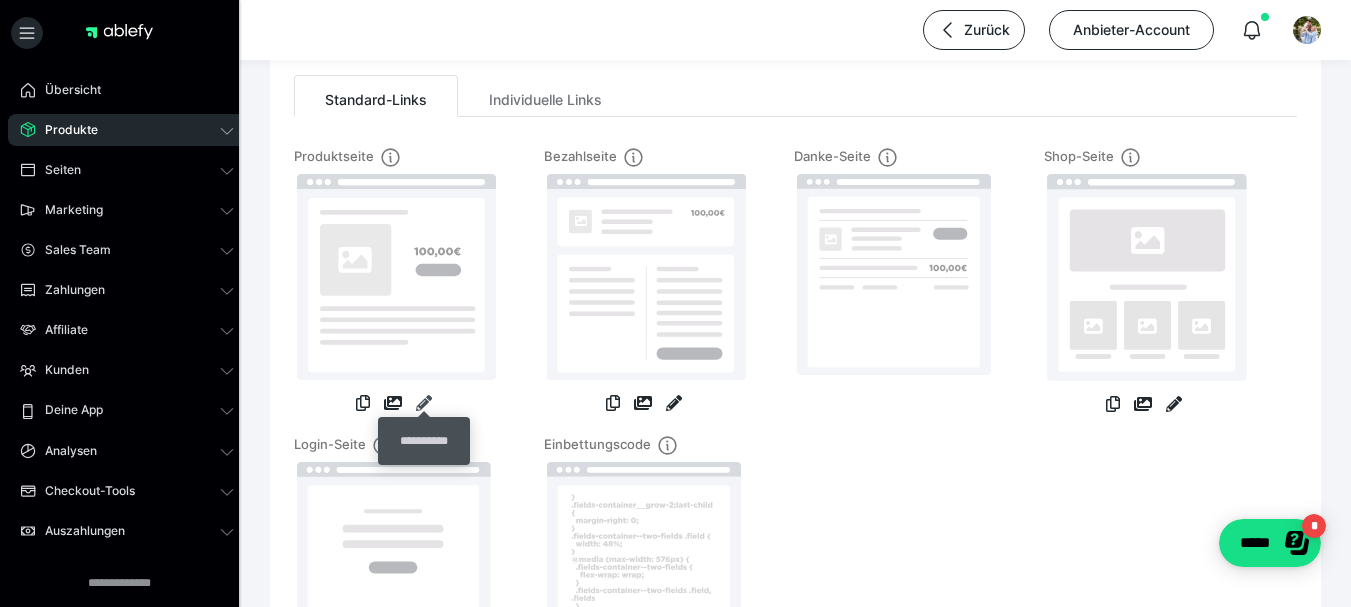 click at bounding box center [424, 403] 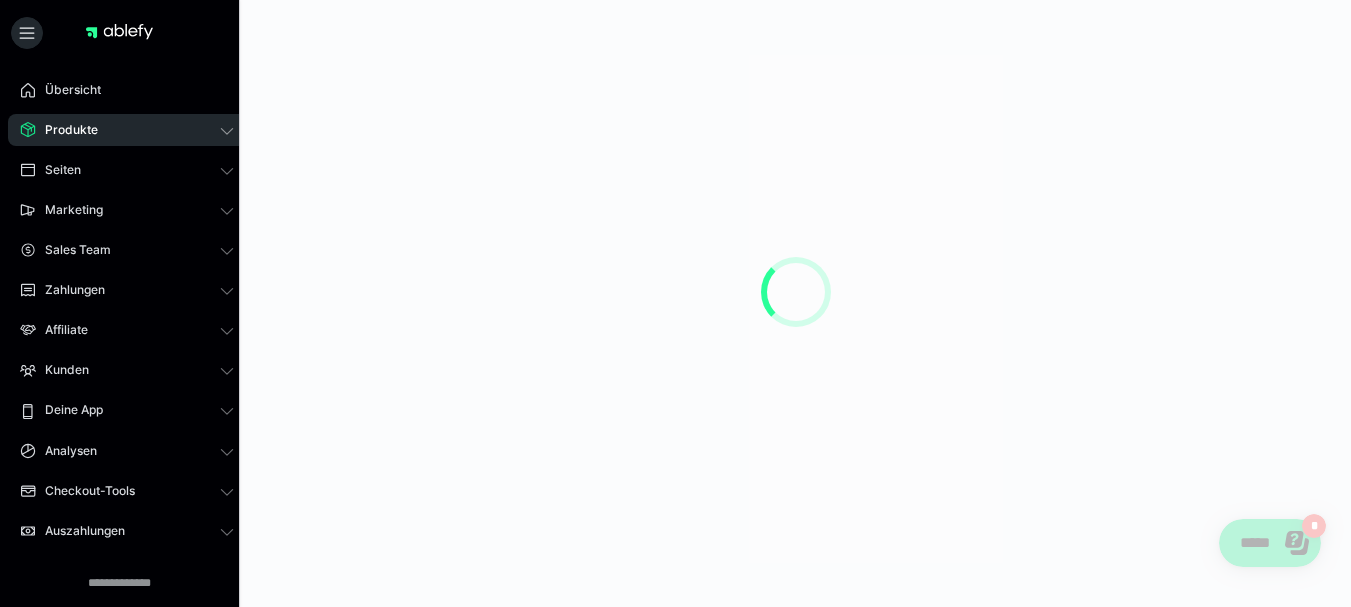 scroll, scrollTop: 0, scrollLeft: 0, axis: both 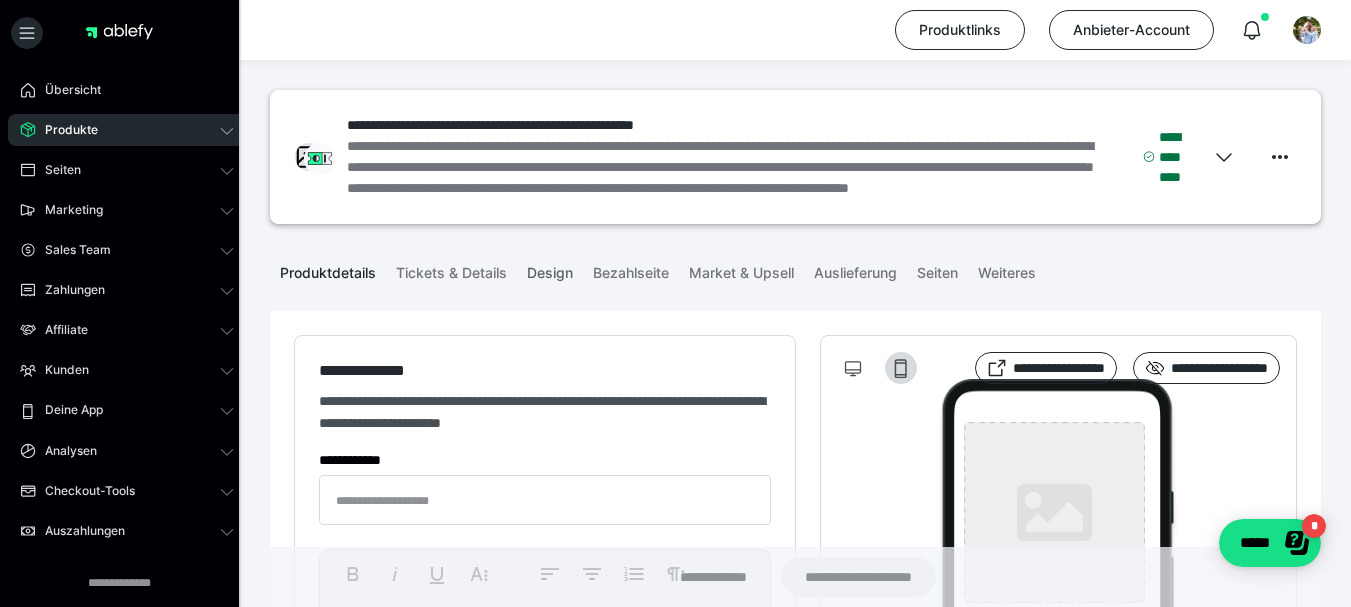 type on "**********" 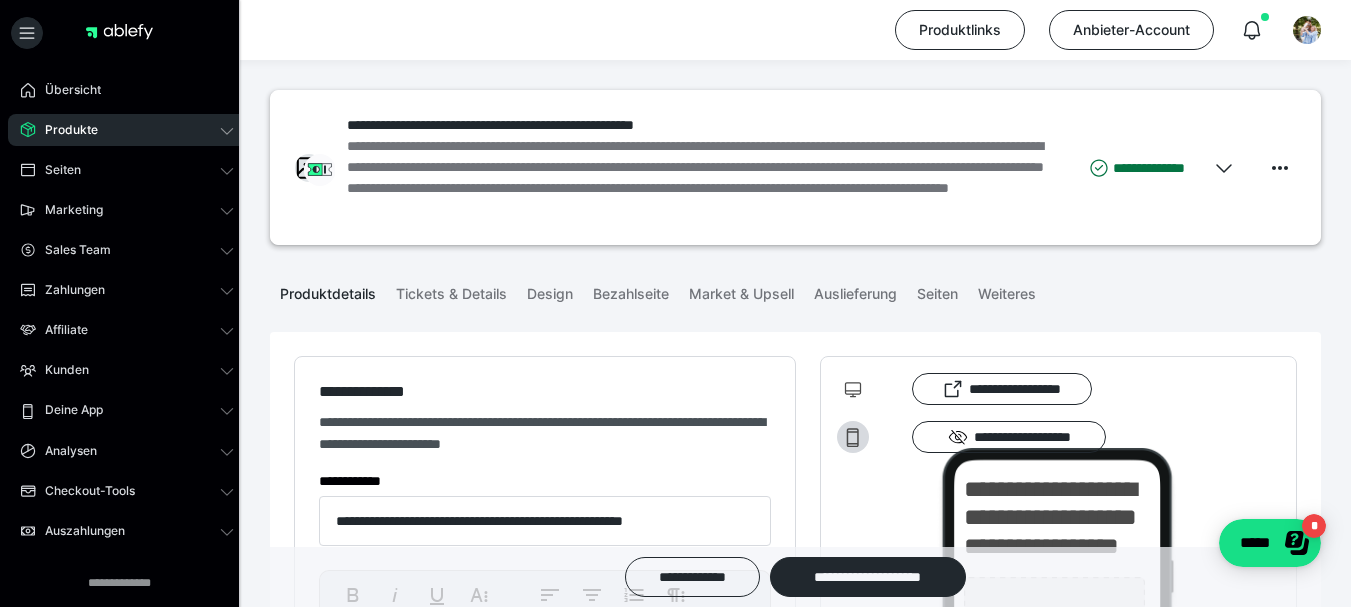 type on "**********" 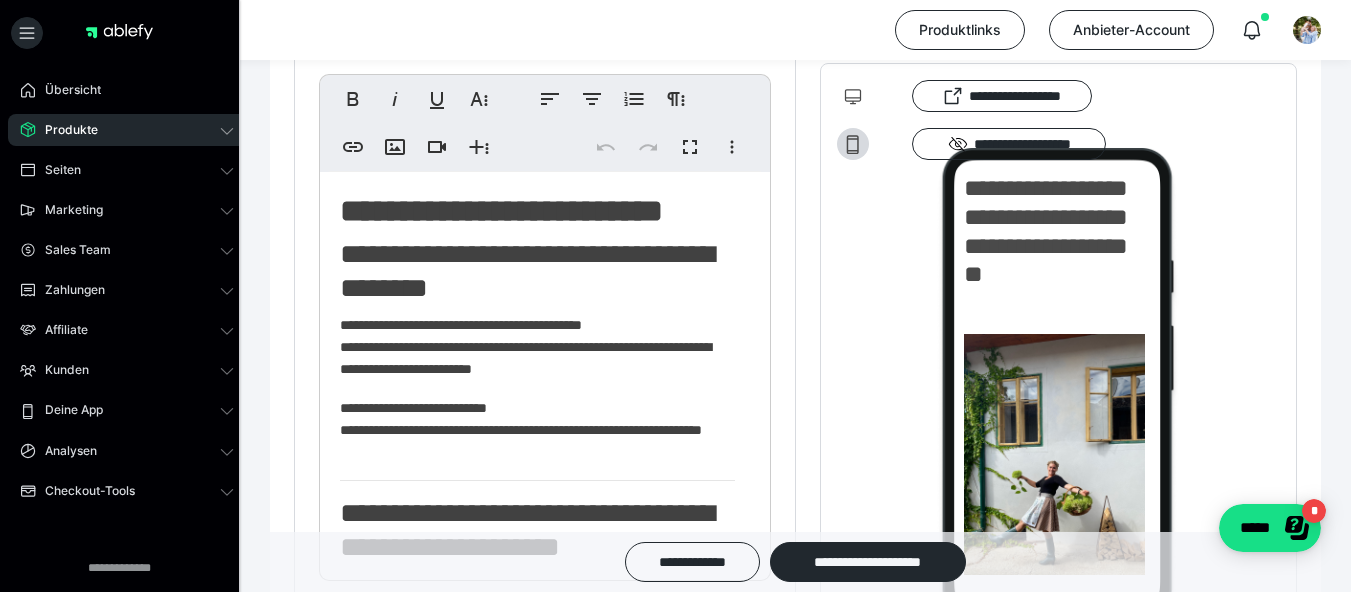 scroll, scrollTop: 500, scrollLeft: 0, axis: vertical 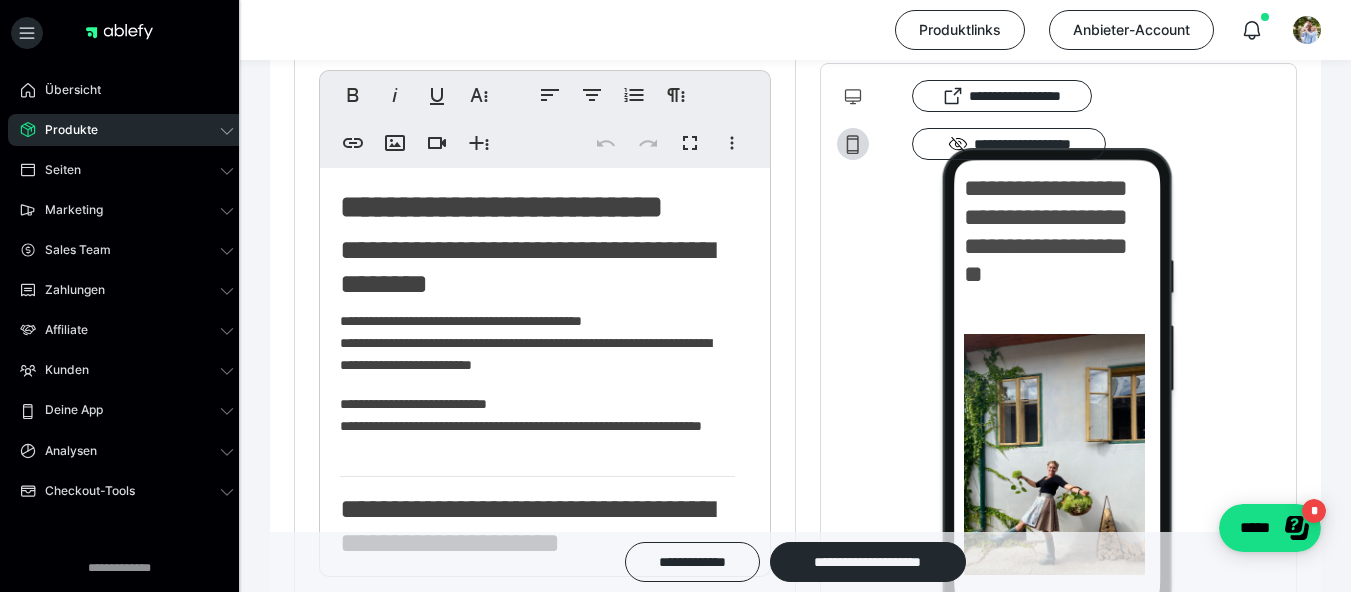 click on "**********" at bounding box center [501, 207] 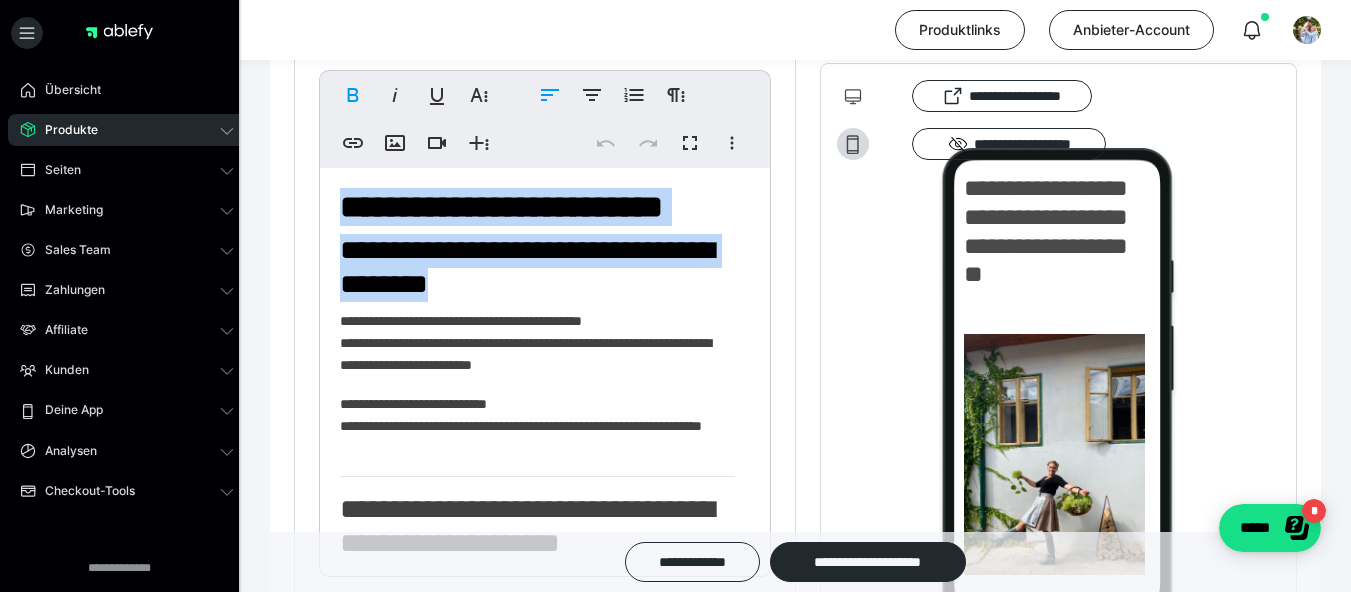 drag, startPoint x: 345, startPoint y: 204, endPoint x: 676, endPoint y: 280, distance: 339.613 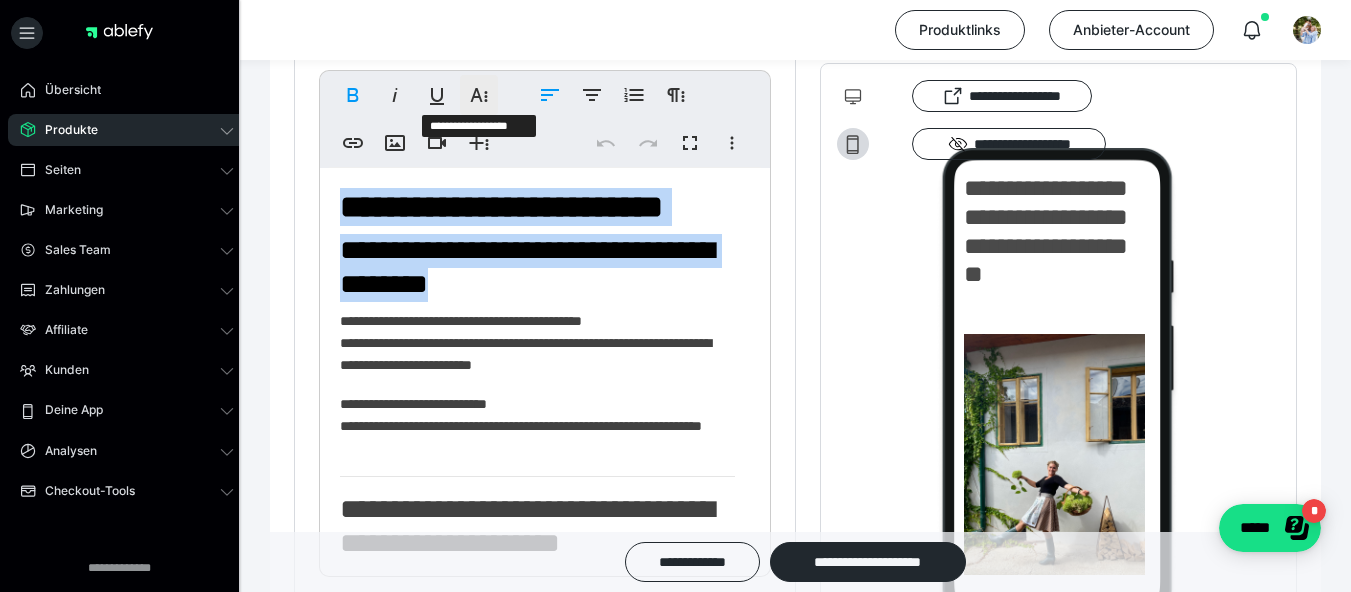 click 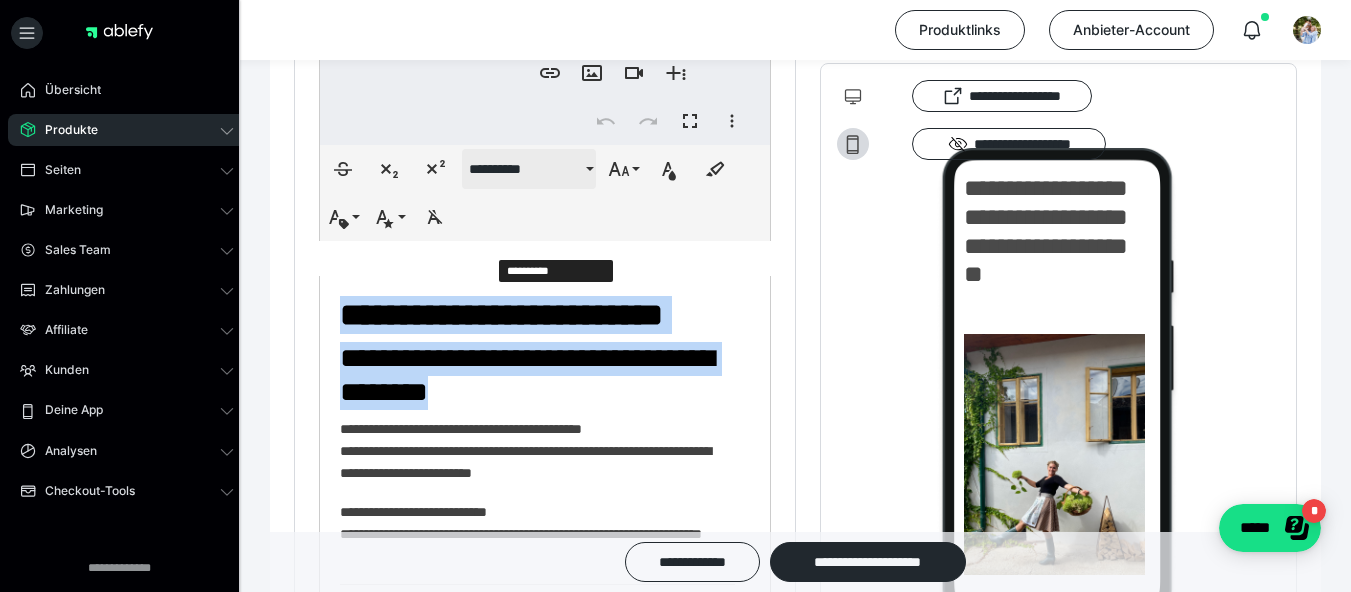 scroll, scrollTop: 608, scrollLeft: 0, axis: vertical 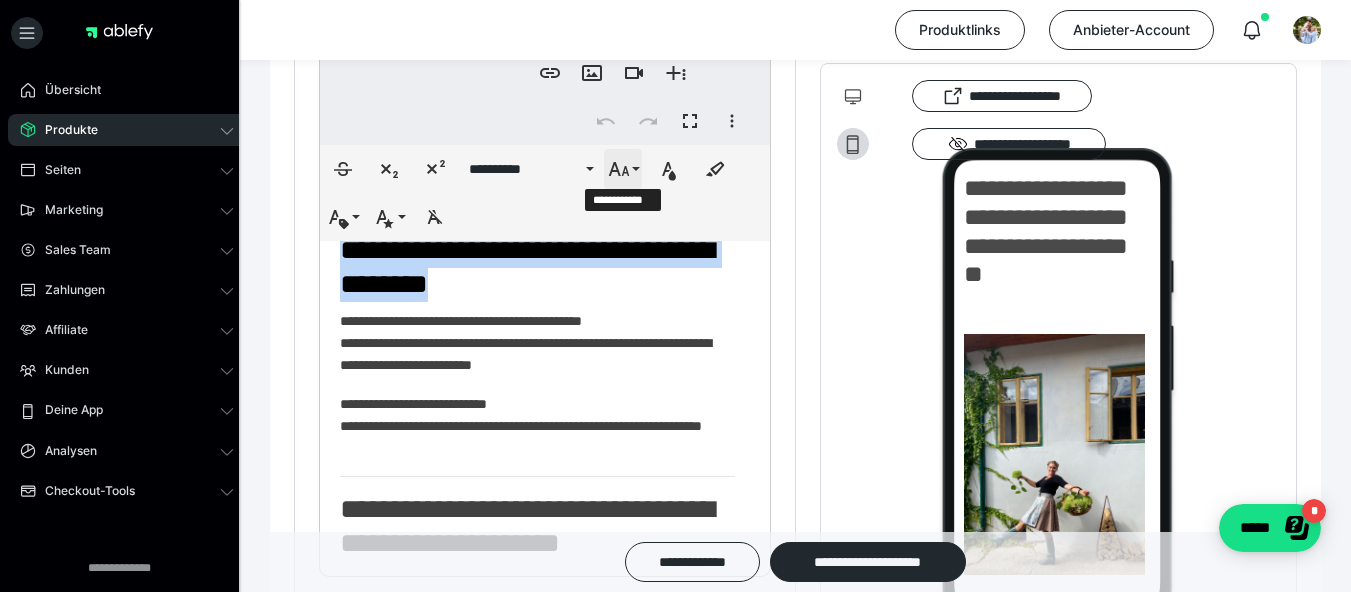 click on "**********" at bounding box center (623, 169) 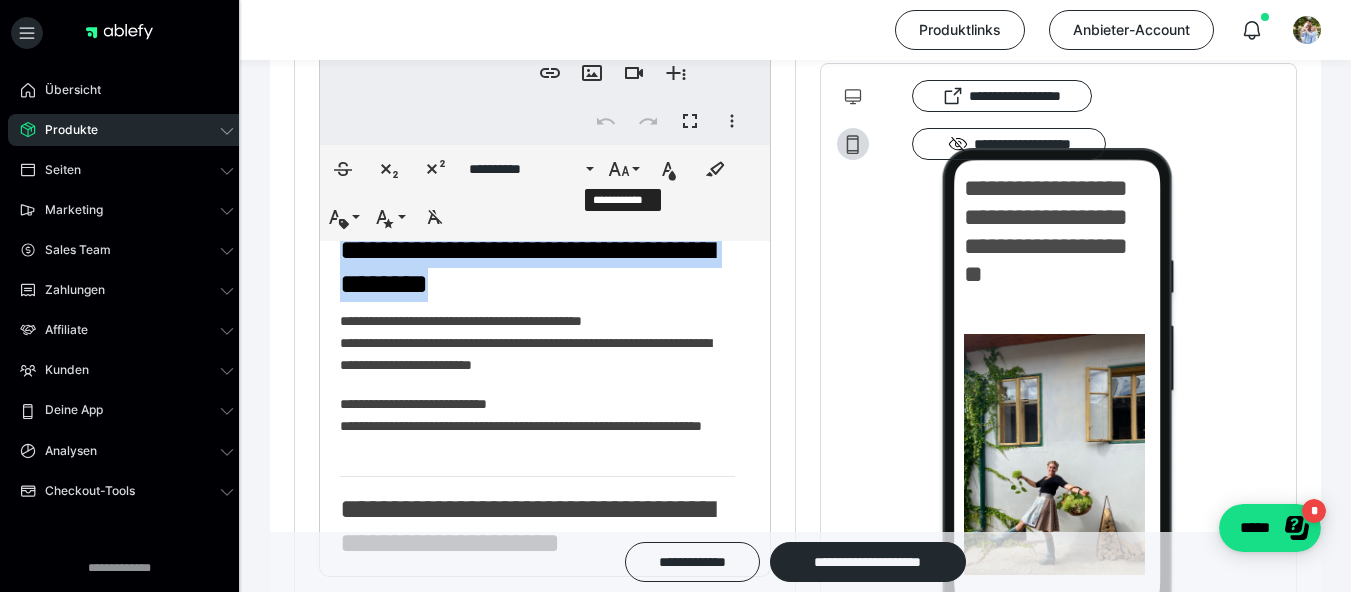 scroll, scrollTop: 953, scrollLeft: 0, axis: vertical 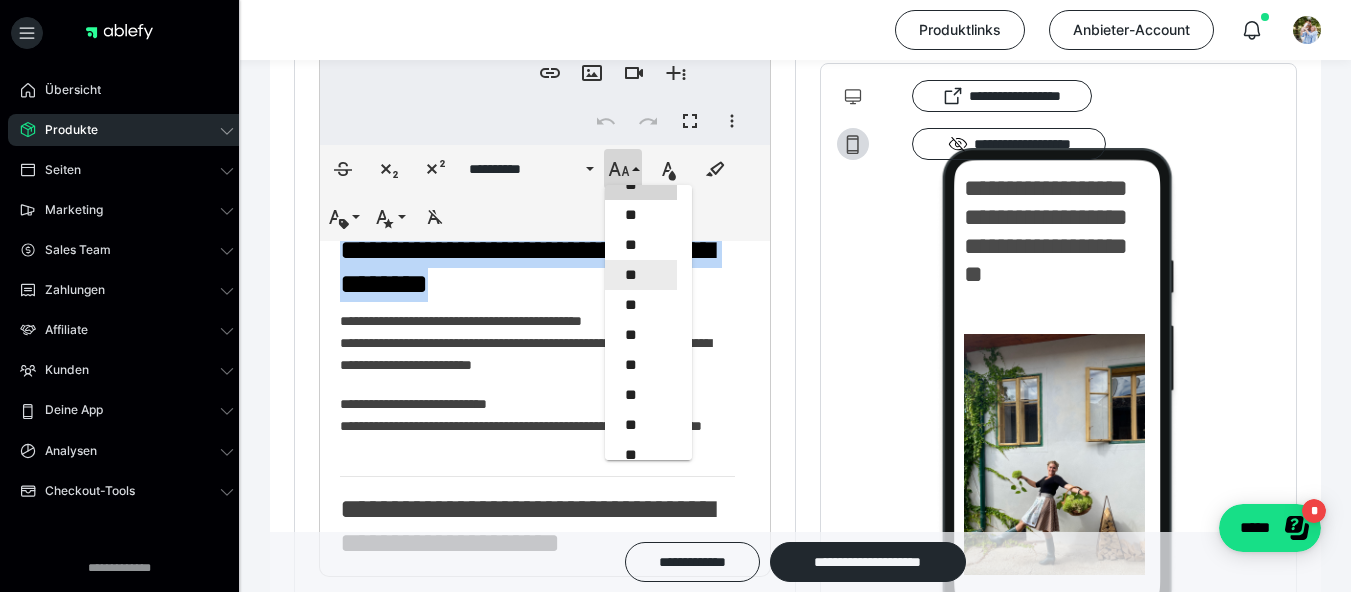 click on "**" at bounding box center [641, 275] 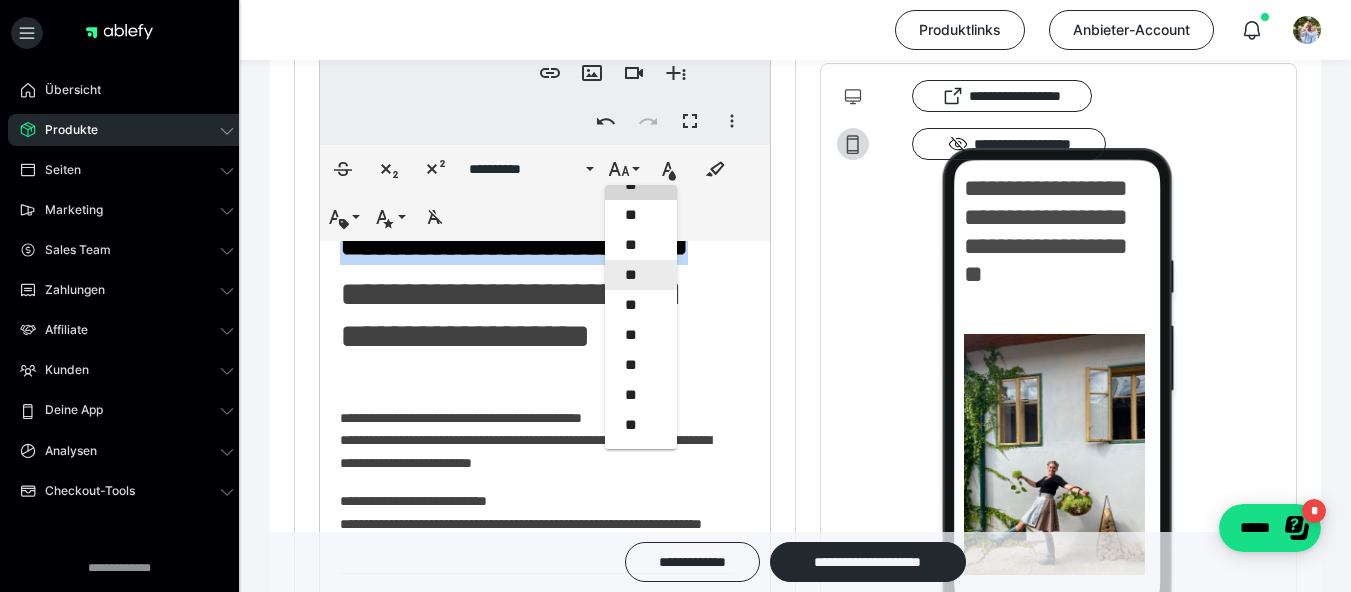 scroll, scrollTop: 643, scrollLeft: 0, axis: vertical 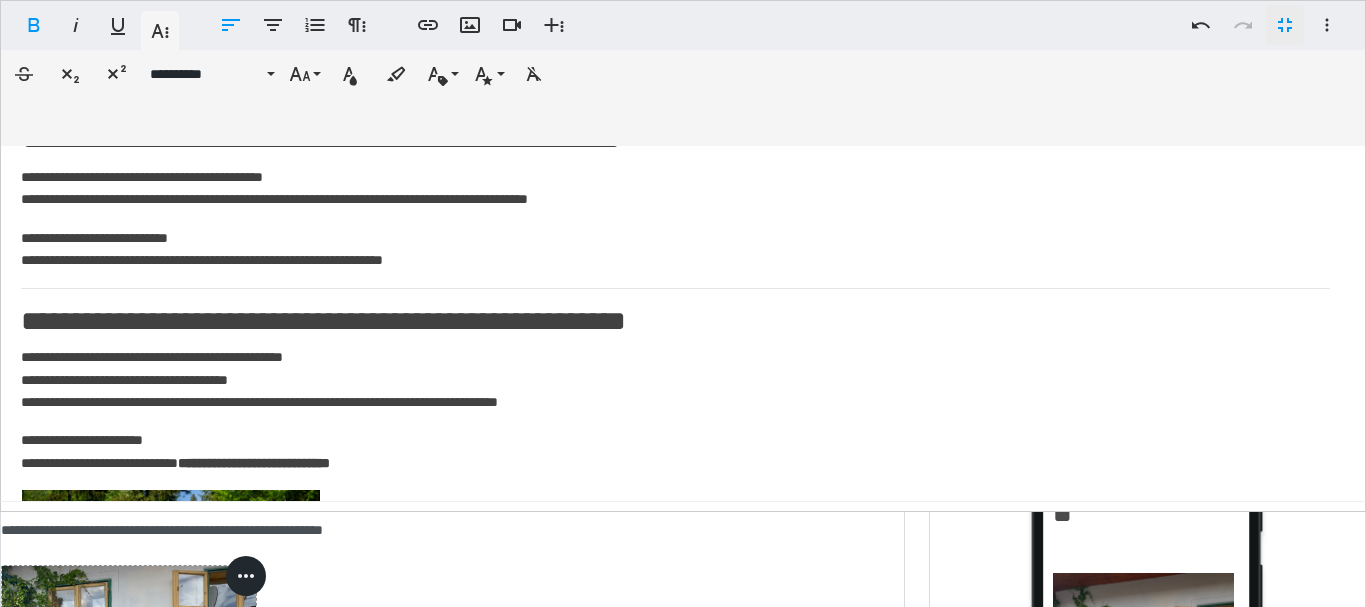 click on "**********" at bounding box center [675, 188] 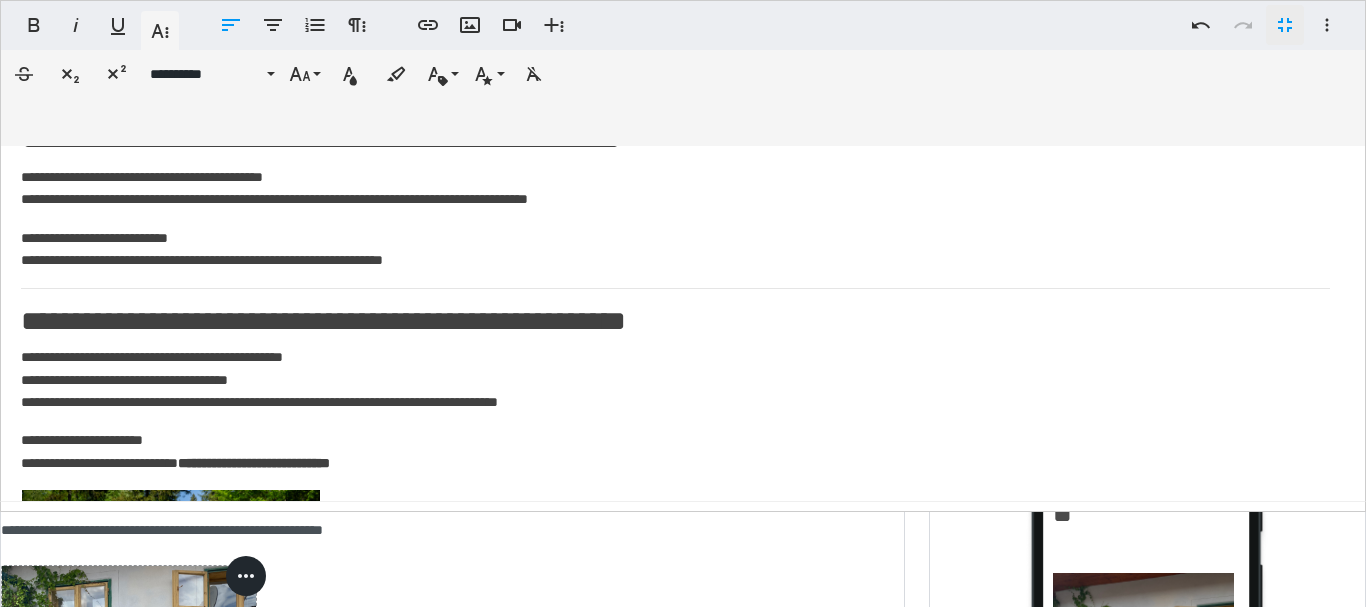 type 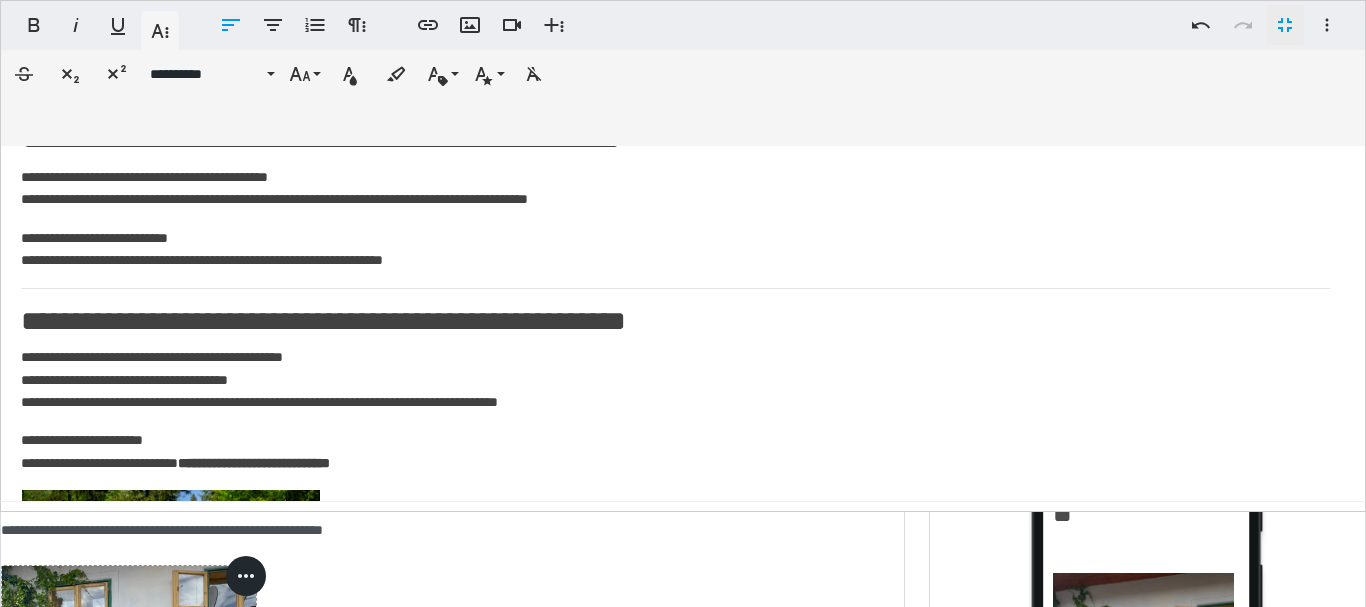 click on "**********" at bounding box center (675, 188) 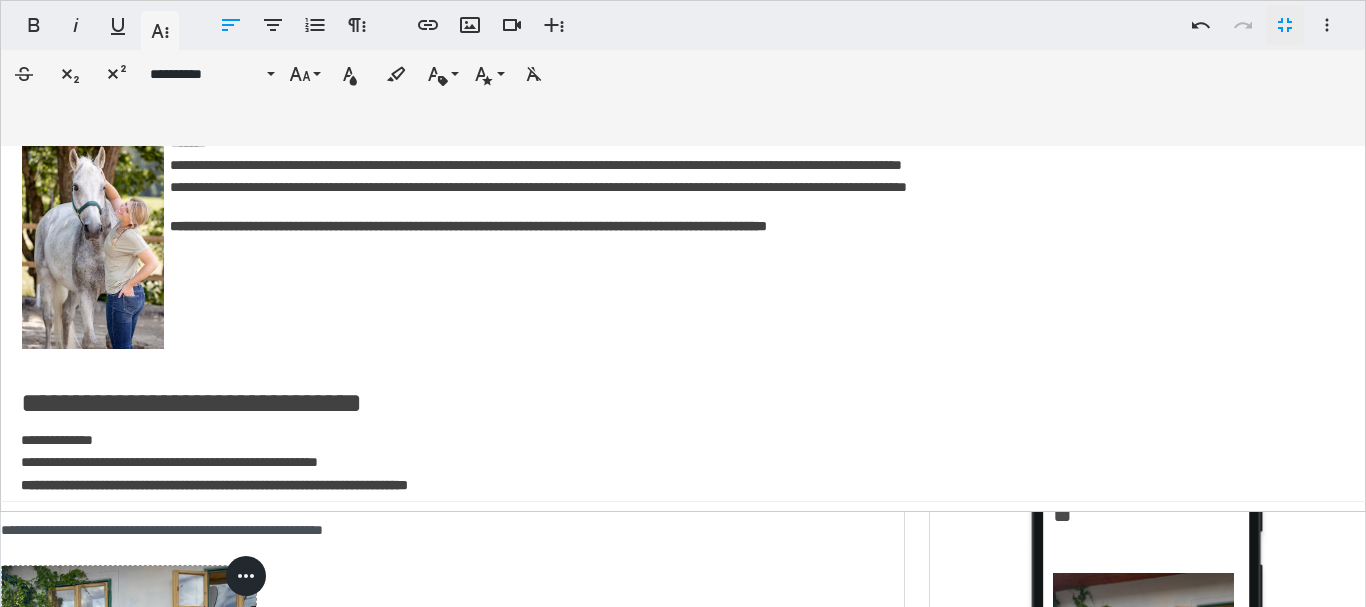scroll, scrollTop: 2000, scrollLeft: 0, axis: vertical 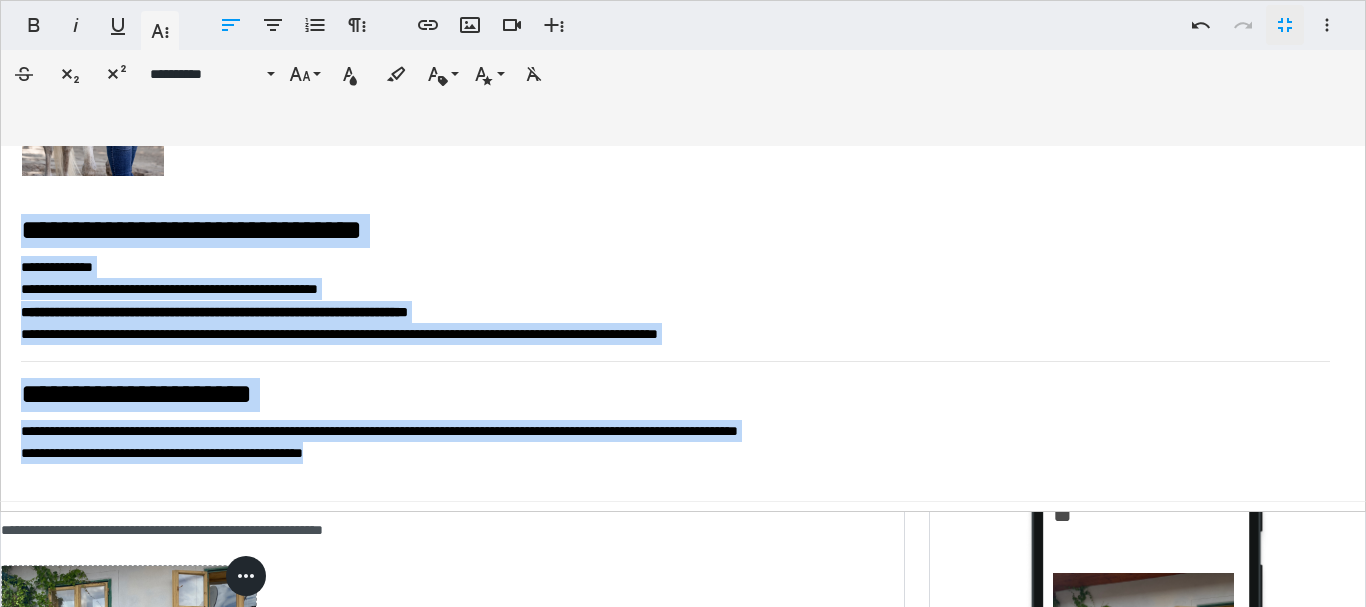 drag, startPoint x: 31, startPoint y: 243, endPoint x: 446, endPoint y: 445, distance: 461.55066 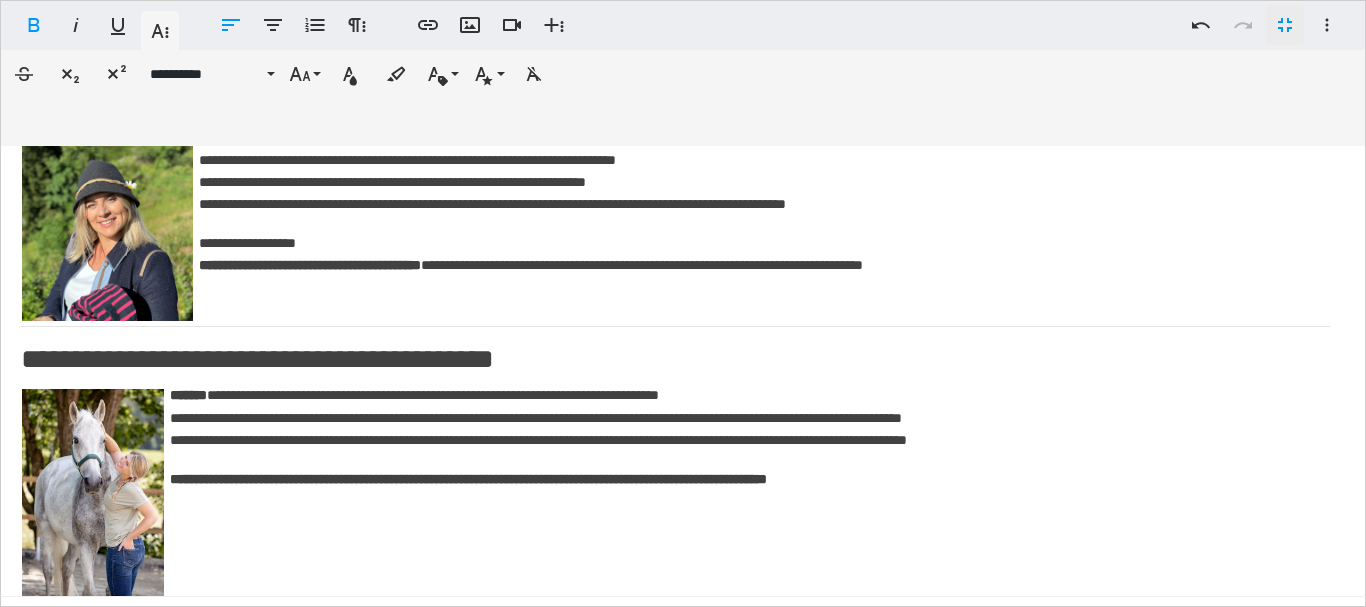 scroll, scrollTop: 1642, scrollLeft: 0, axis: vertical 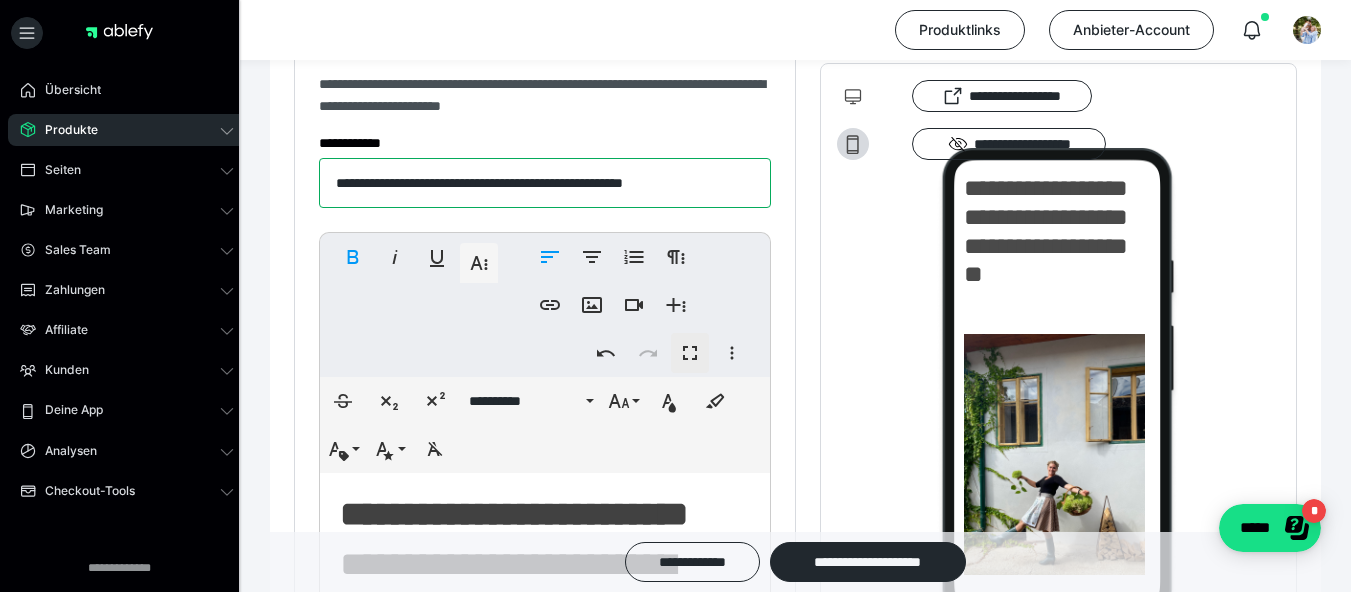 click on "**********" at bounding box center (545, 183) 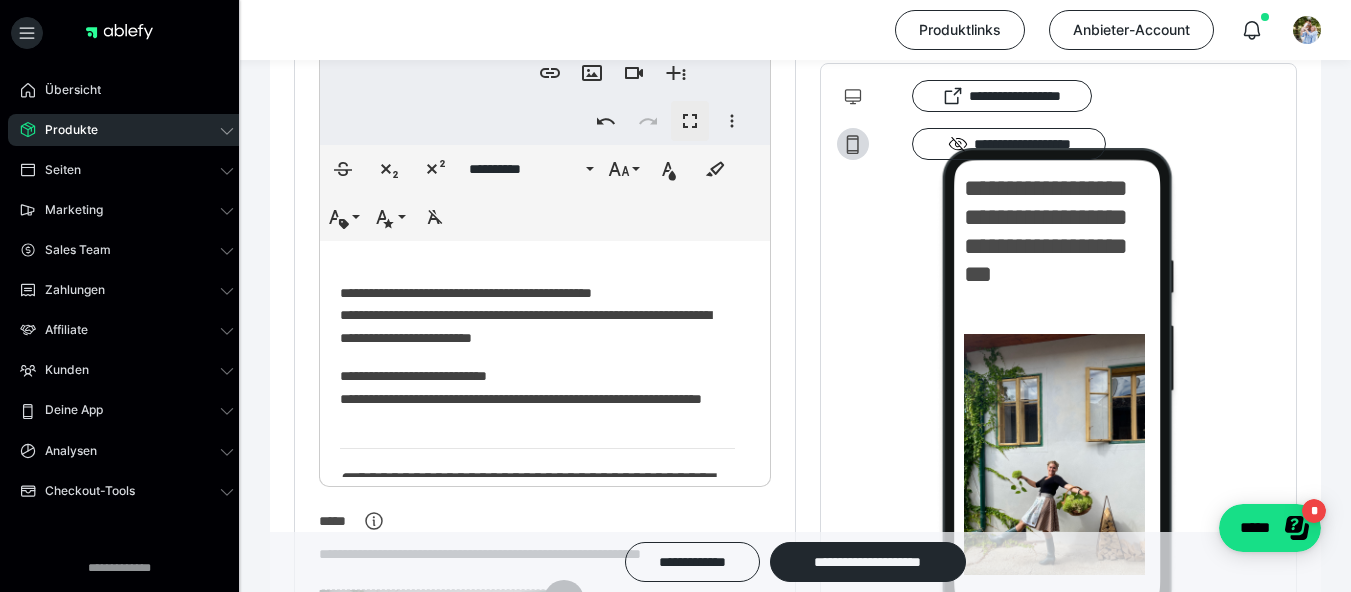 scroll, scrollTop: 738, scrollLeft: 0, axis: vertical 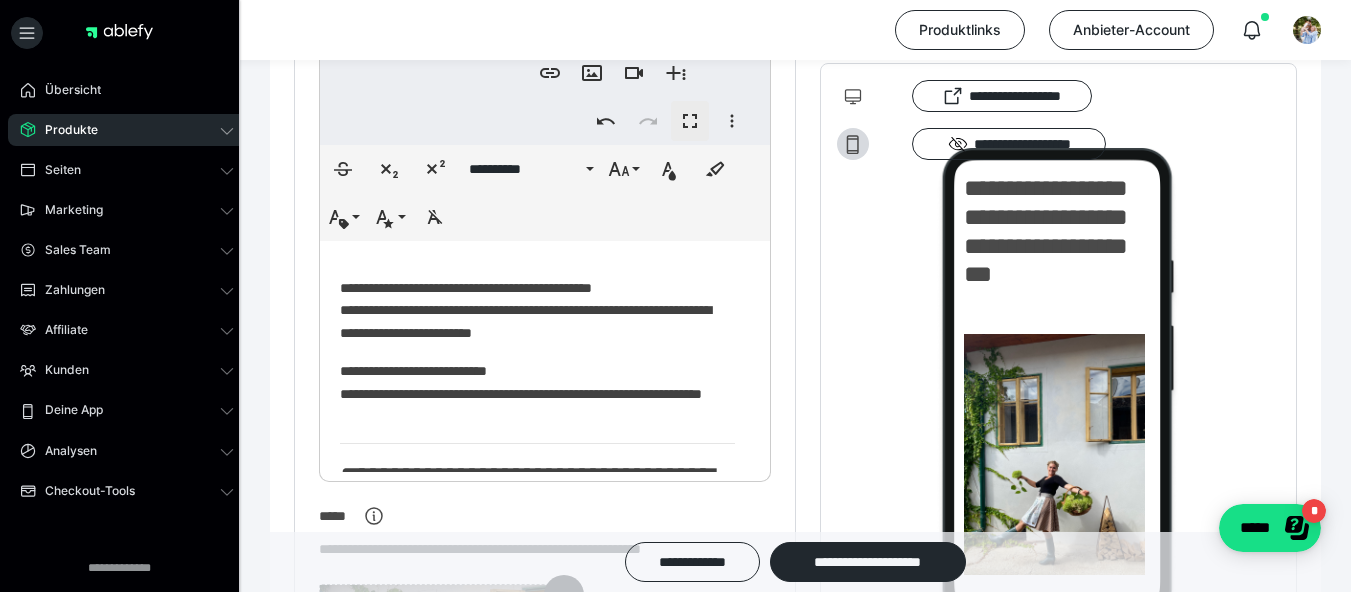 type on "**********" 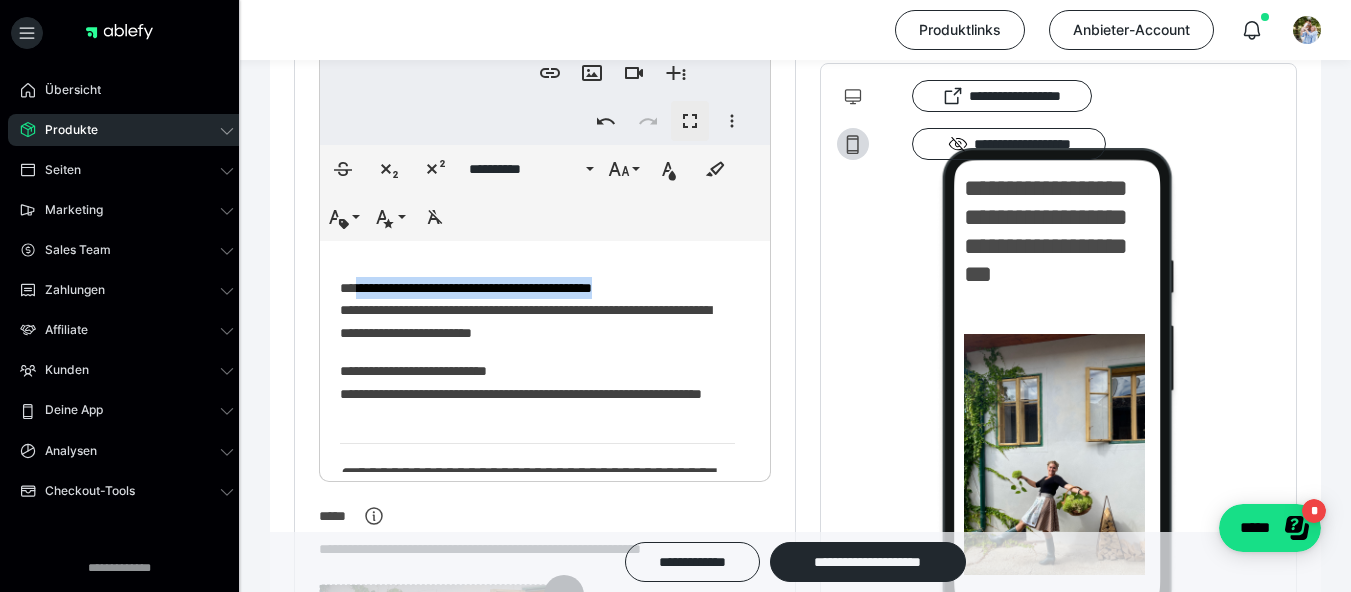 drag, startPoint x: 357, startPoint y: 329, endPoint x: 677, endPoint y: 331, distance: 320.00626 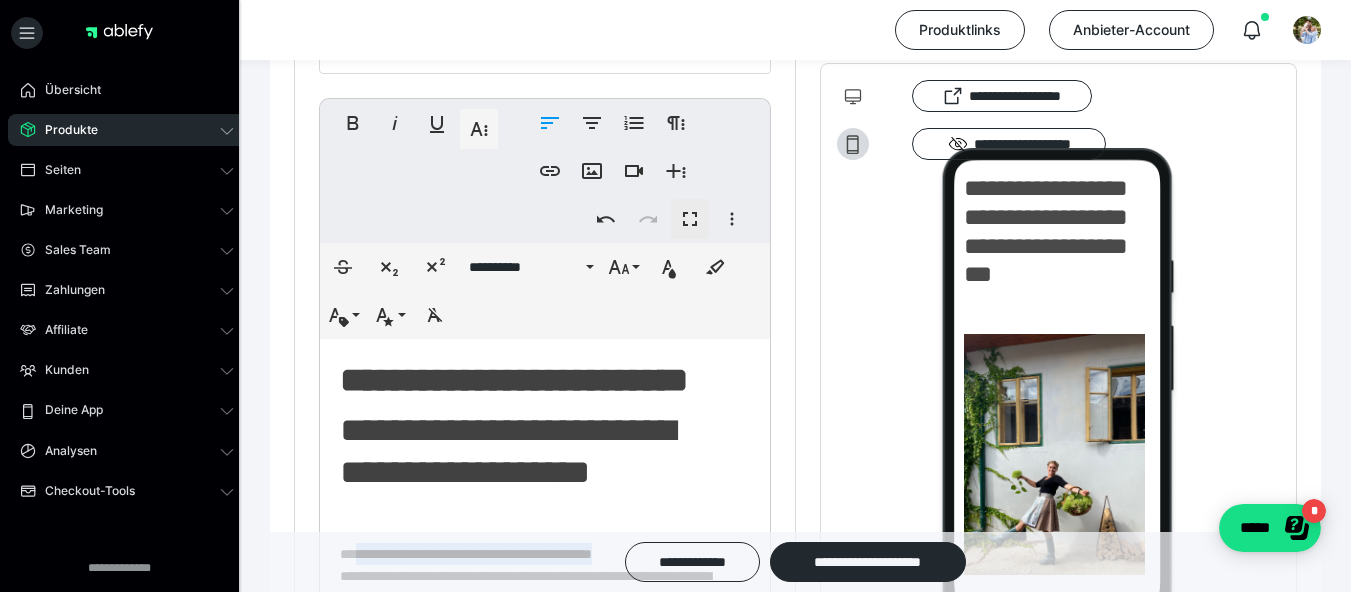 scroll, scrollTop: 438, scrollLeft: 0, axis: vertical 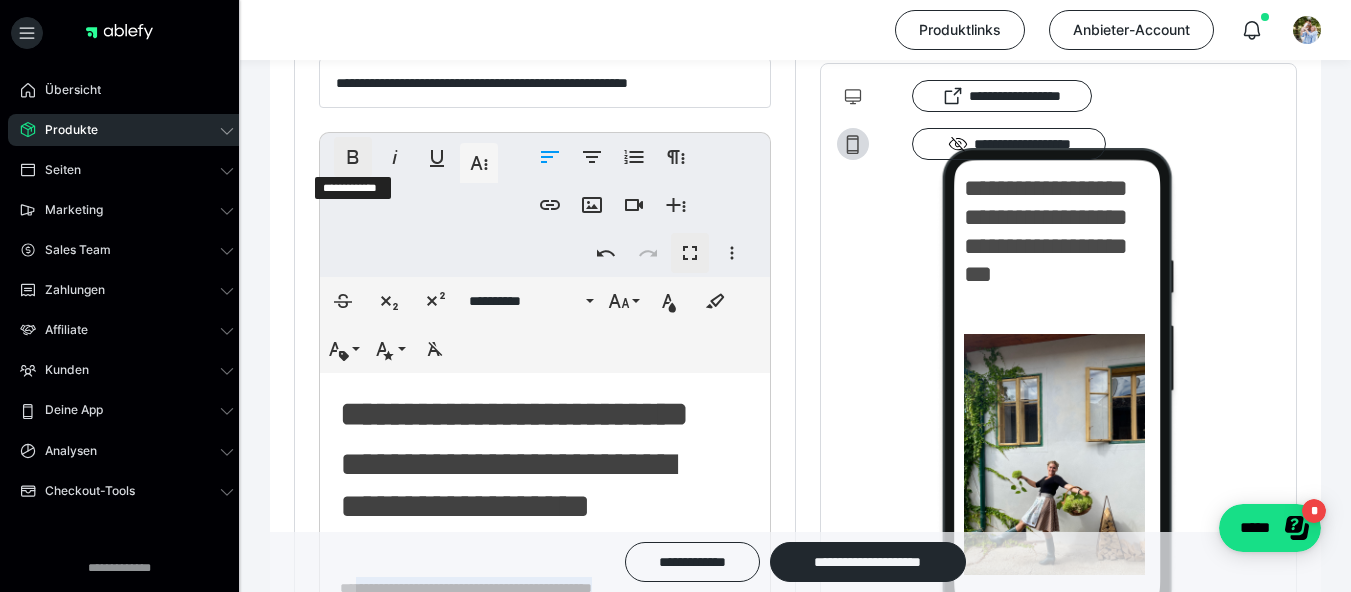 click 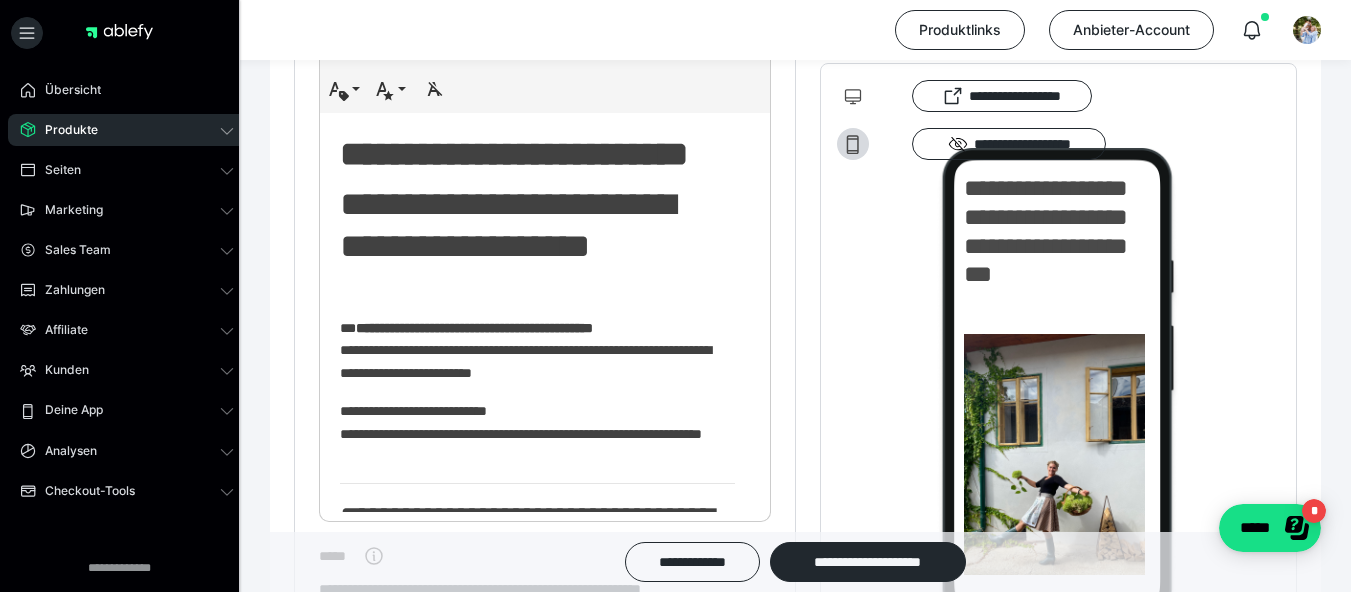 scroll, scrollTop: 738, scrollLeft: 0, axis: vertical 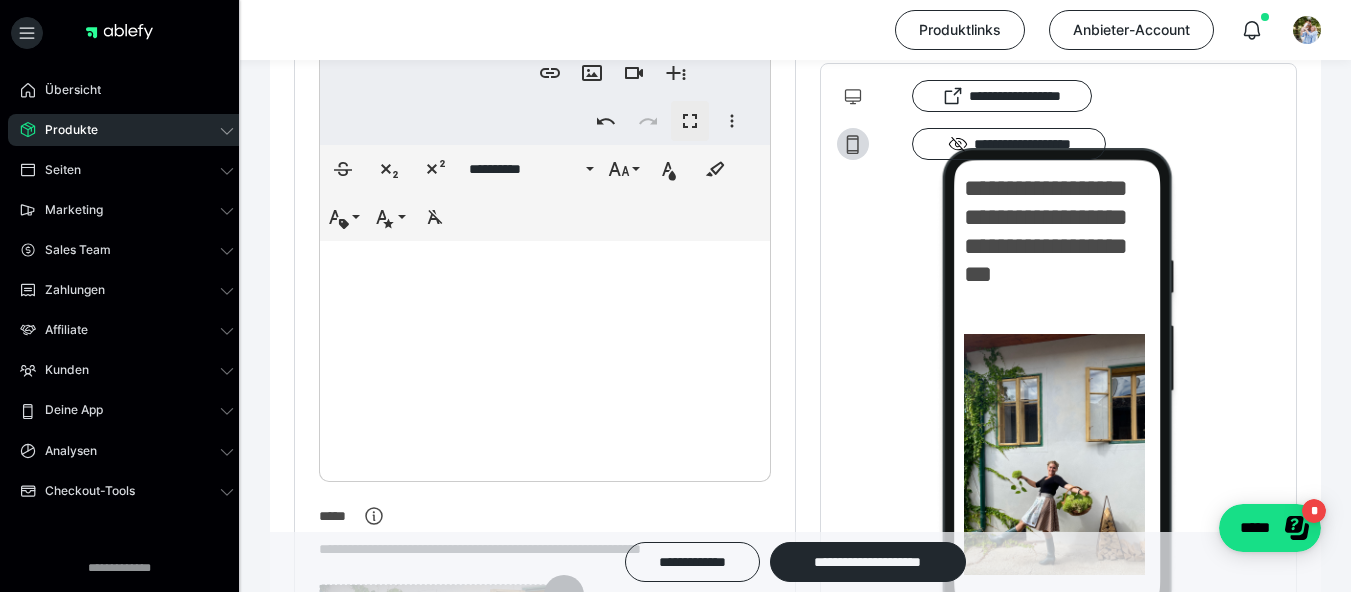 click on "**********" at bounding box center (537, -1108) 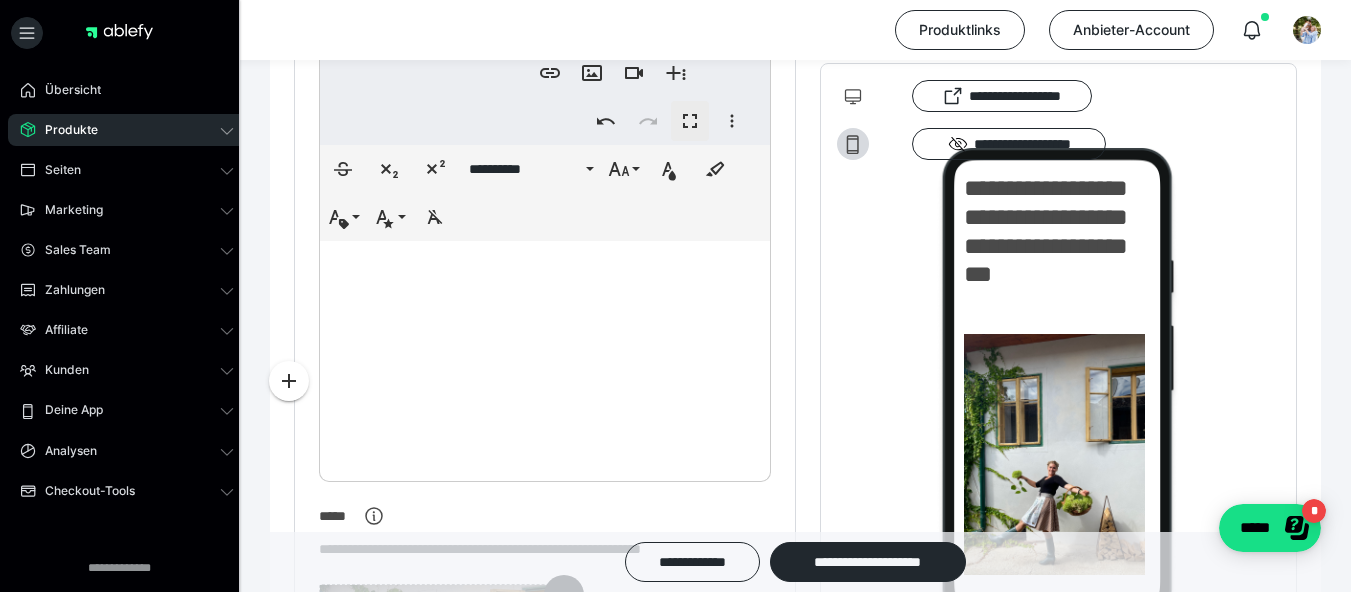 scroll, scrollTop: 2730, scrollLeft: 0, axis: vertical 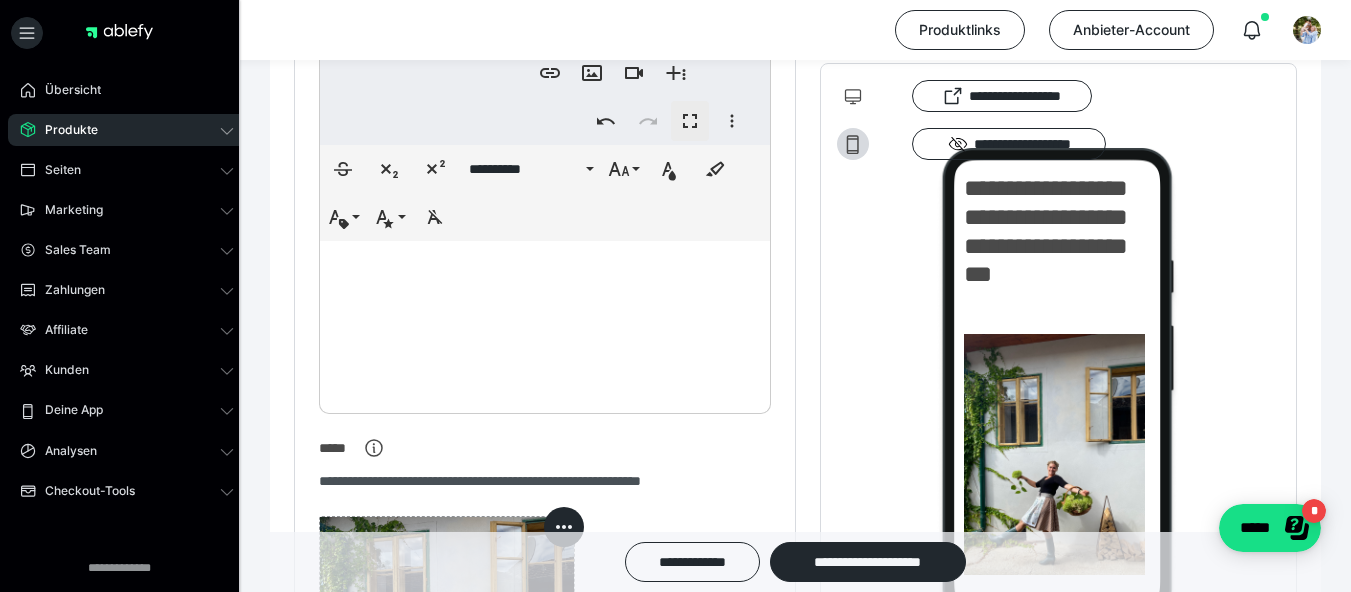 click on "**********" at bounding box center (537, -1142) 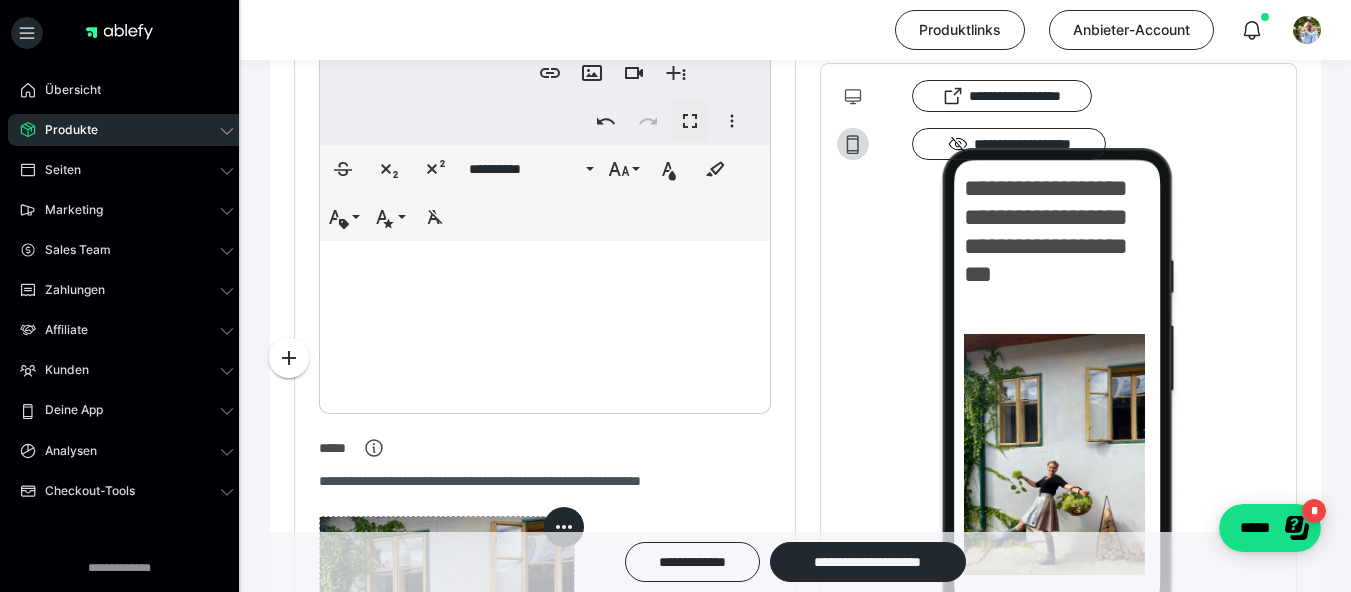 scroll, scrollTop: 828, scrollLeft: 0, axis: vertical 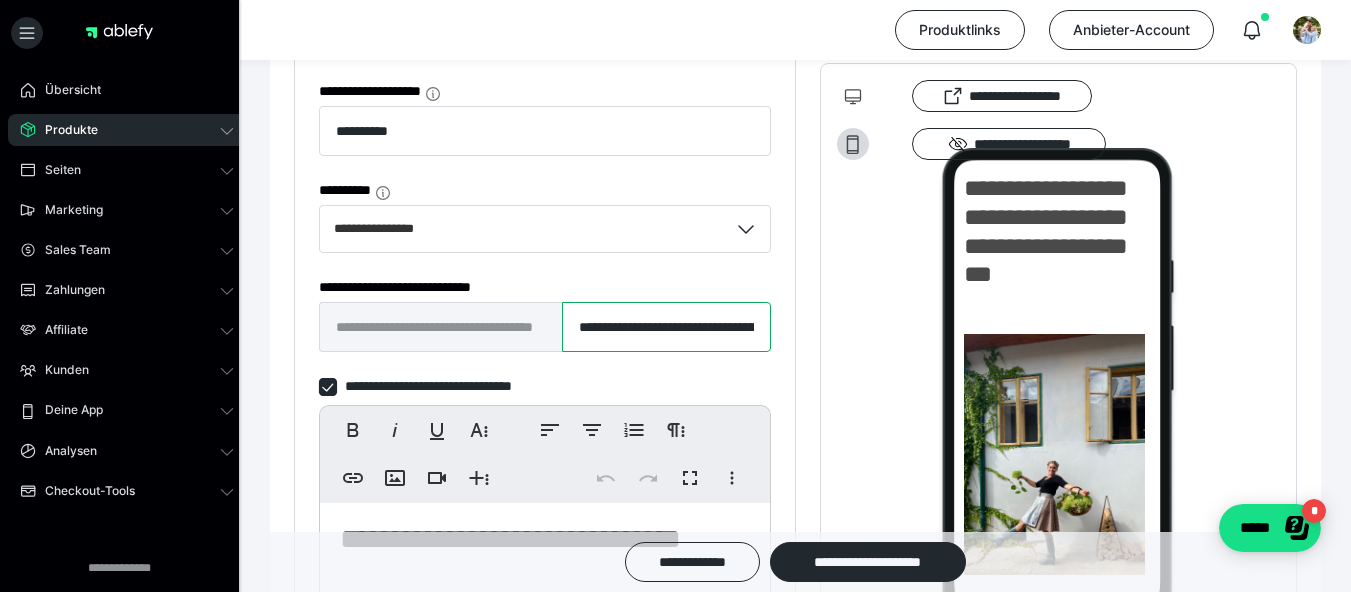 click on "**********" at bounding box center (666, 327) 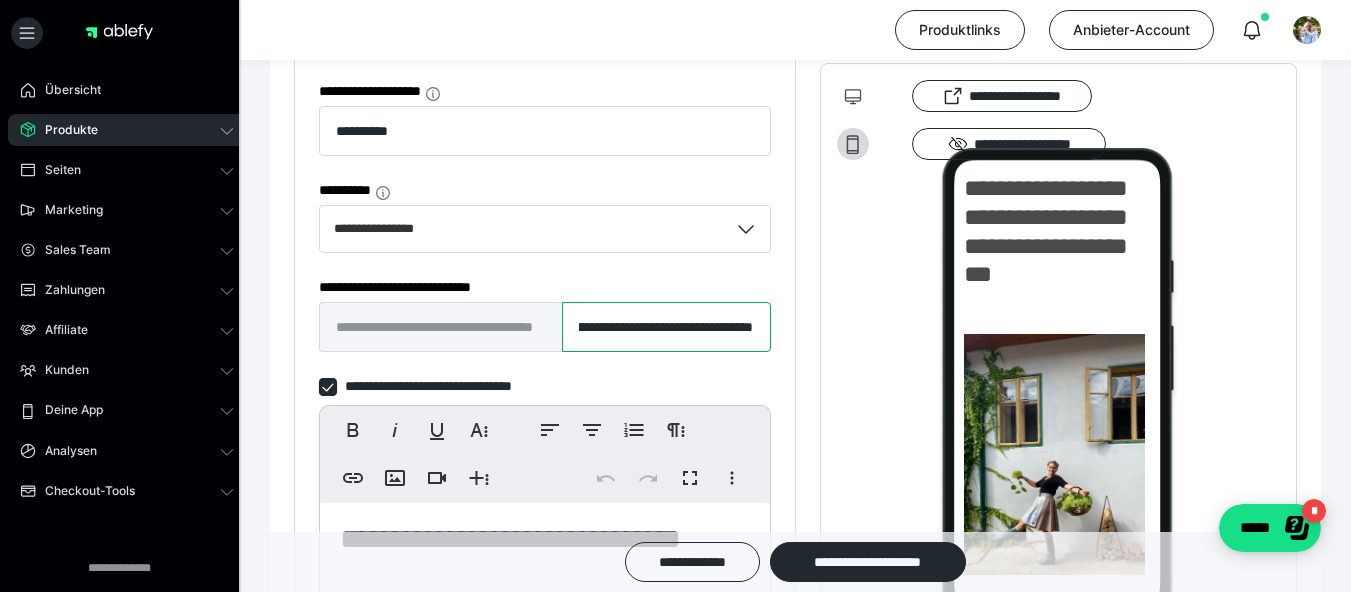 scroll, scrollTop: 0, scrollLeft: 224, axis: horizontal 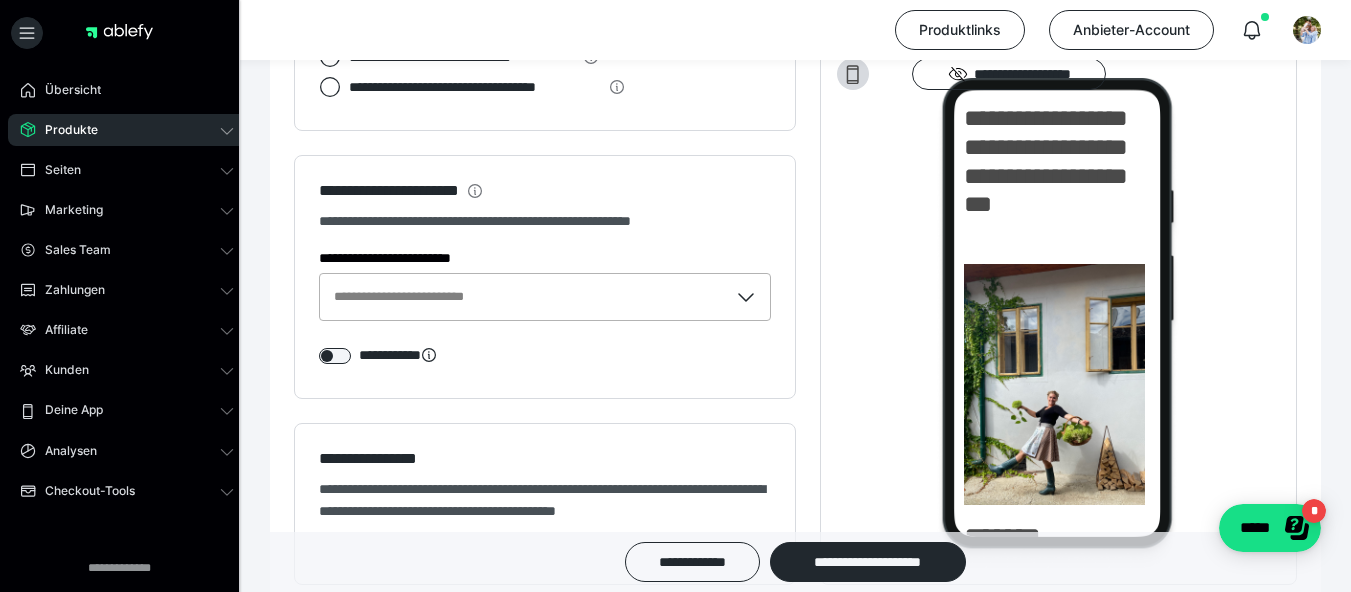 type on "**********" 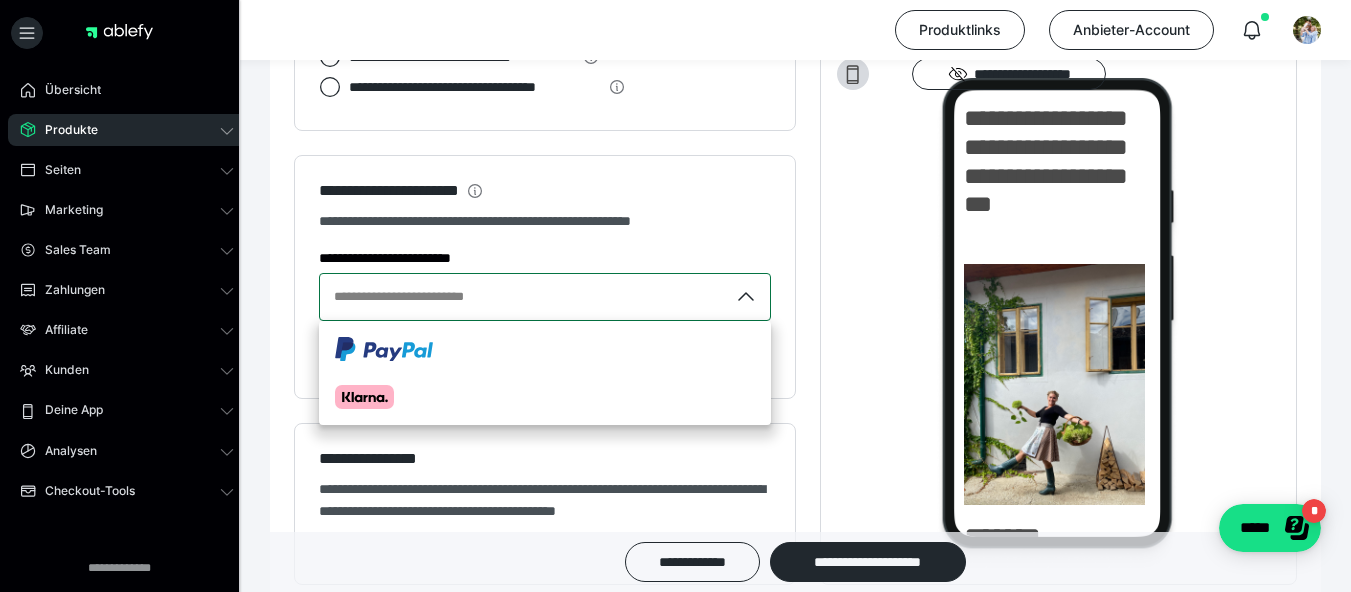 scroll, scrollTop: 0, scrollLeft: 0, axis: both 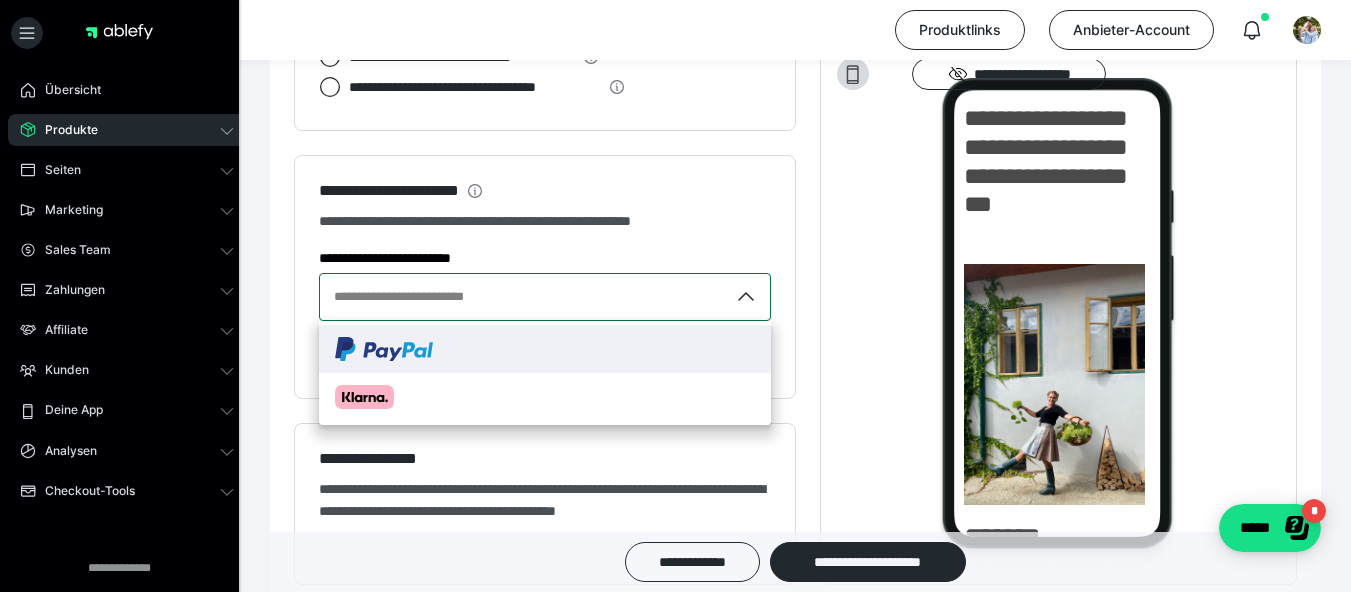click at bounding box center [545, 349] 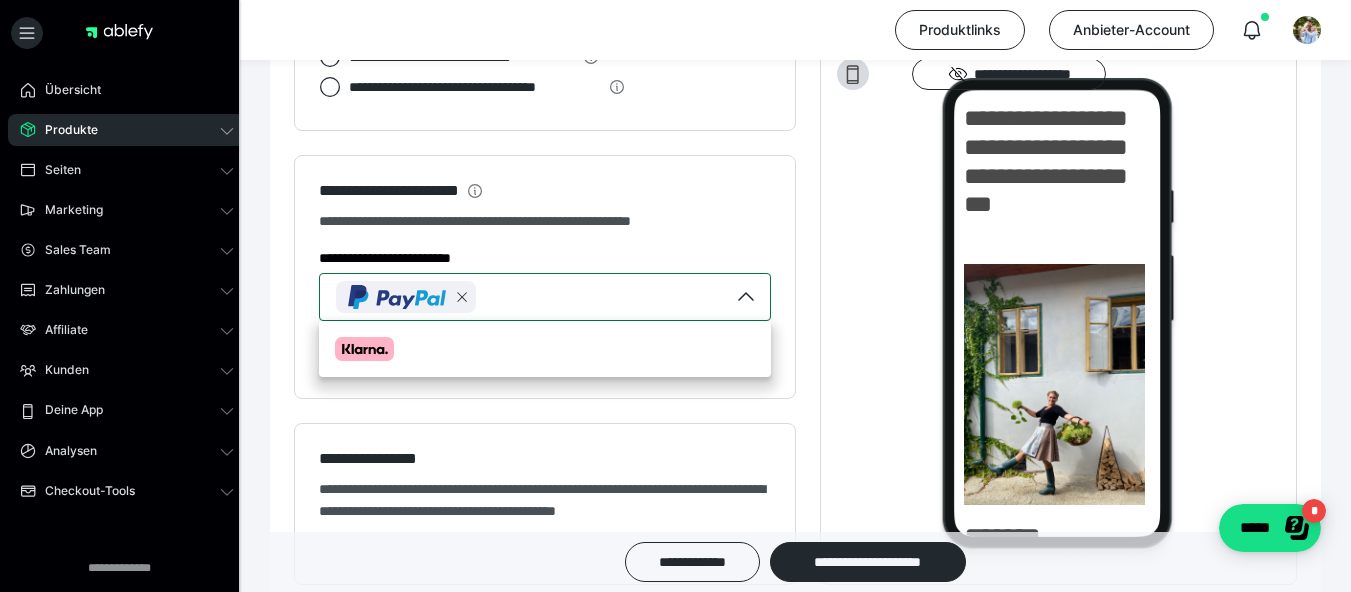 click on "**********" at bounding box center [1059, 289] 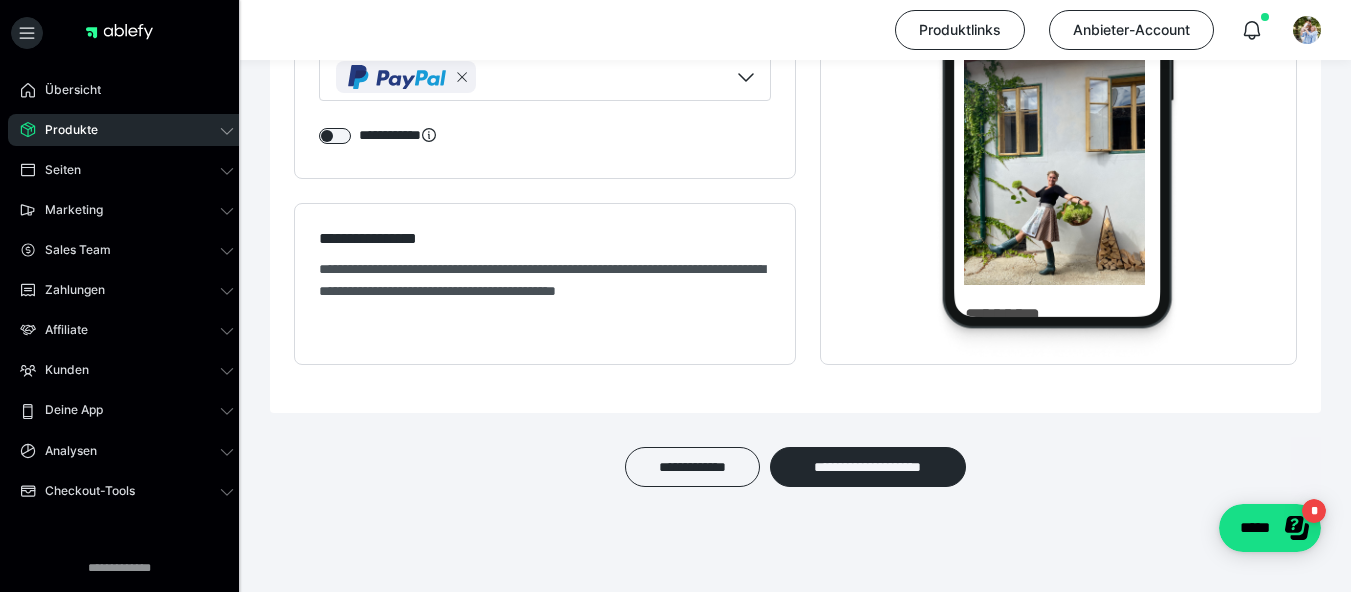 scroll, scrollTop: 2976, scrollLeft: 0, axis: vertical 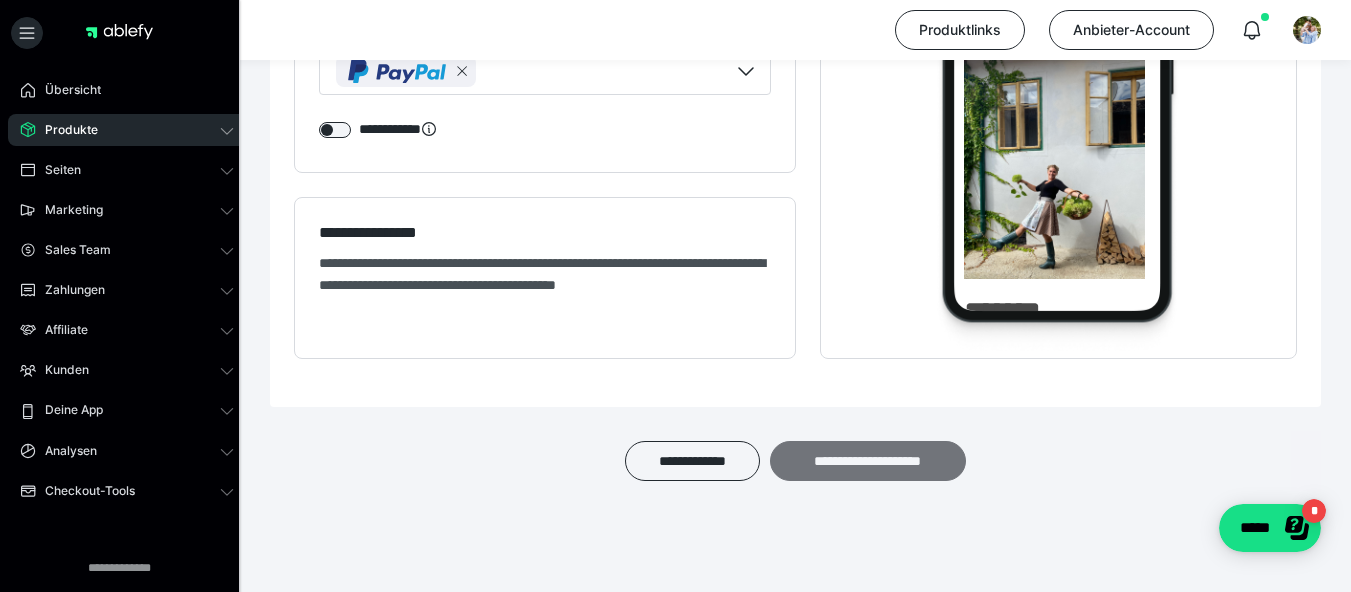 click on "**********" at bounding box center (868, 461) 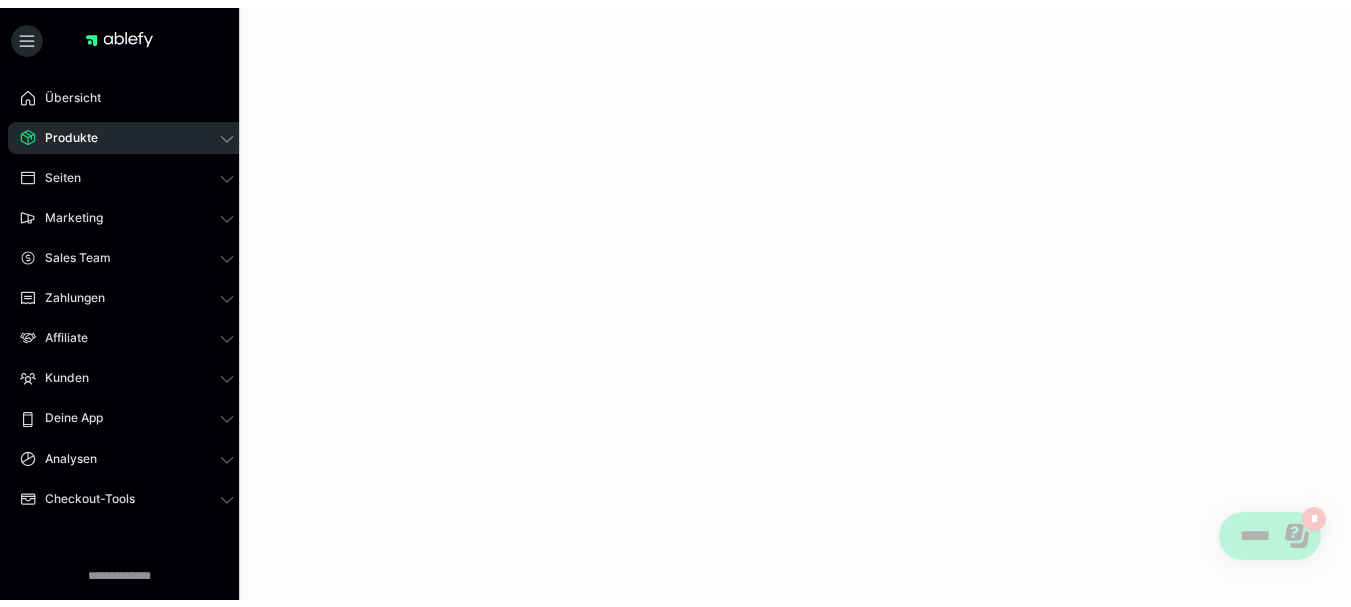 scroll, scrollTop: 0, scrollLeft: 0, axis: both 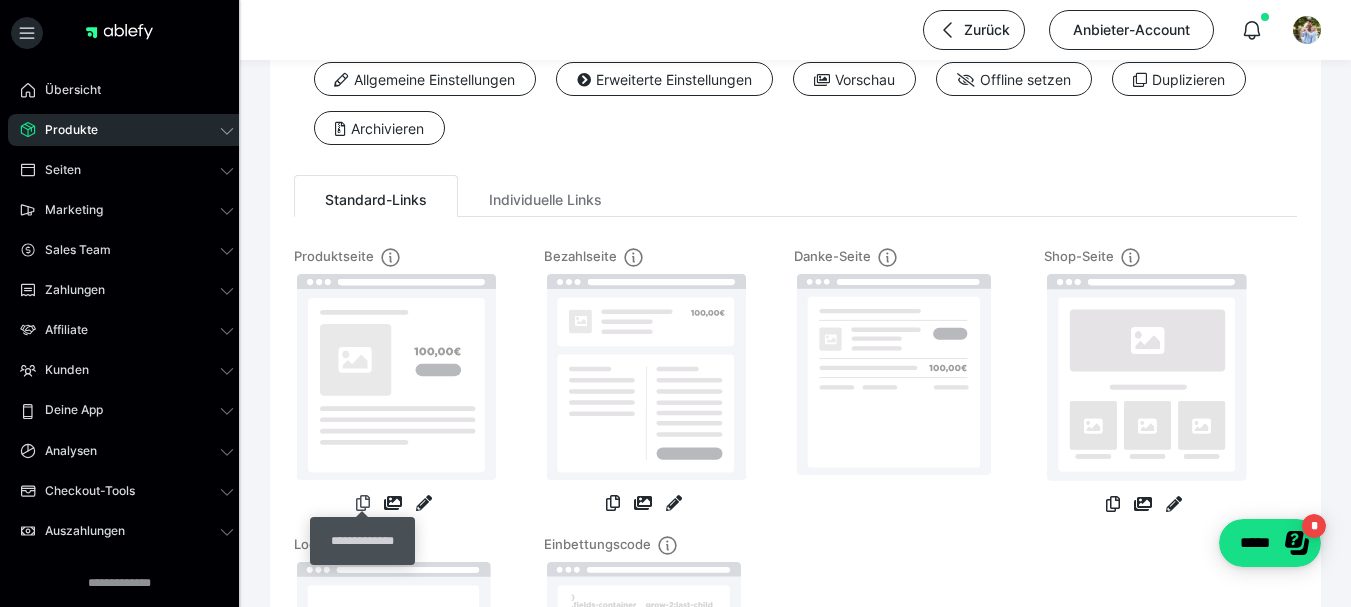click at bounding box center (363, 503) 